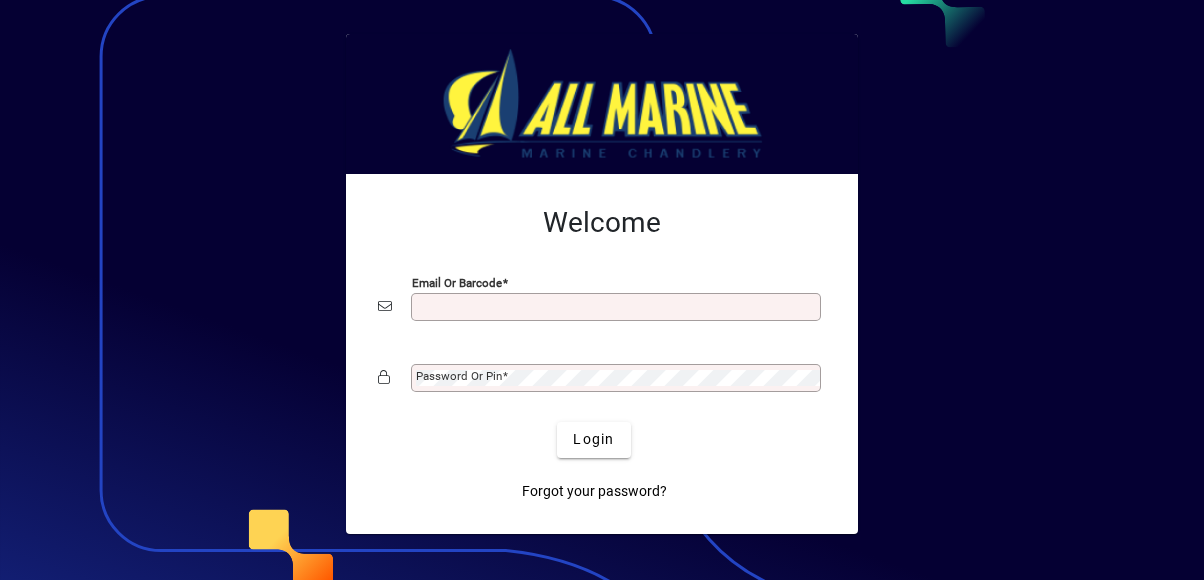 scroll, scrollTop: 0, scrollLeft: 0, axis: both 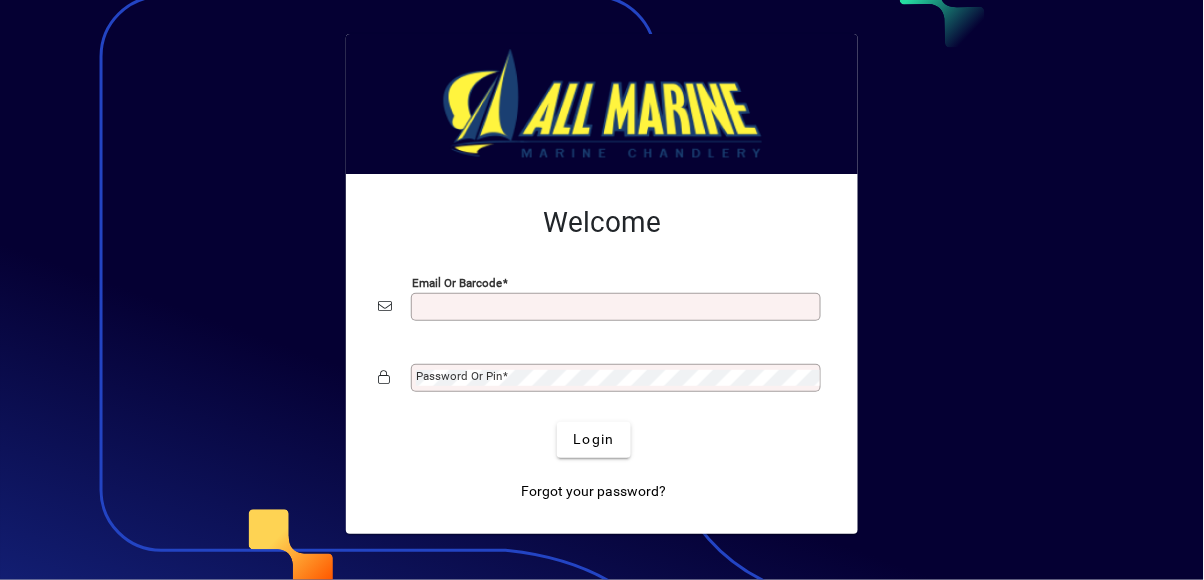 click on "Email or Barcode" at bounding box center [618, 307] 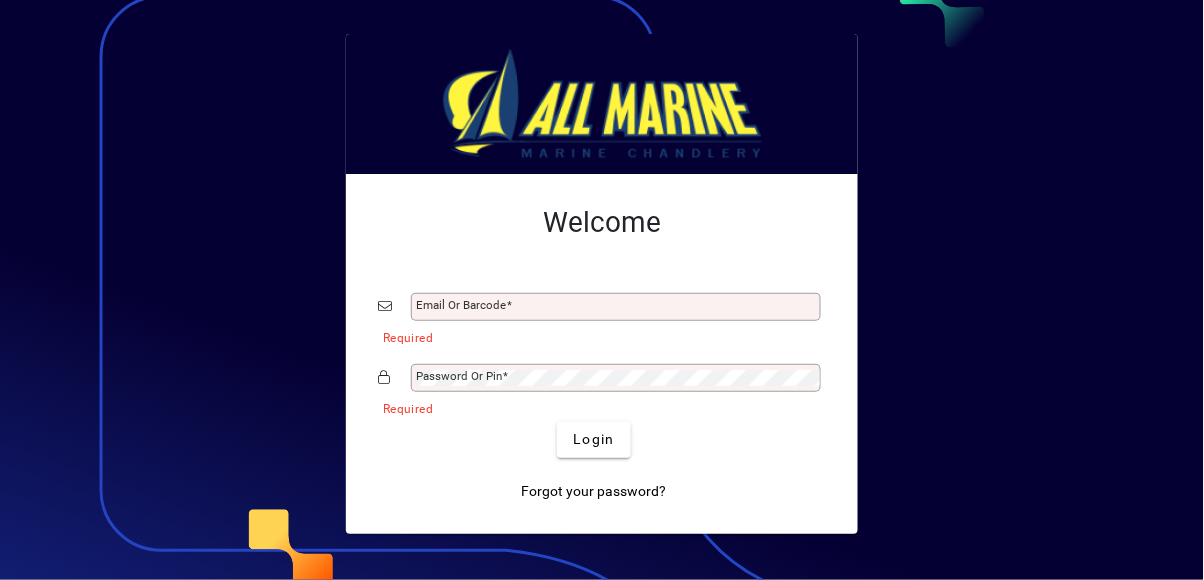 type on "**********" 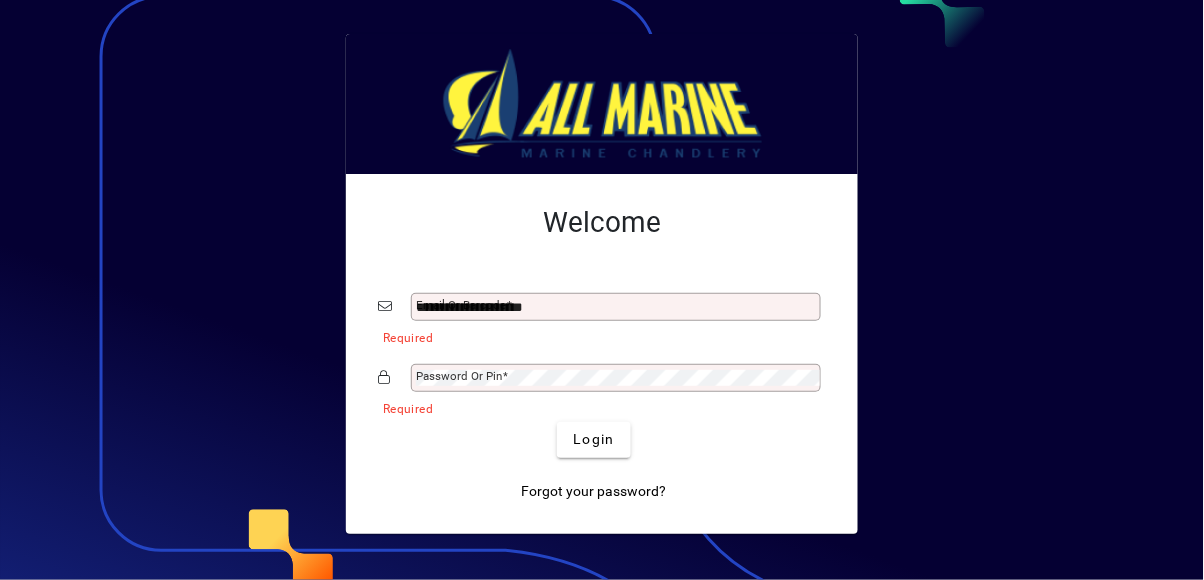 click on "Login" 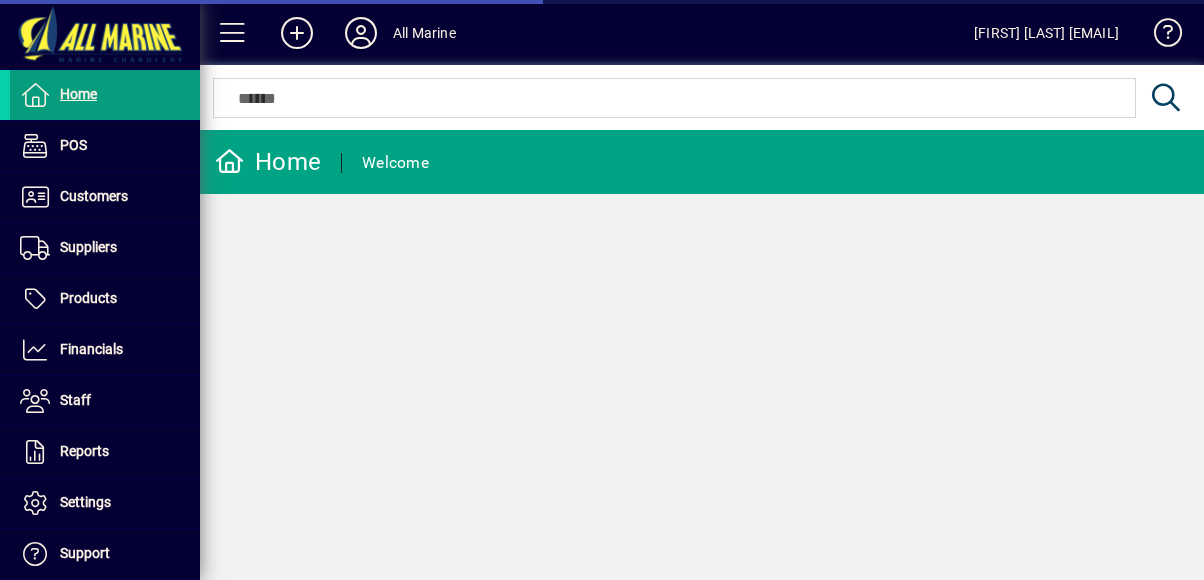 scroll, scrollTop: 0, scrollLeft: 0, axis: both 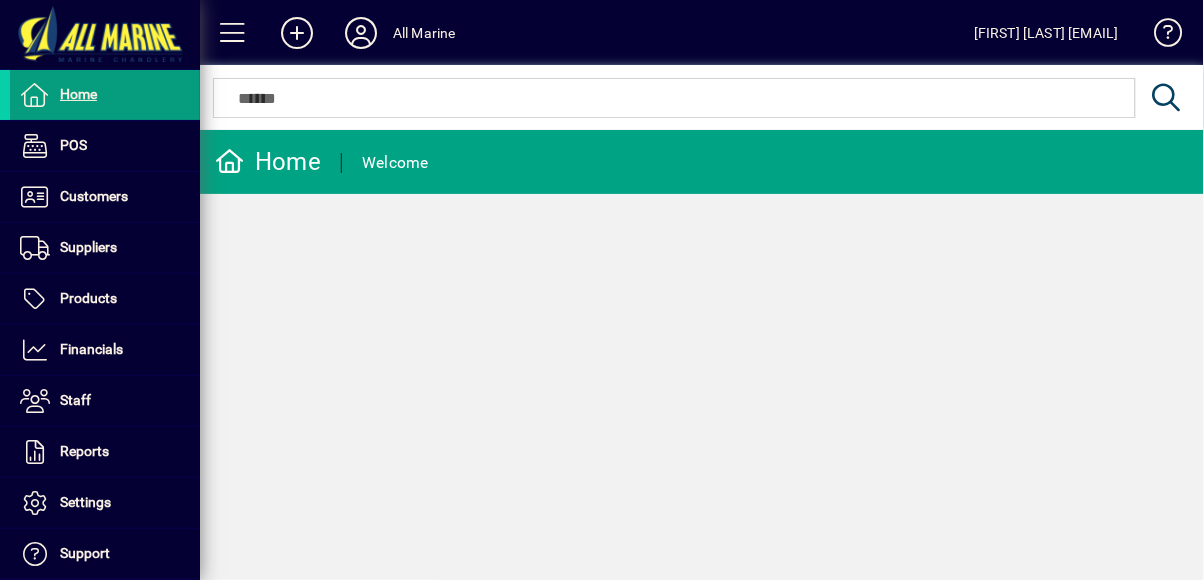 click on "Products" at bounding box center [88, 298] 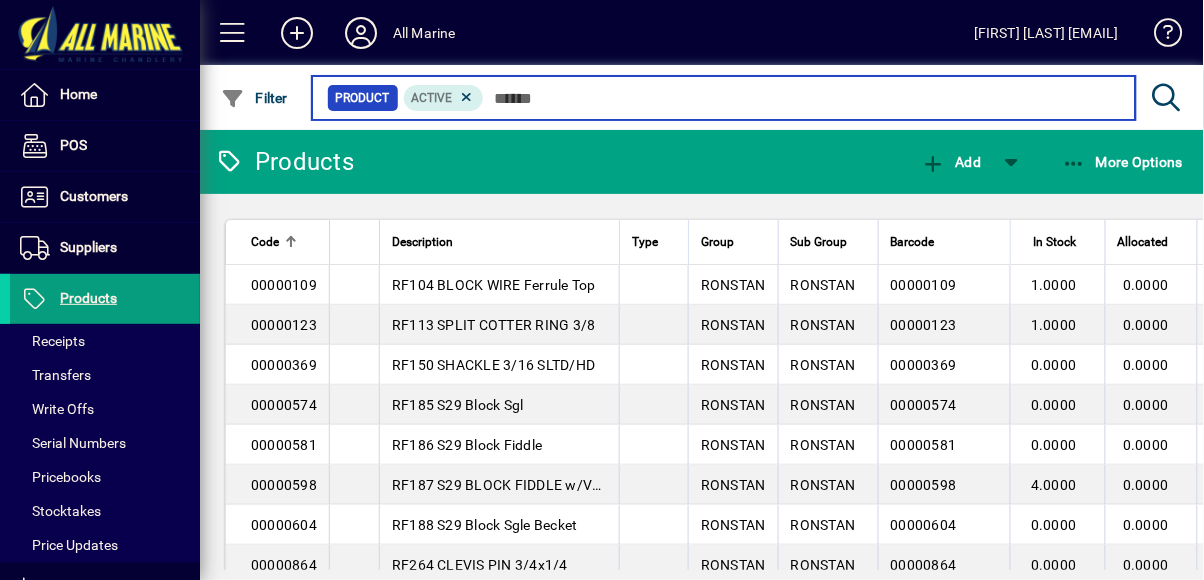 click at bounding box center (802, 98) 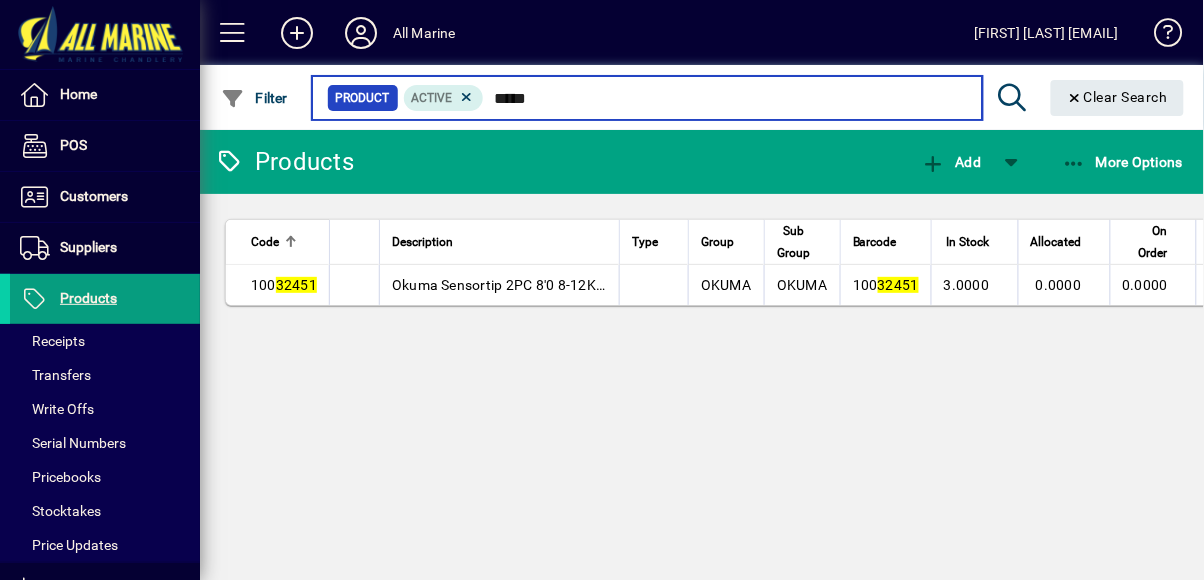 type on "*****" 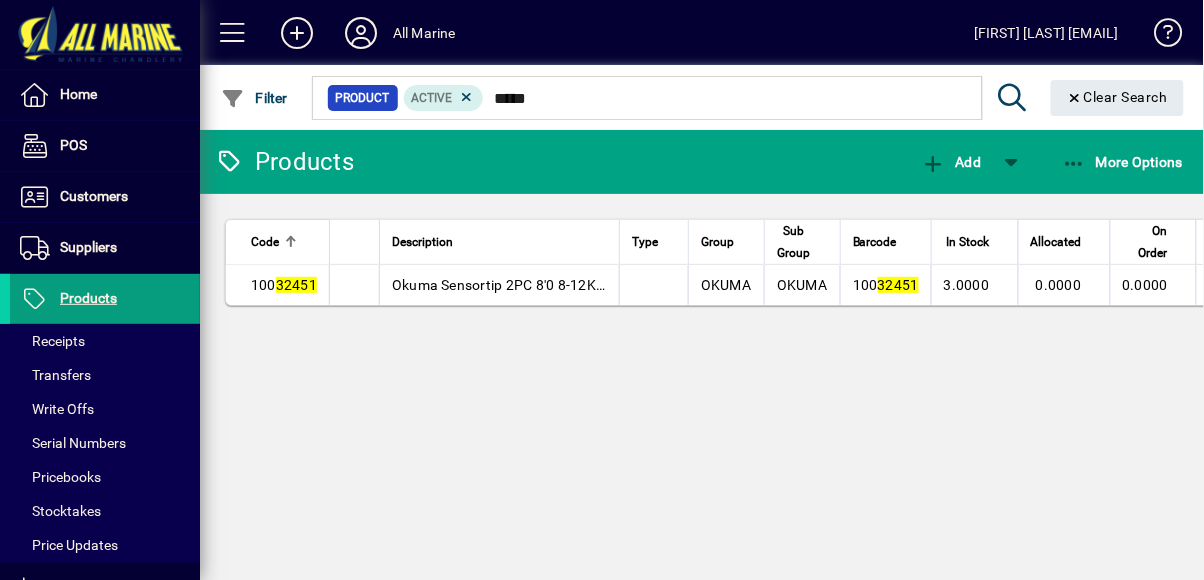 click on "100 32451" at bounding box center (277, 285) 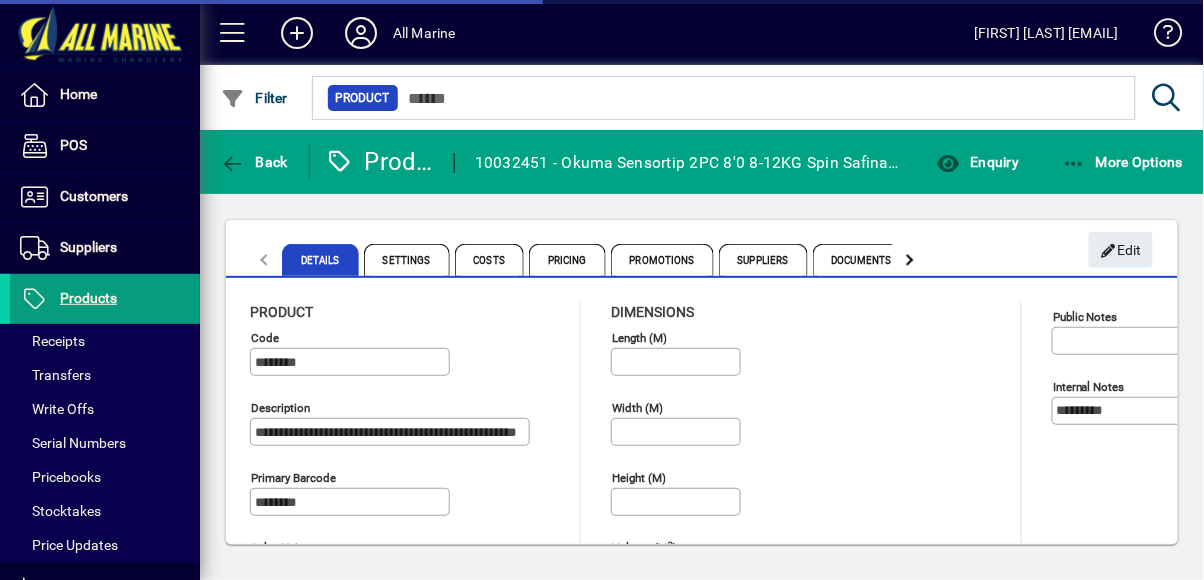 type on "**********" 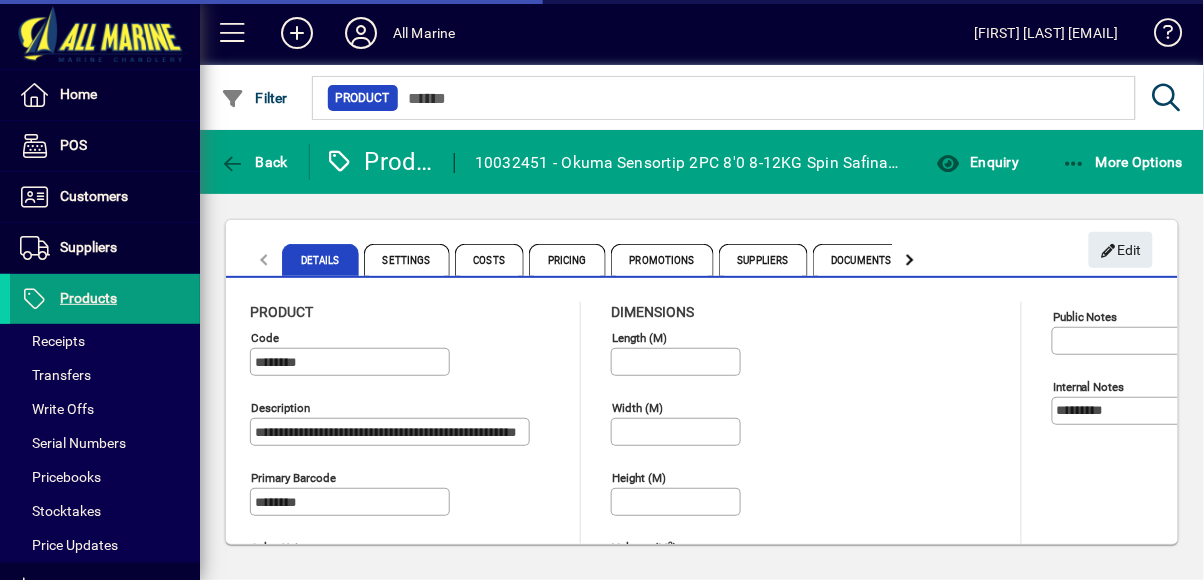 type on "**********" 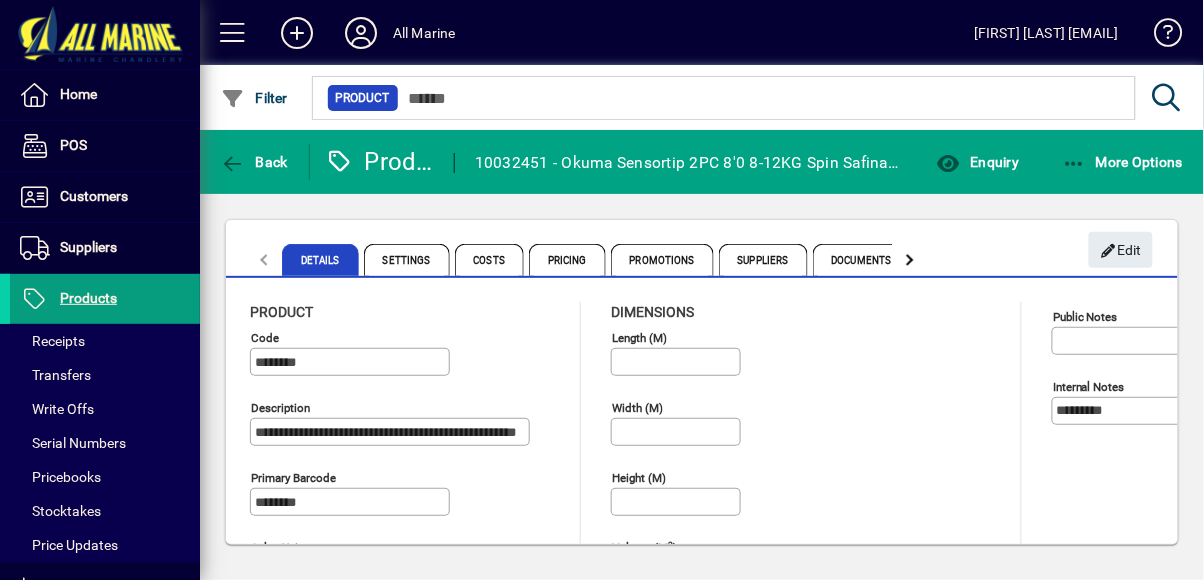 click 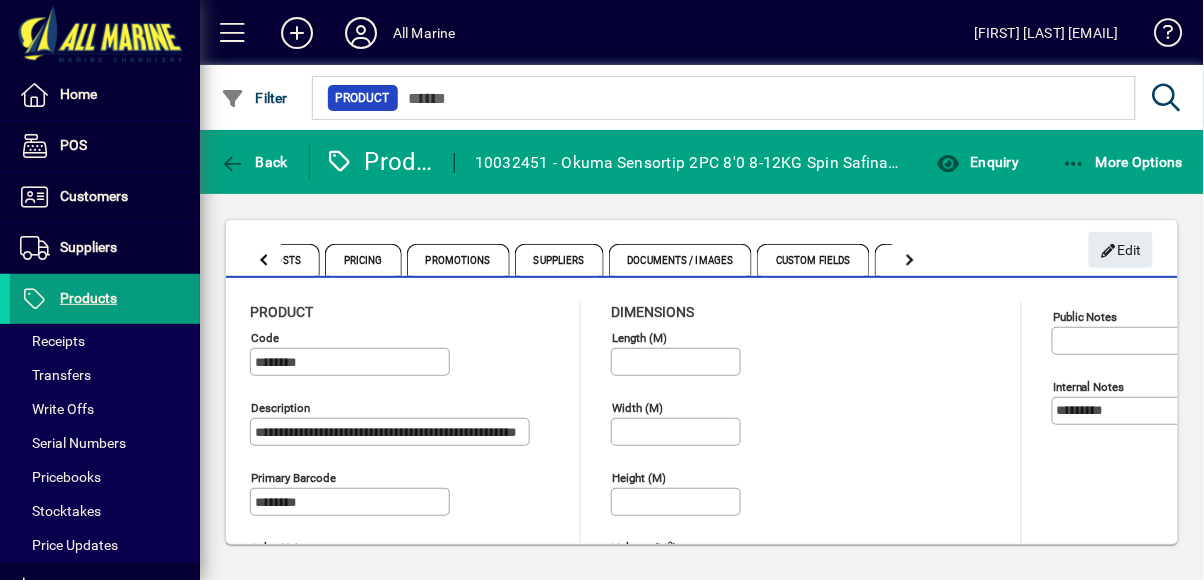 click 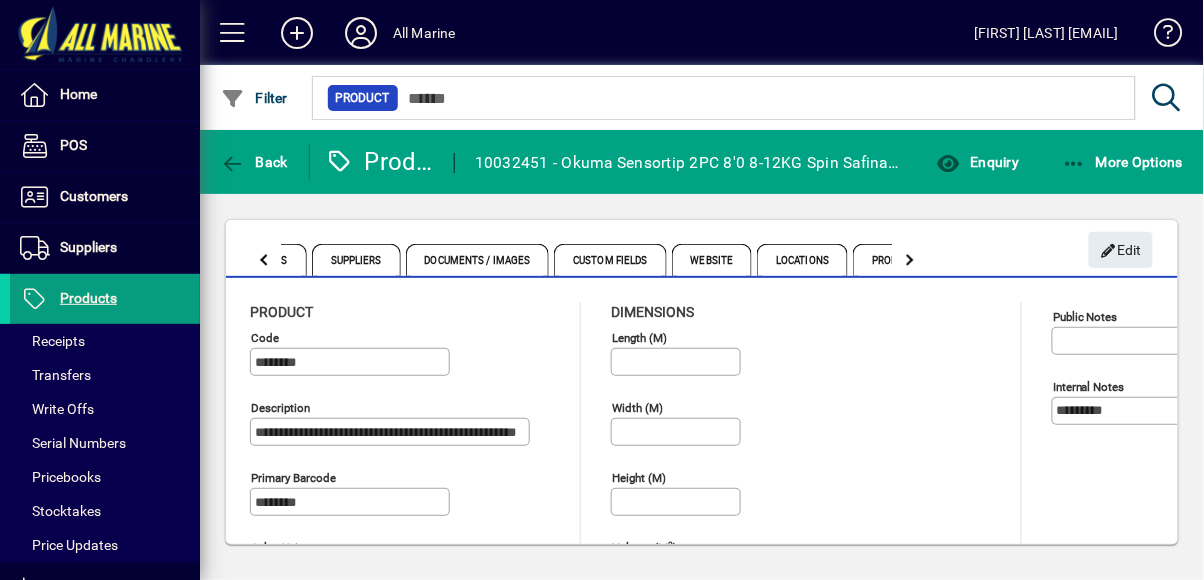 click on "Locations" at bounding box center [802, 260] 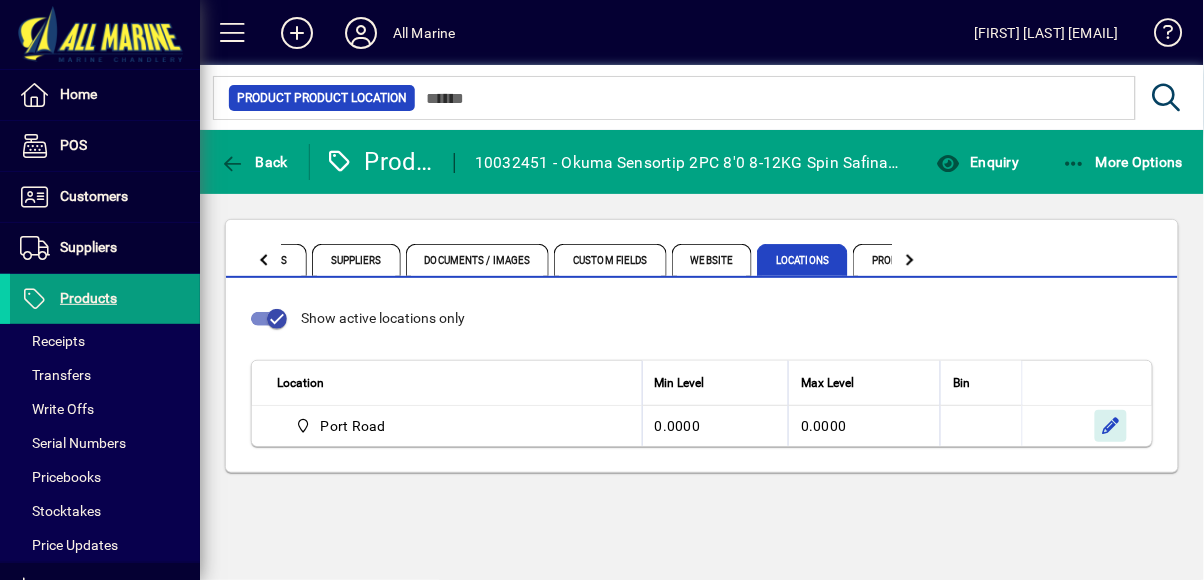 click at bounding box center [1111, 426] 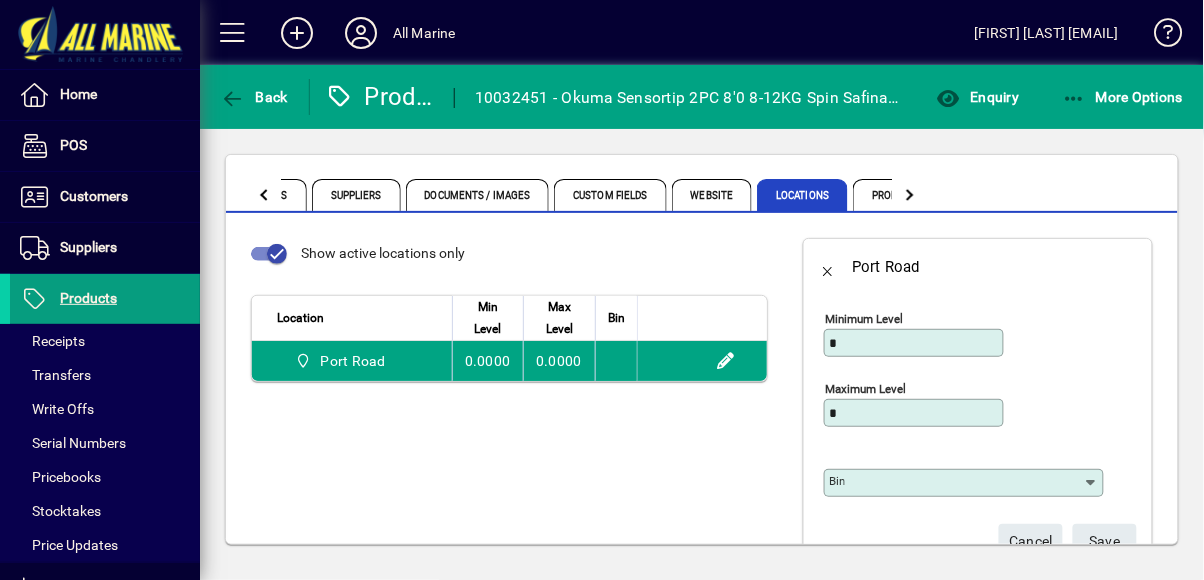 click on "Bin" at bounding box center [956, 483] 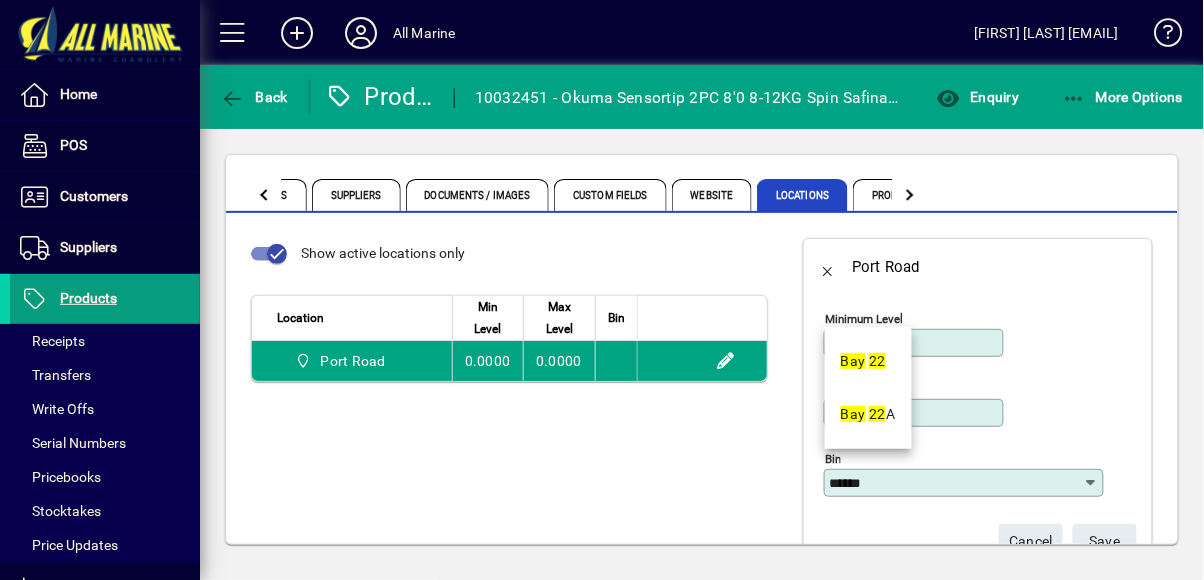 click on "22" at bounding box center (877, 361) 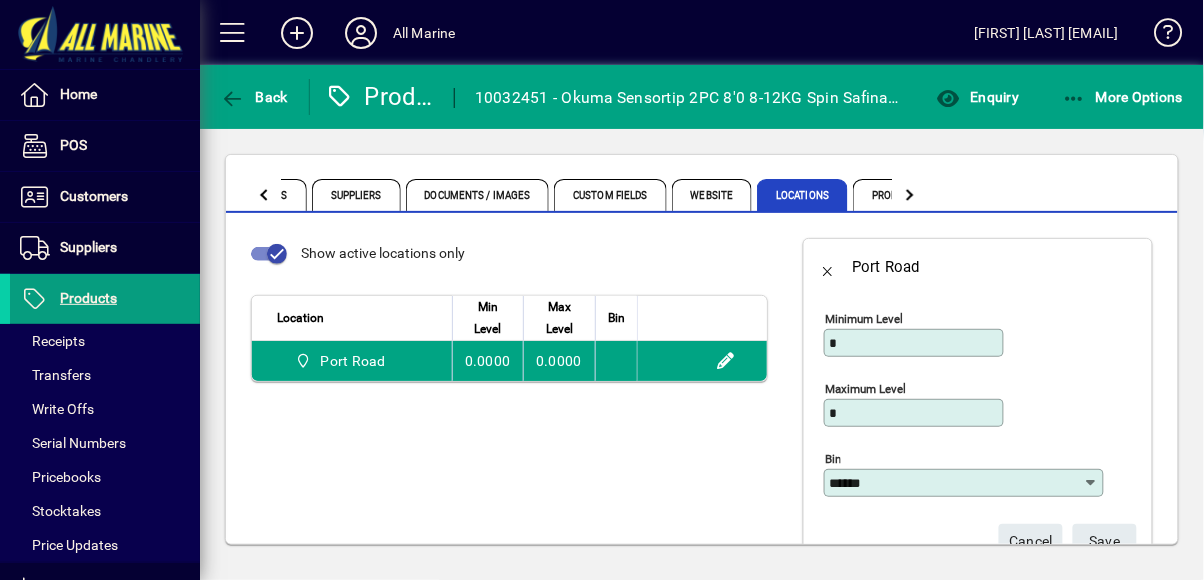 type on "******" 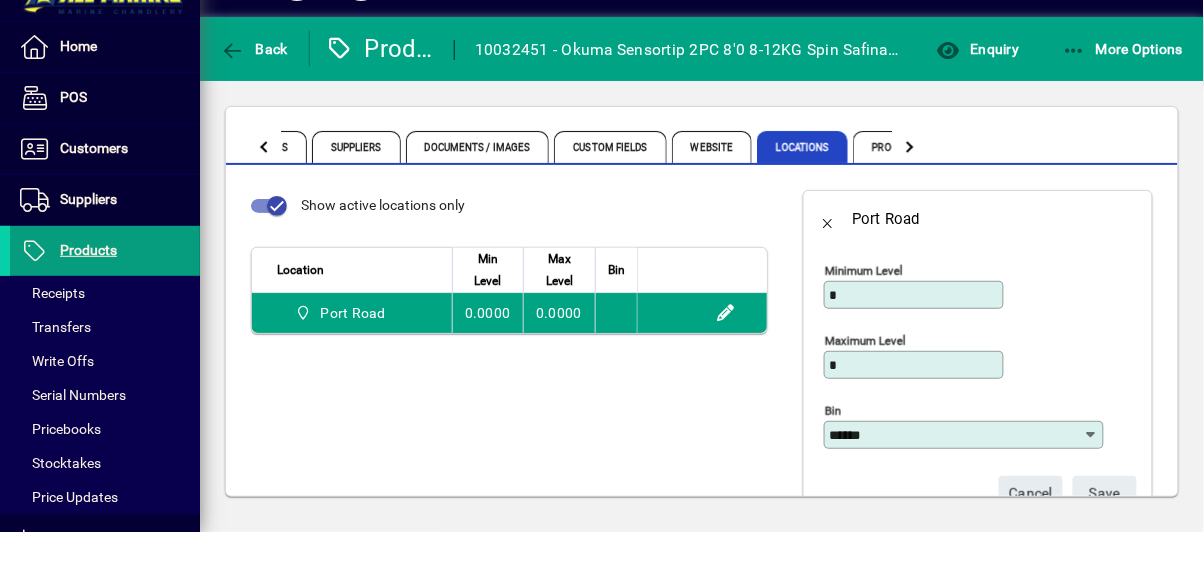 click on "S ave" 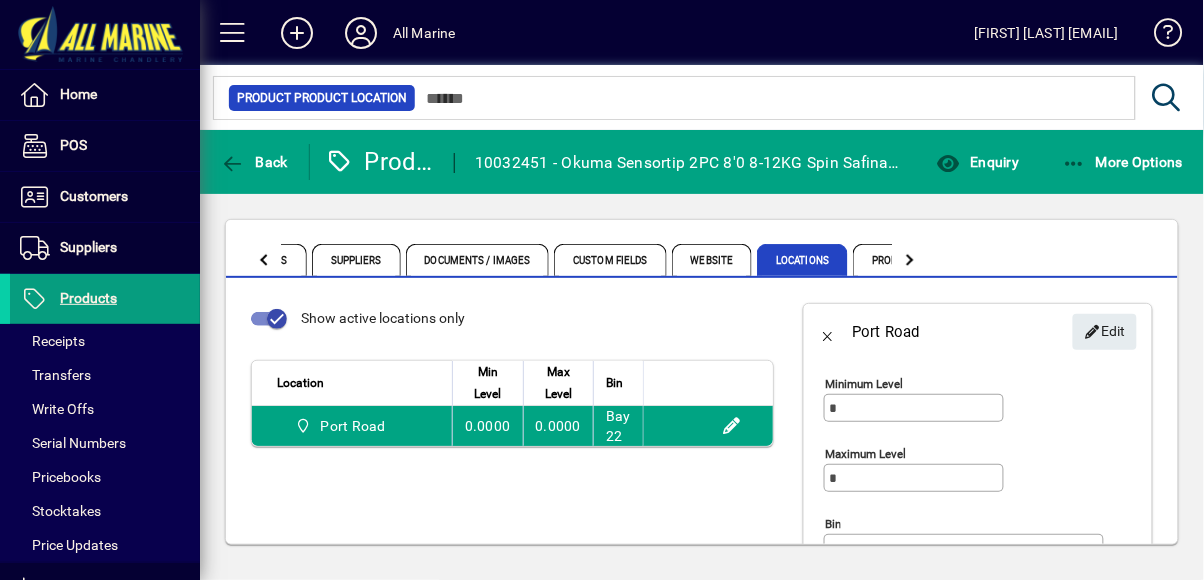 type on "******" 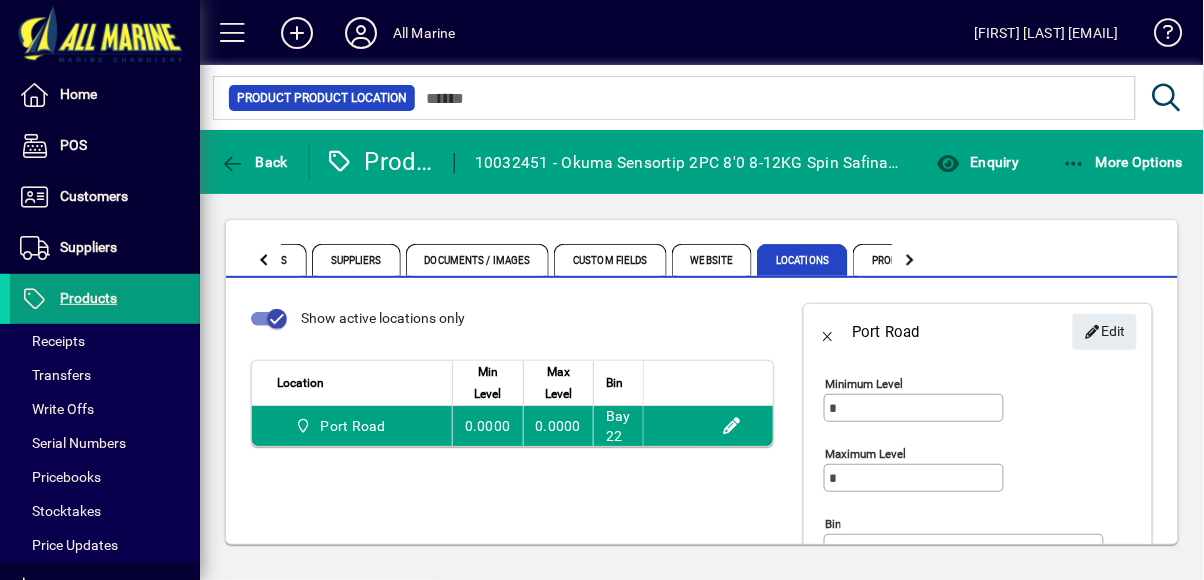 click at bounding box center [105, 299] 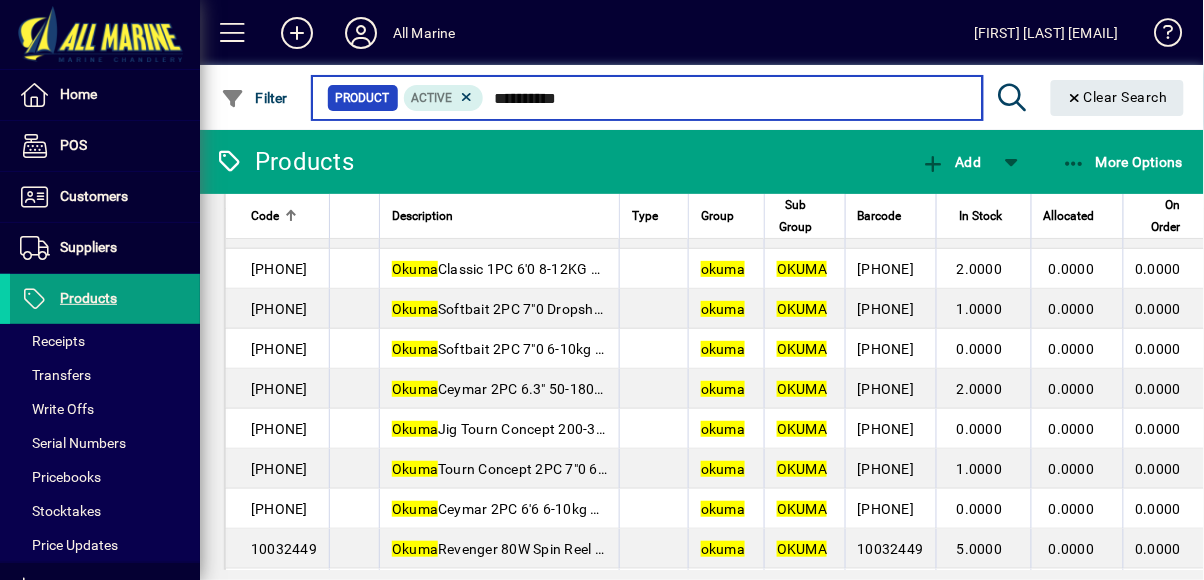 scroll, scrollTop: 0, scrollLeft: 0, axis: both 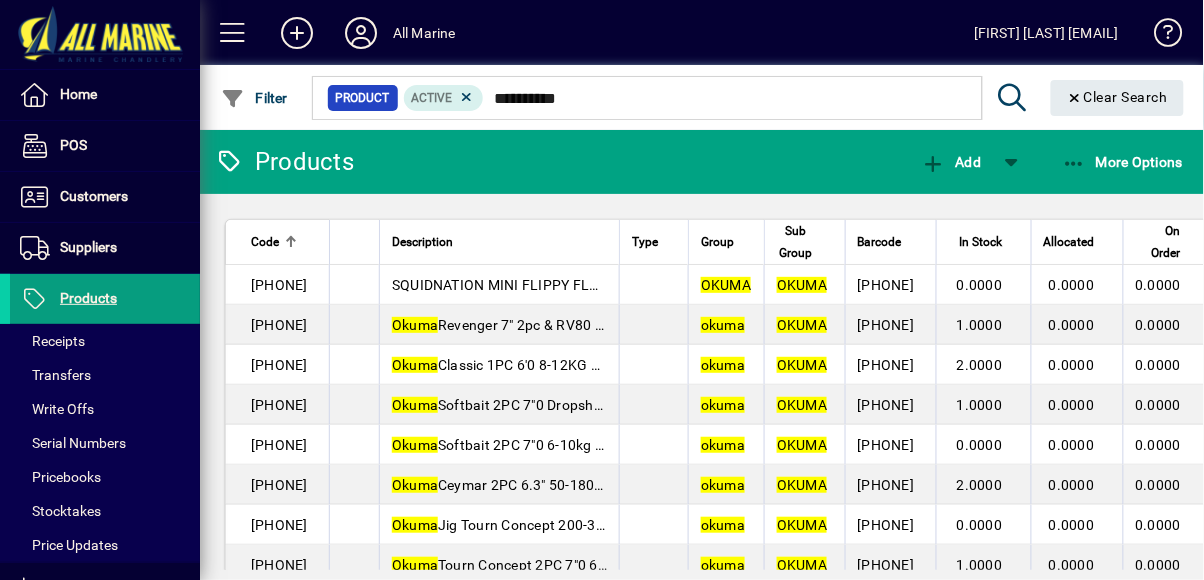 click 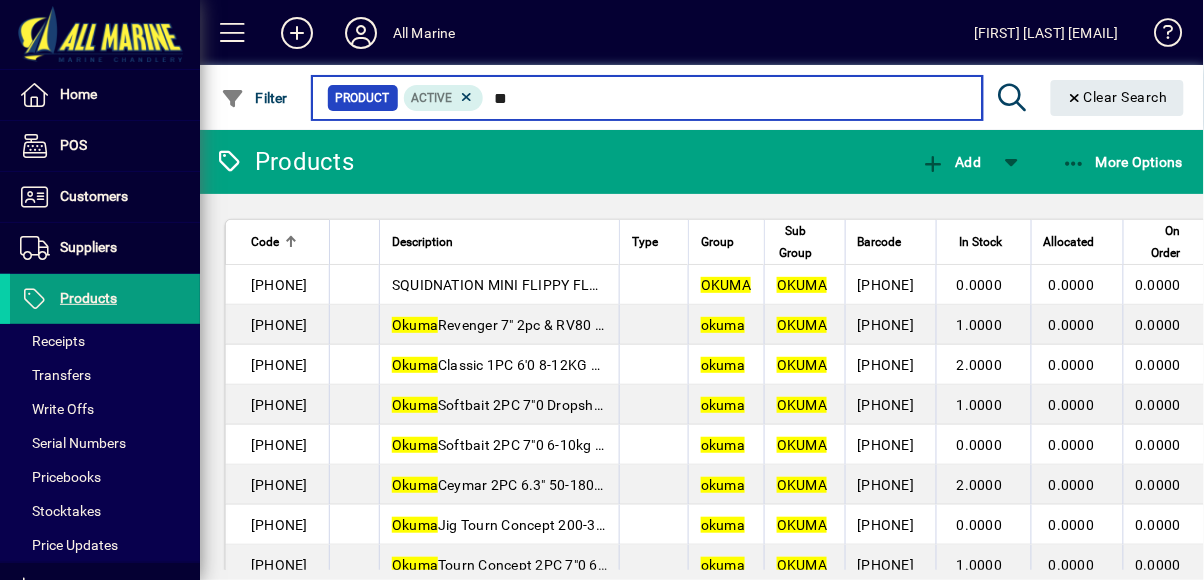 type on "*" 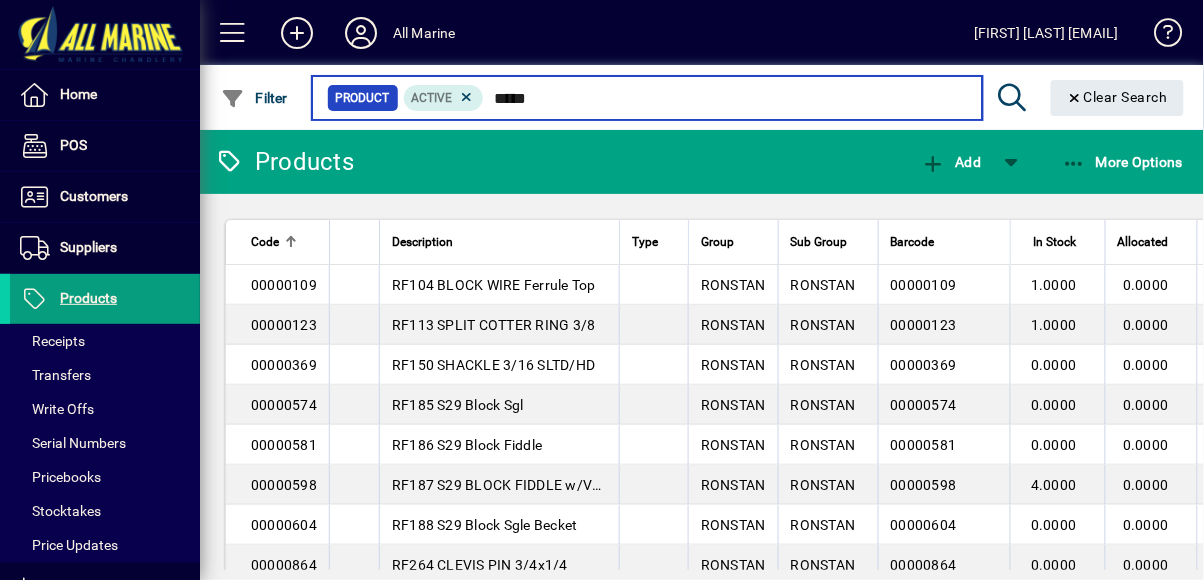type on "*****" 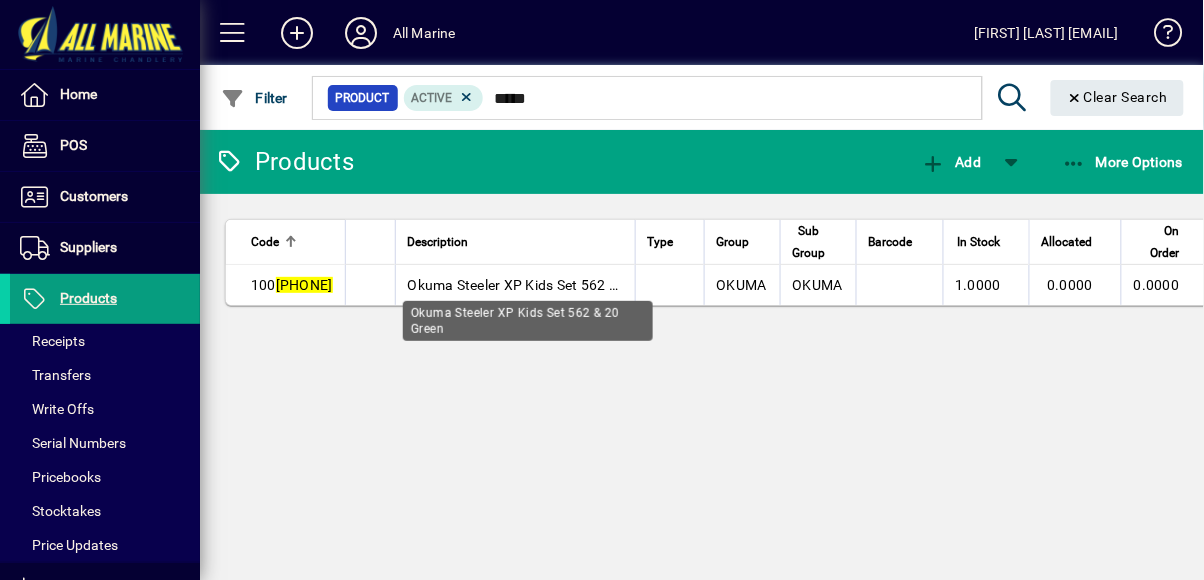 click on "Okuma Steeler XP Kids Set 562 & 20 Green" at bounding box center [544, 285] 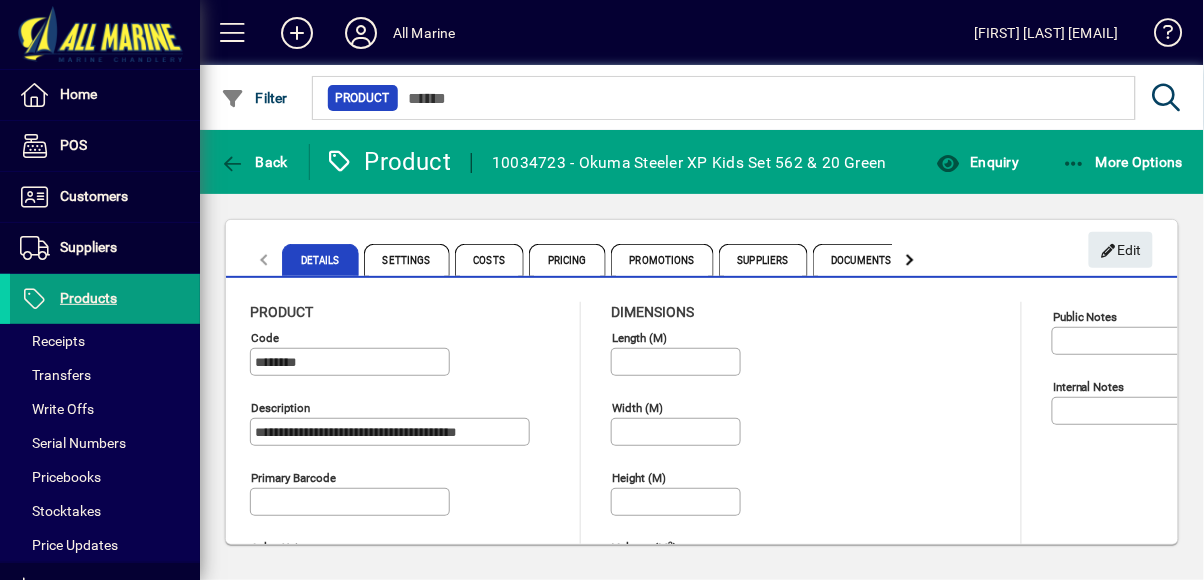 type on "**********" 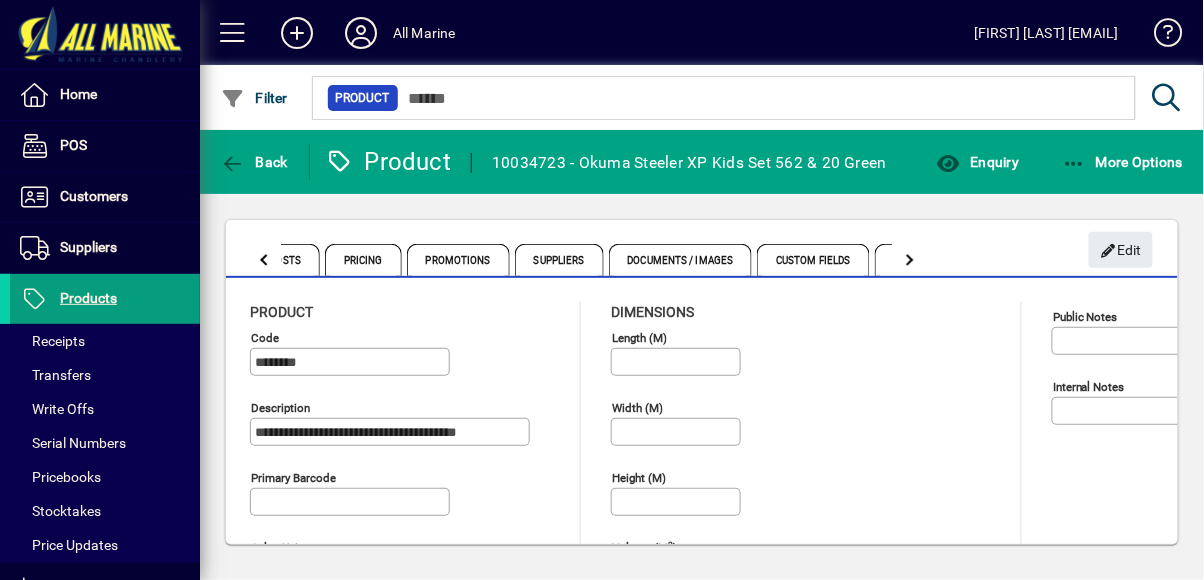 click 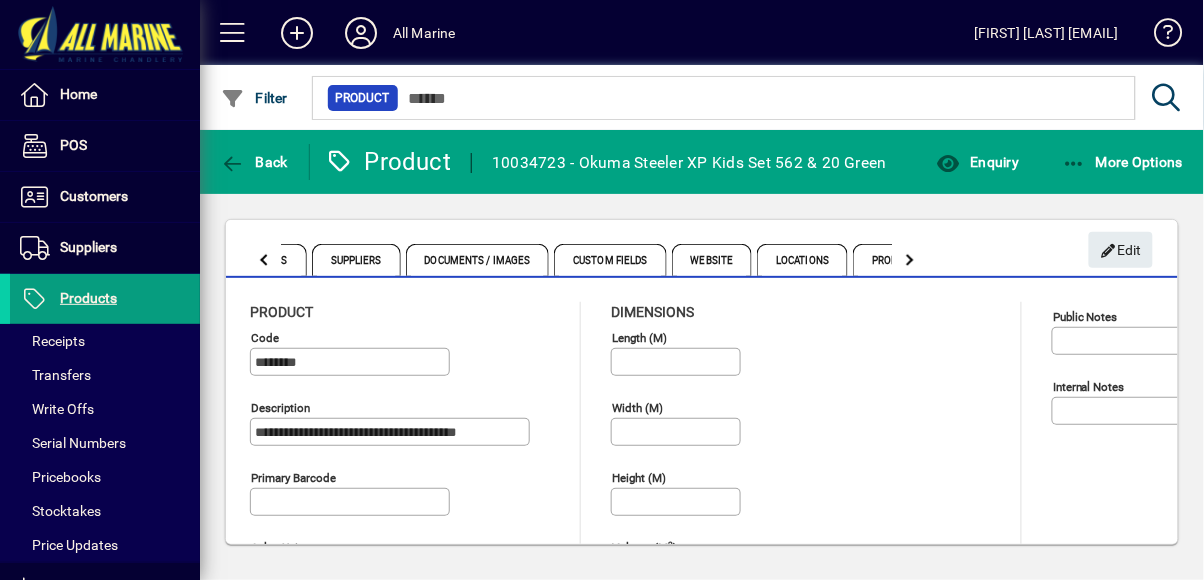 click 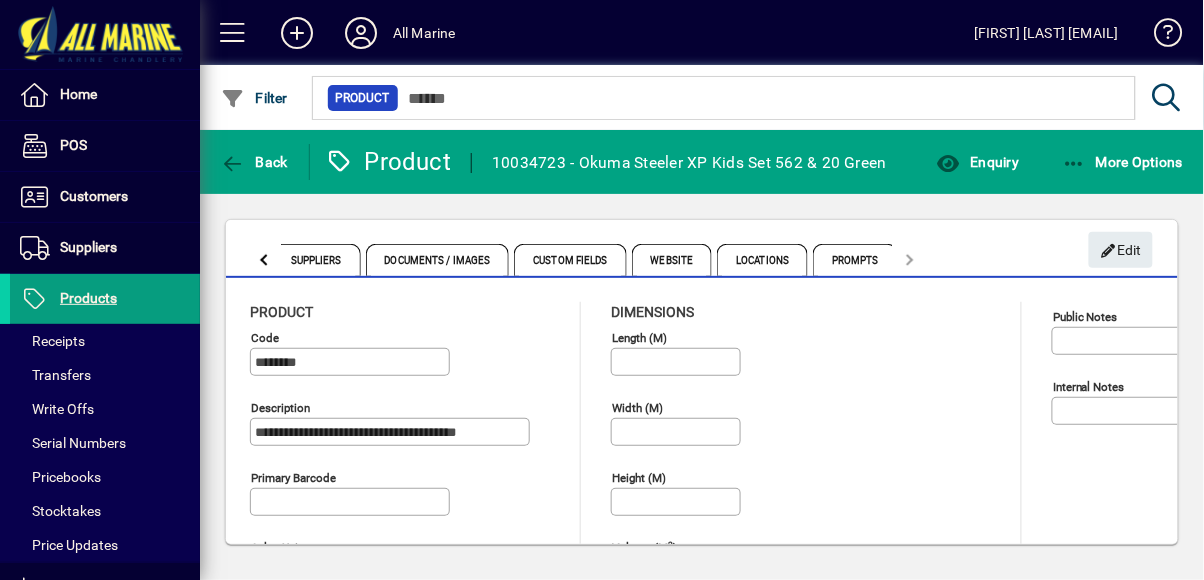 click on "Details Settings Costs Pricing Promotions Suppliers Documents / Images Custom Fields Website Locations Prompts" 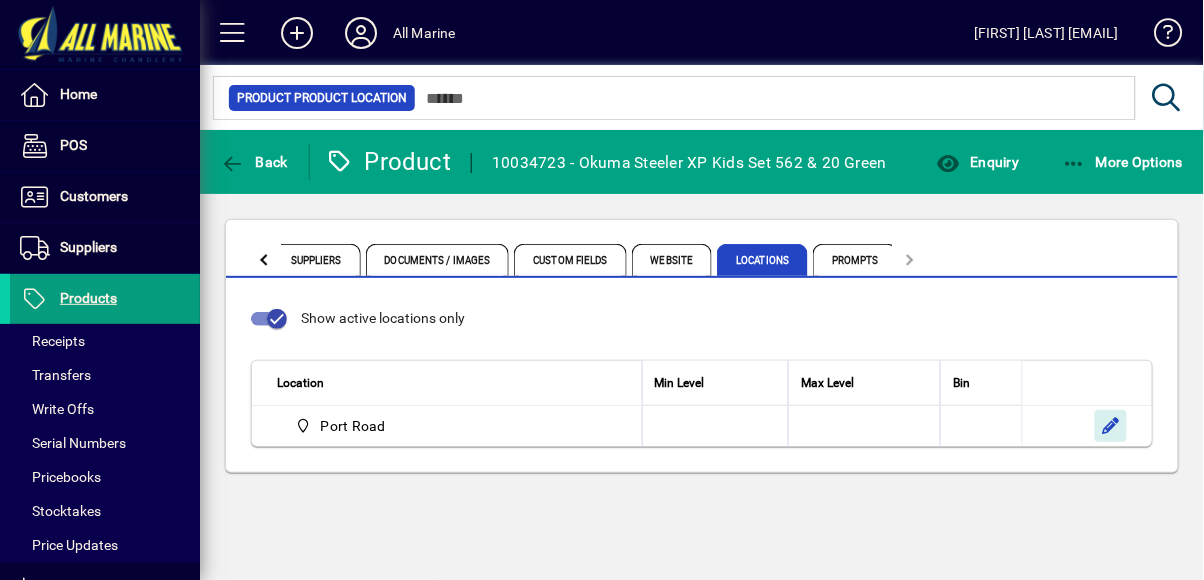 click at bounding box center [1111, 426] 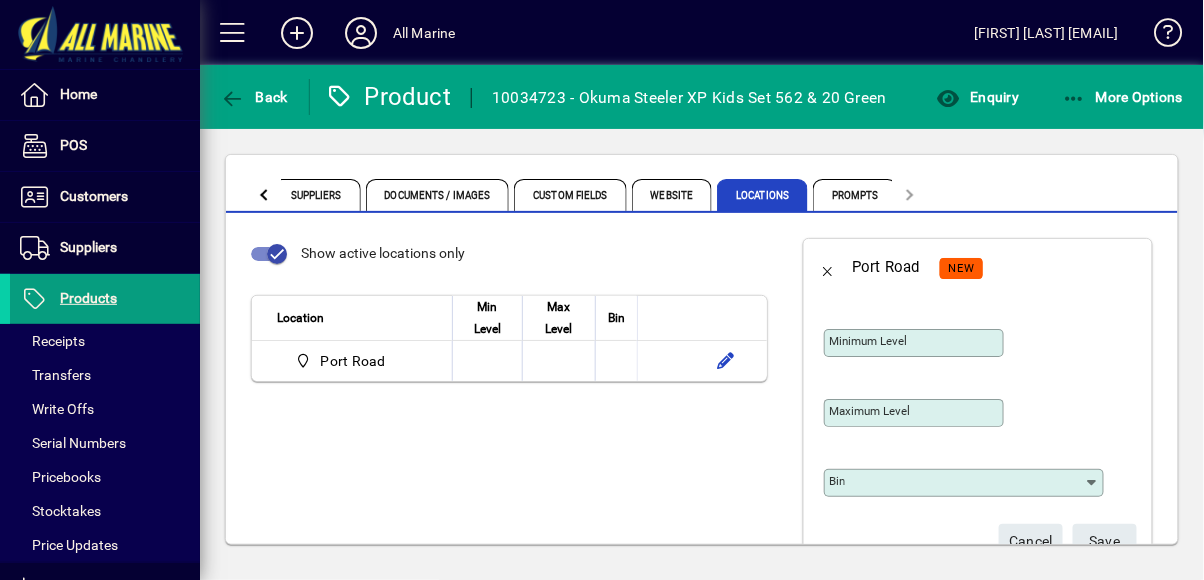 click on "Bin" at bounding box center (956, 483) 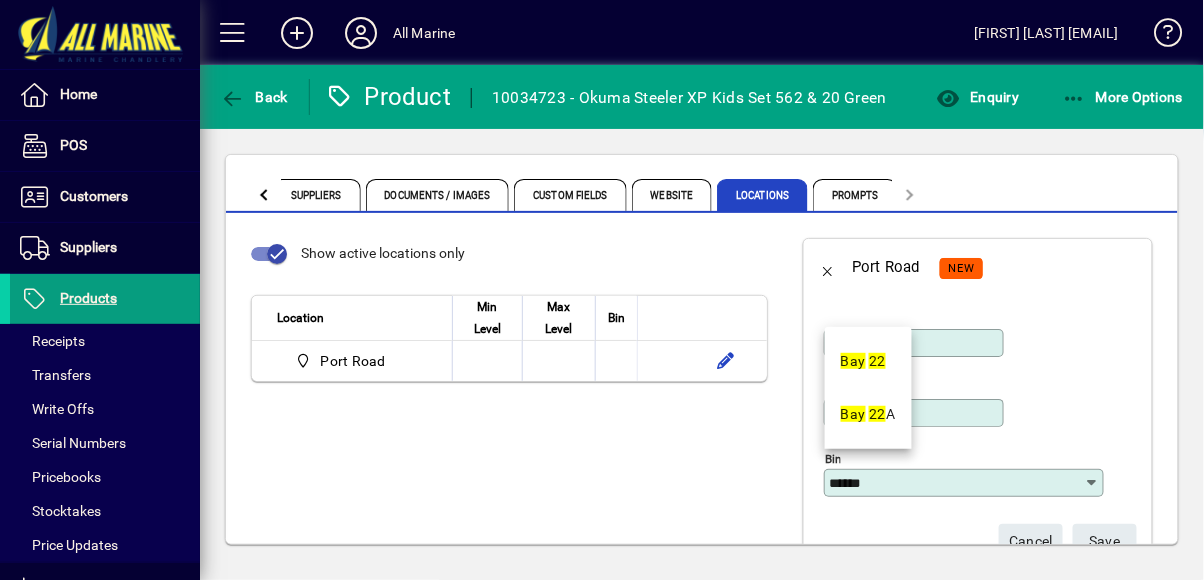 type on "******" 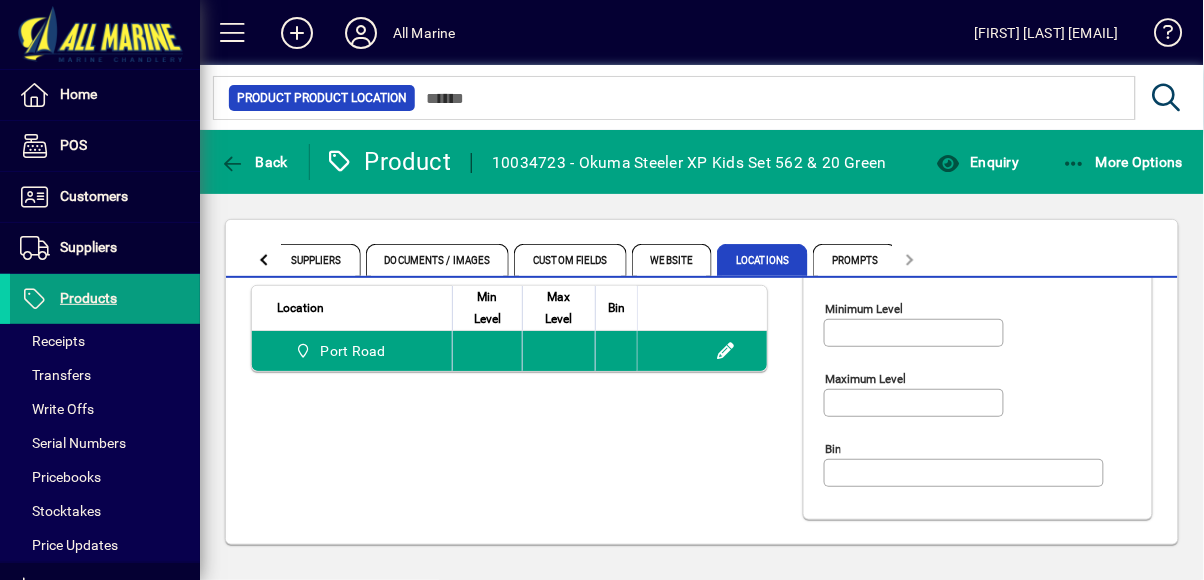 scroll, scrollTop: 0, scrollLeft: 0, axis: both 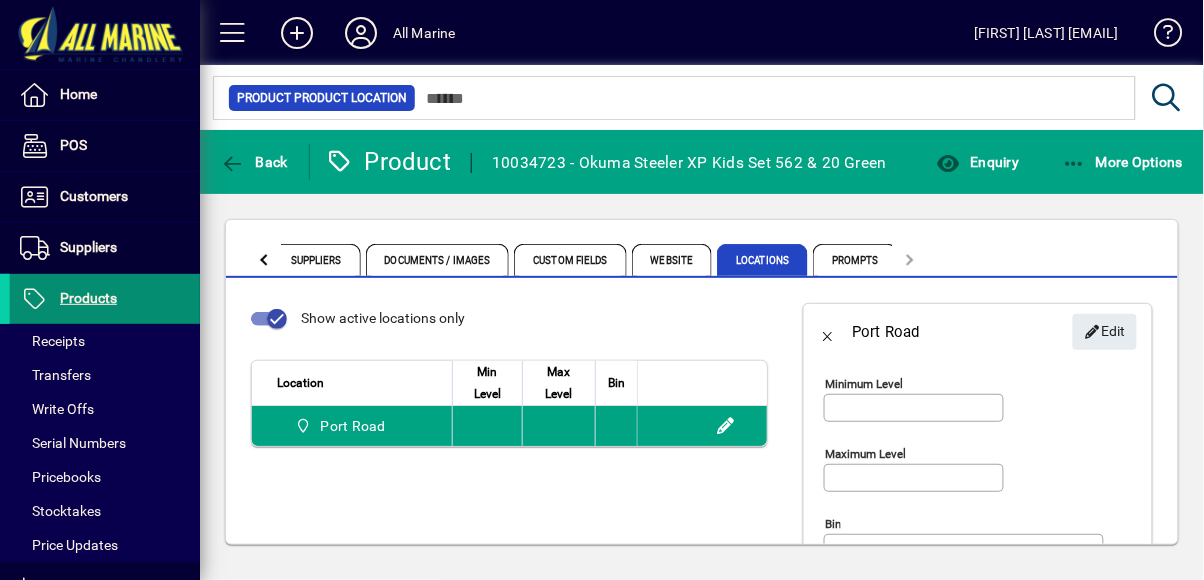 click on "Products" at bounding box center [63, 299] 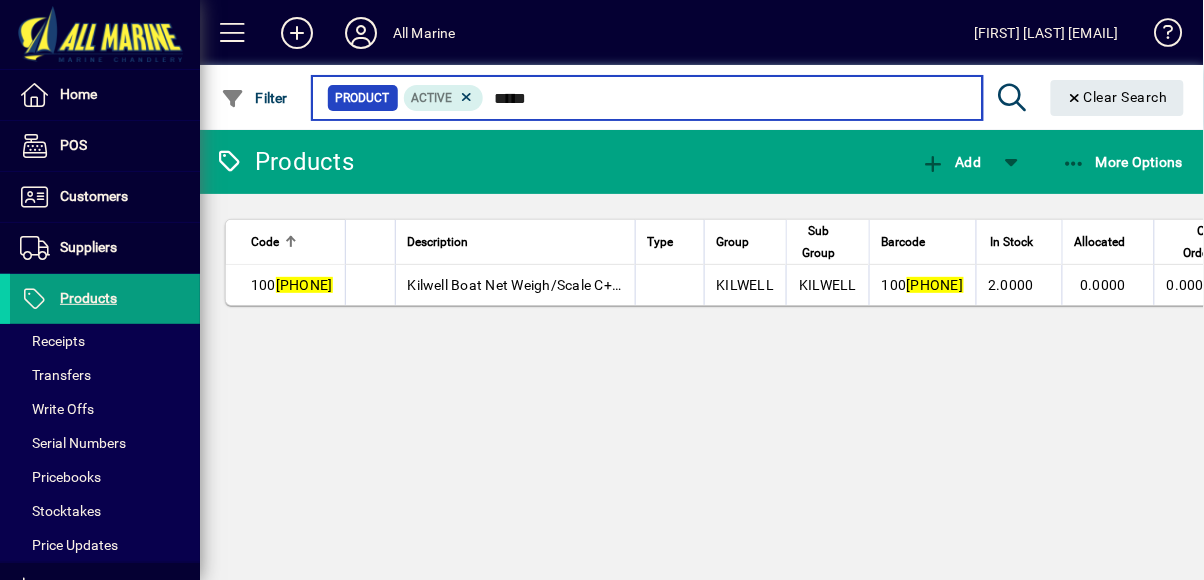 type on "*****" 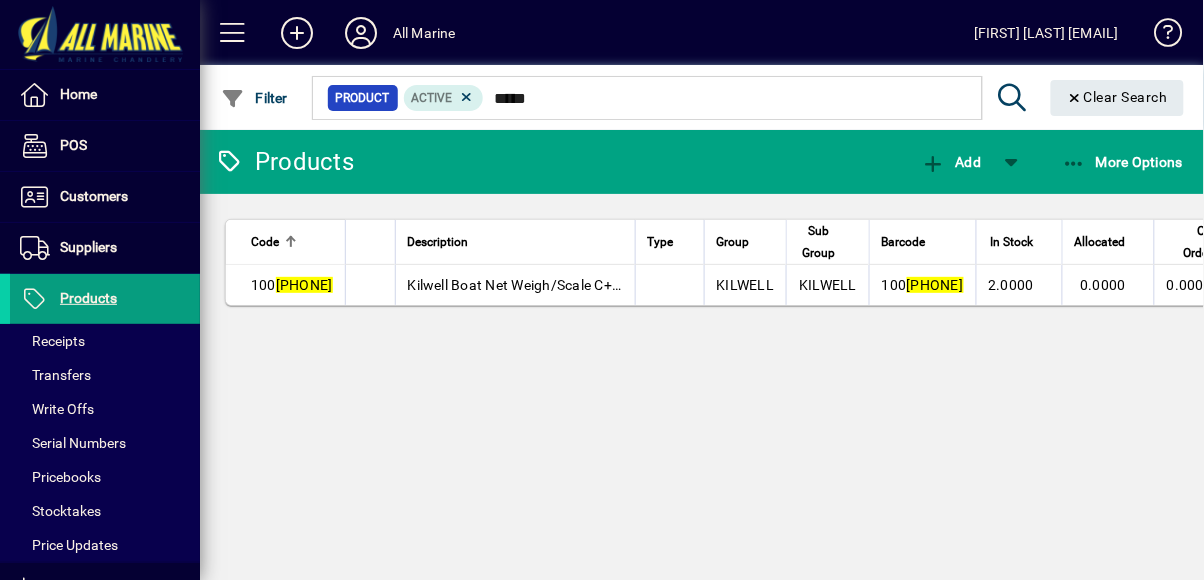 click on "Kilwell Boat Net Weigh/Scale C+R 110mm" at bounding box center [541, 285] 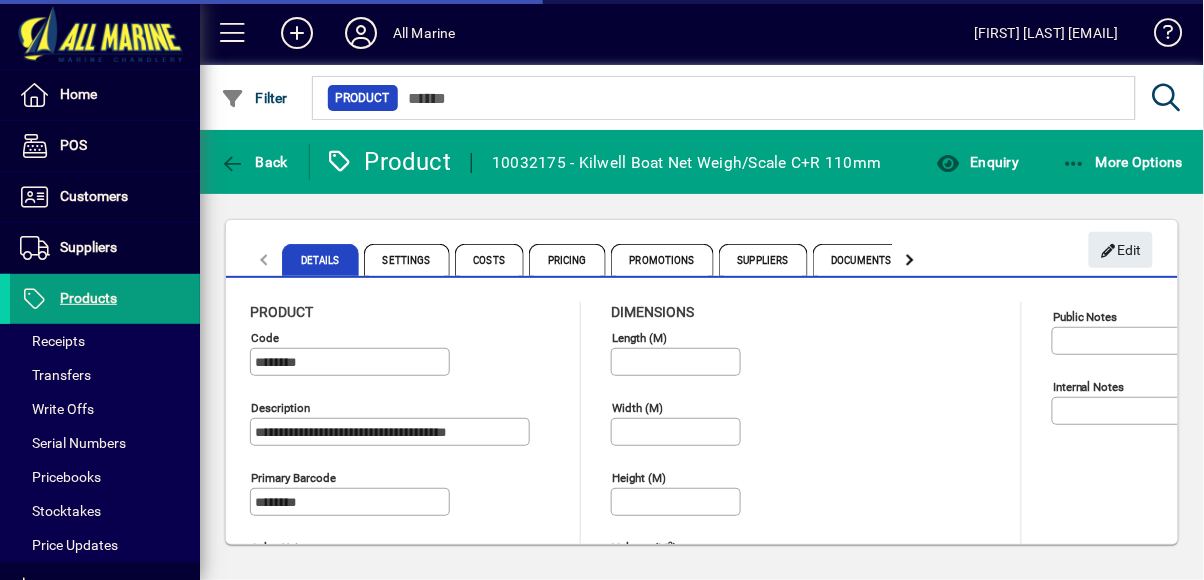 type on "**********" 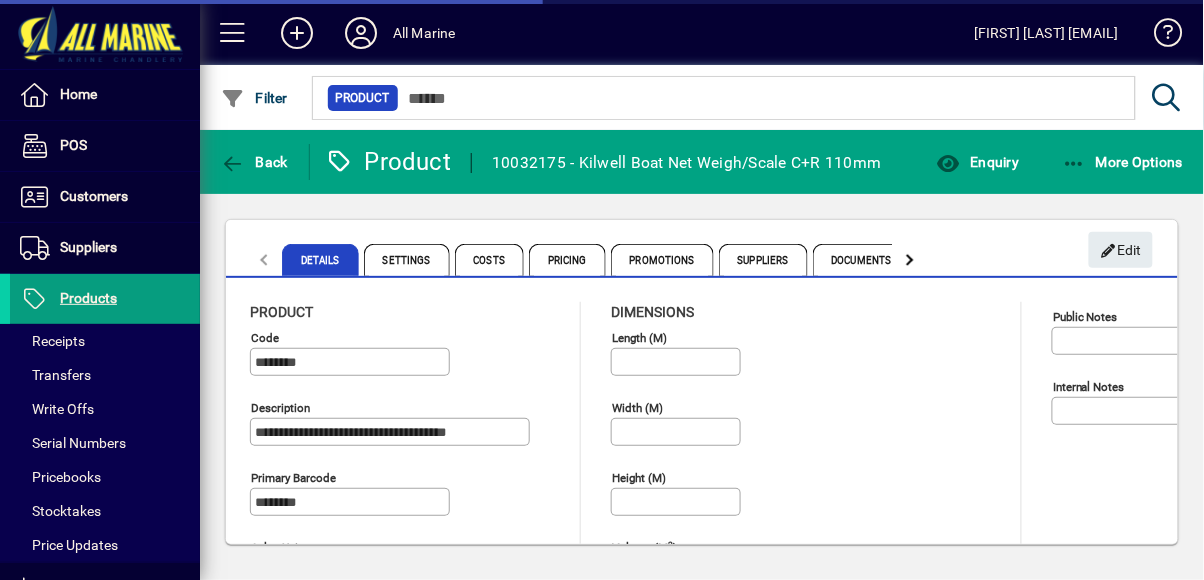 type on "**********" 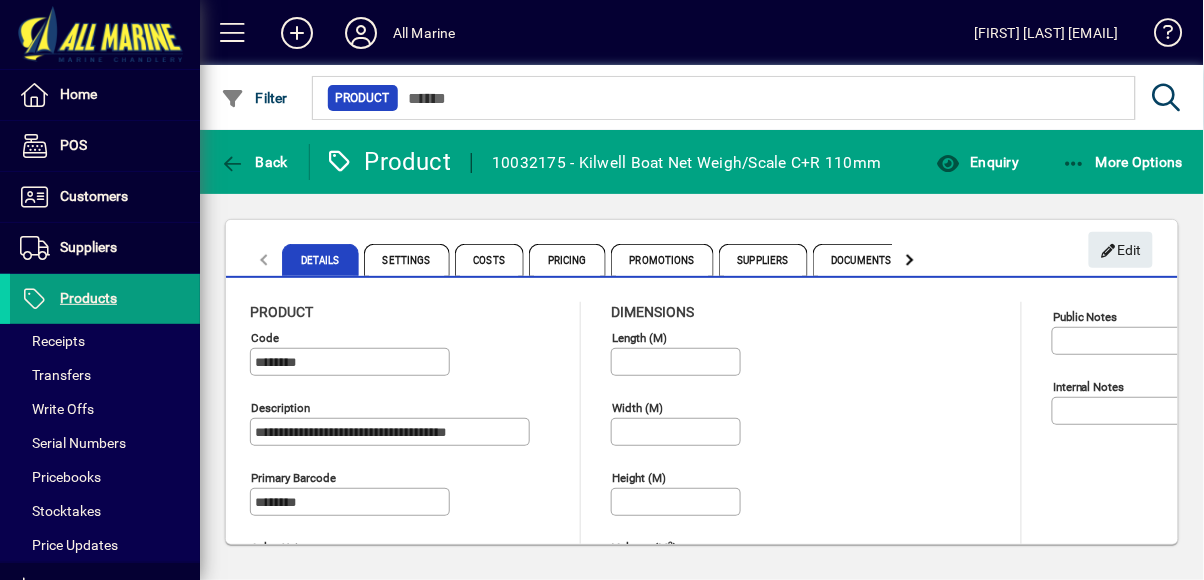 click 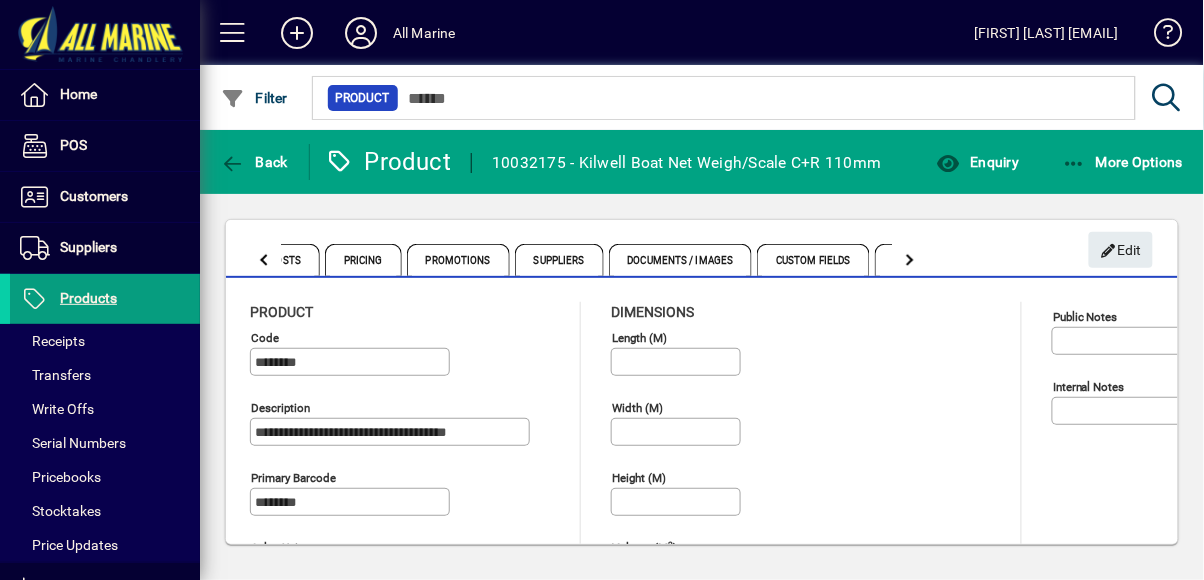 click 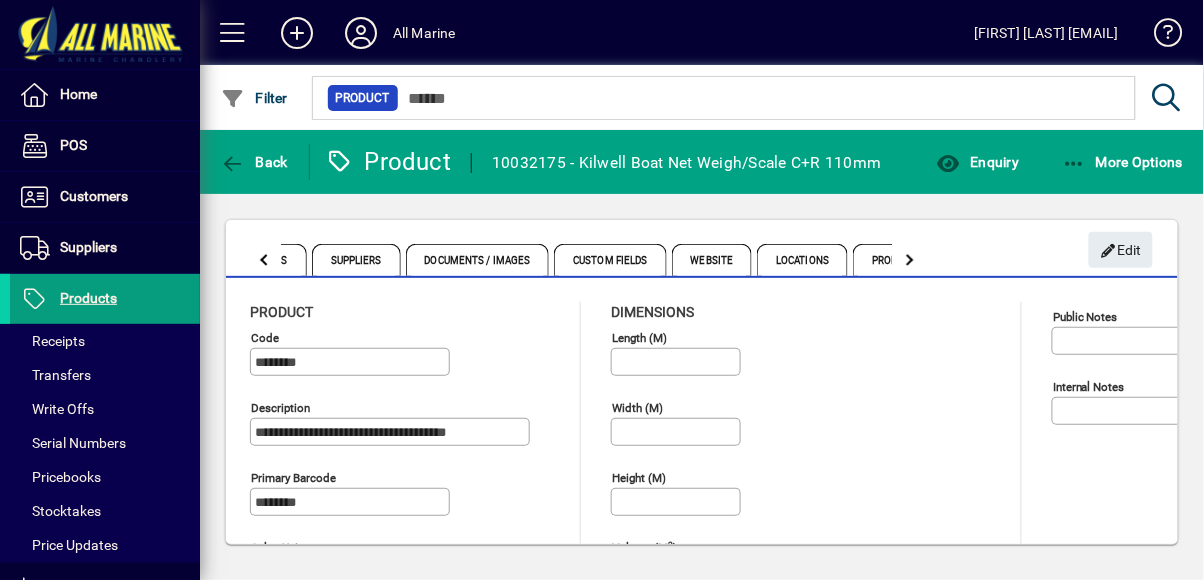 click 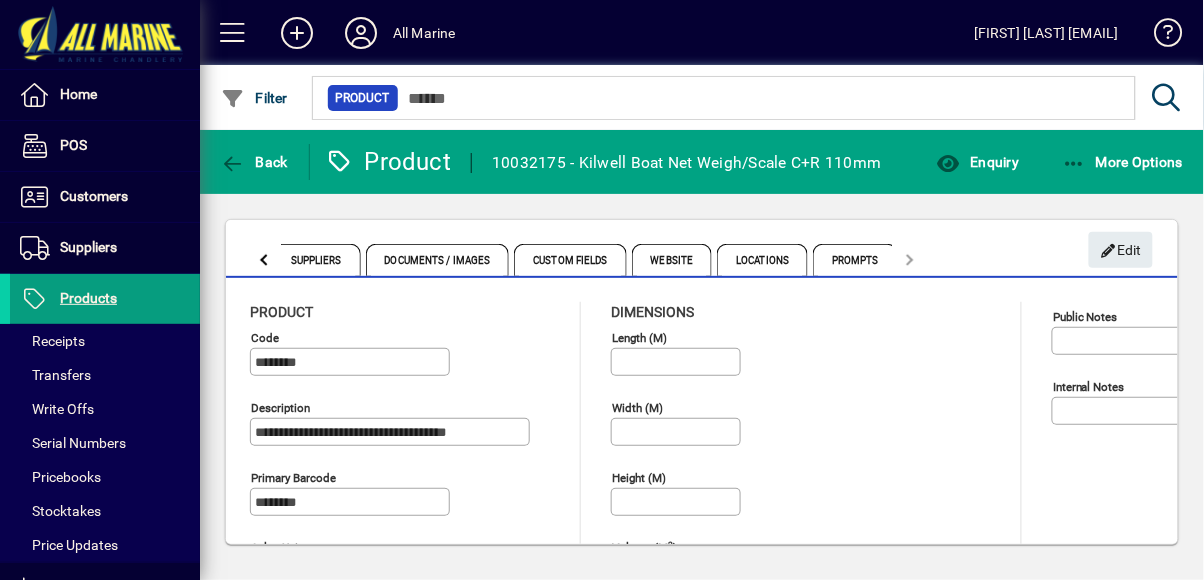 click on "Locations" at bounding box center (762, 260) 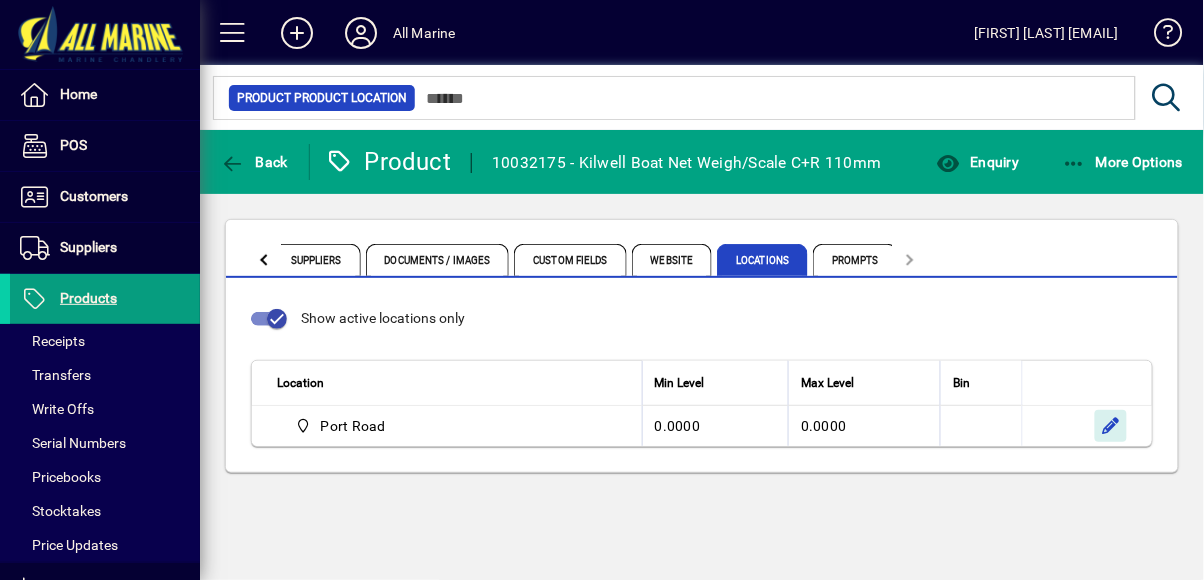 click at bounding box center (1111, 426) 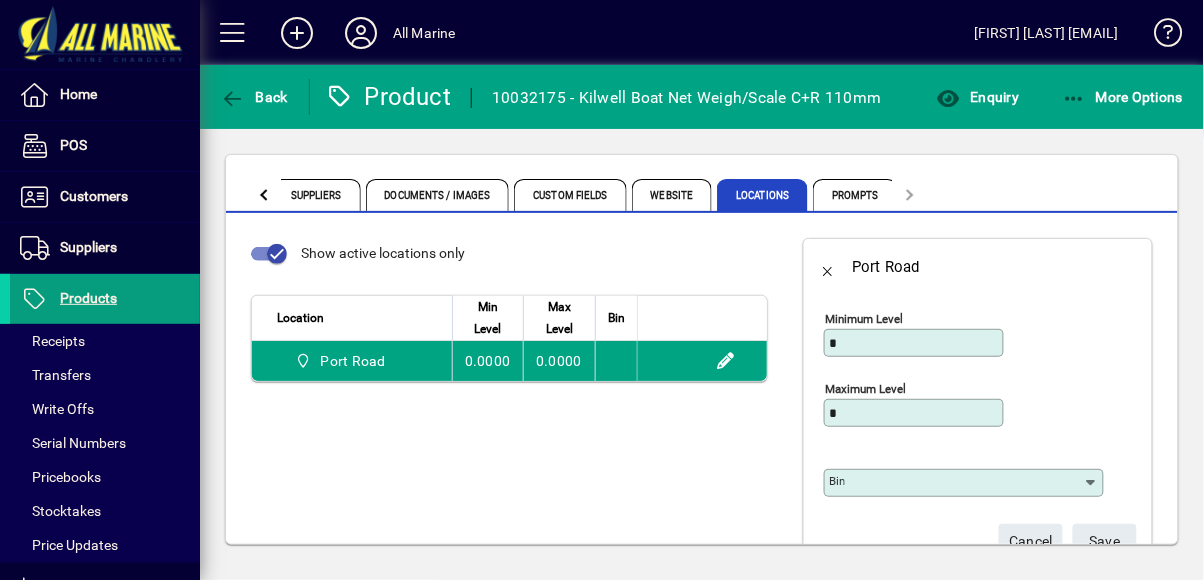 click on "Bin" 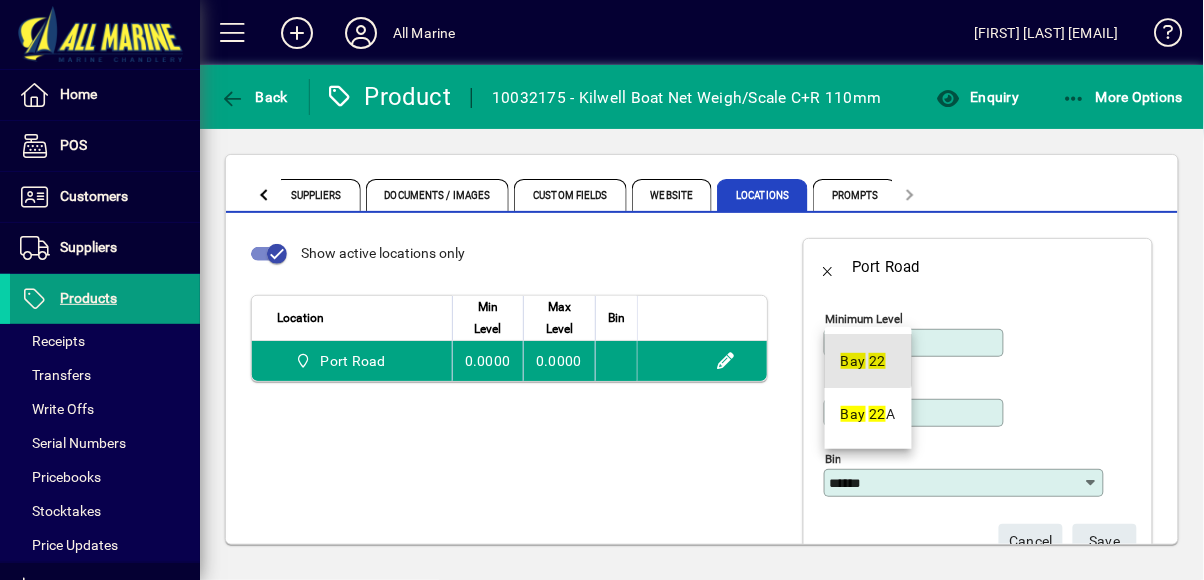 type on "******" 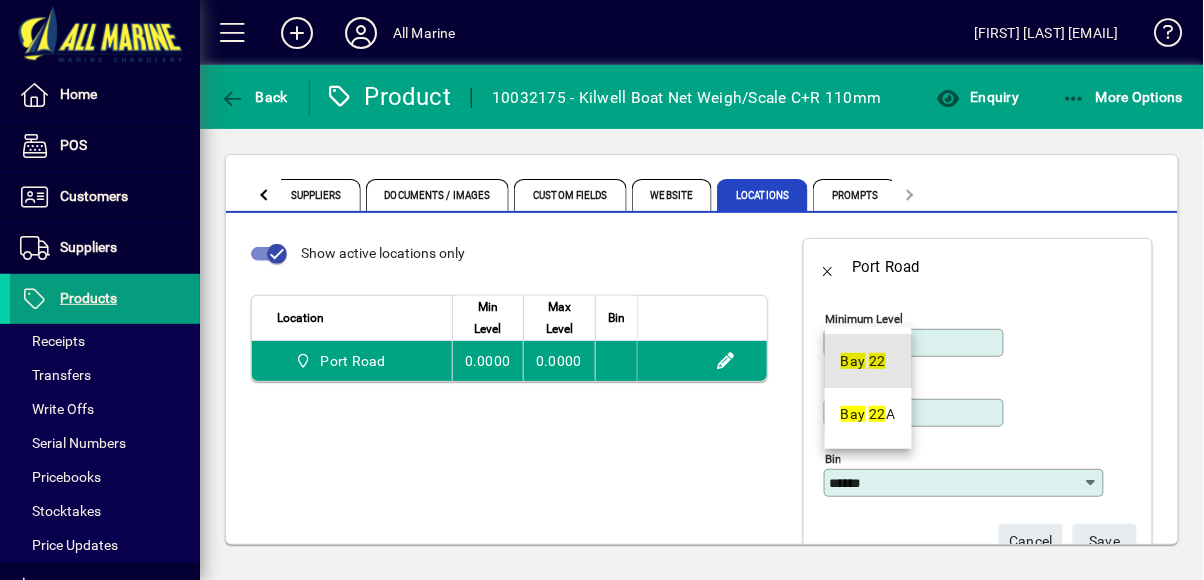 click on "Bay" at bounding box center [853, 361] 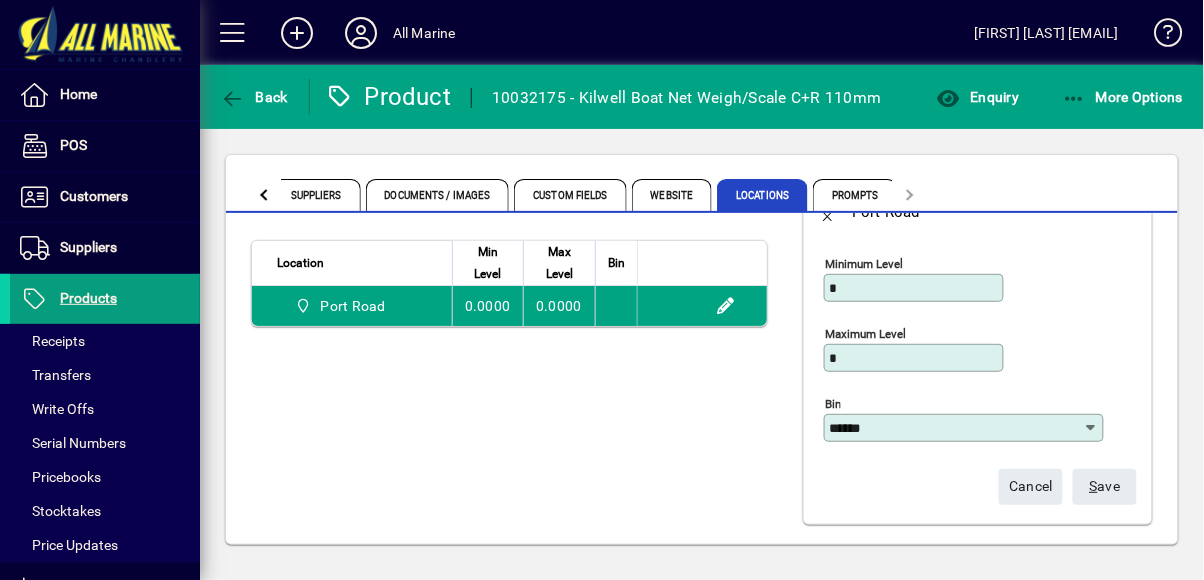 scroll, scrollTop: 60, scrollLeft: 0, axis: vertical 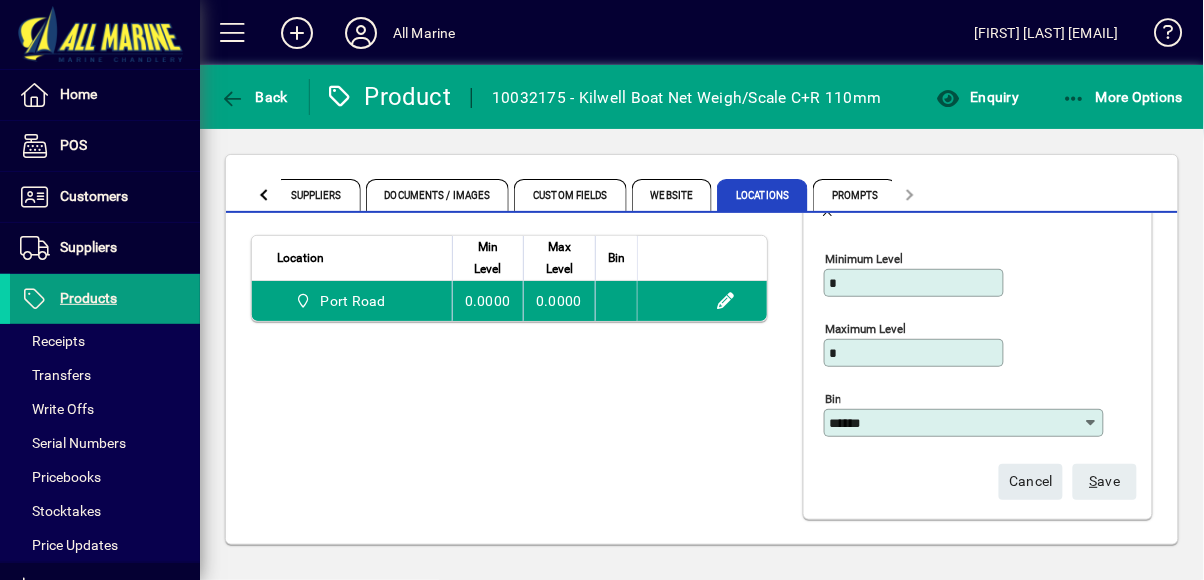 click on "S ave" 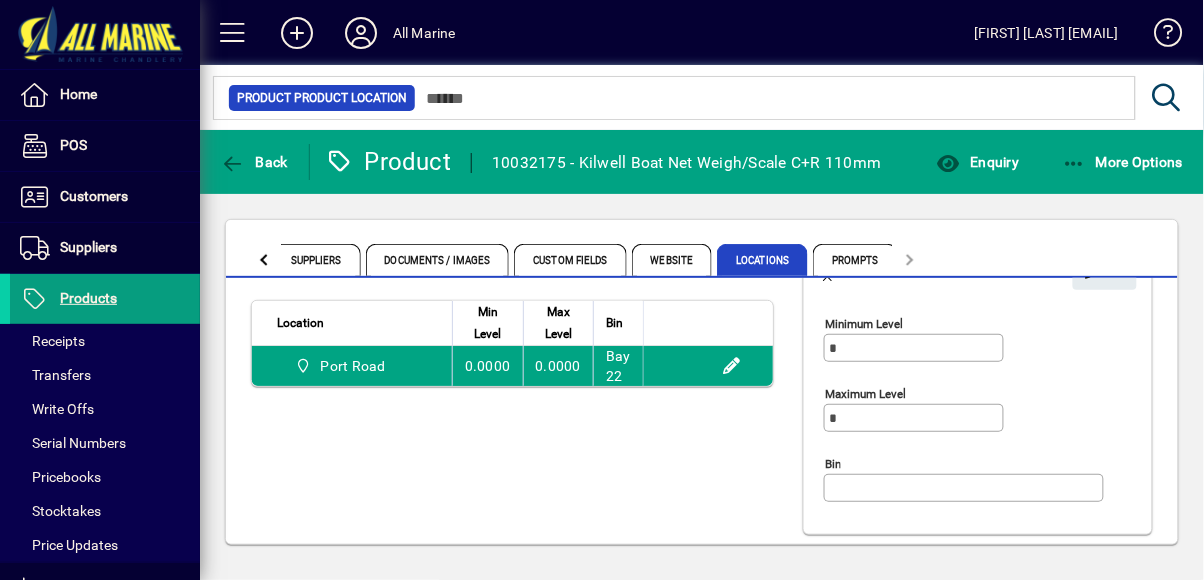 scroll, scrollTop: 0, scrollLeft: 0, axis: both 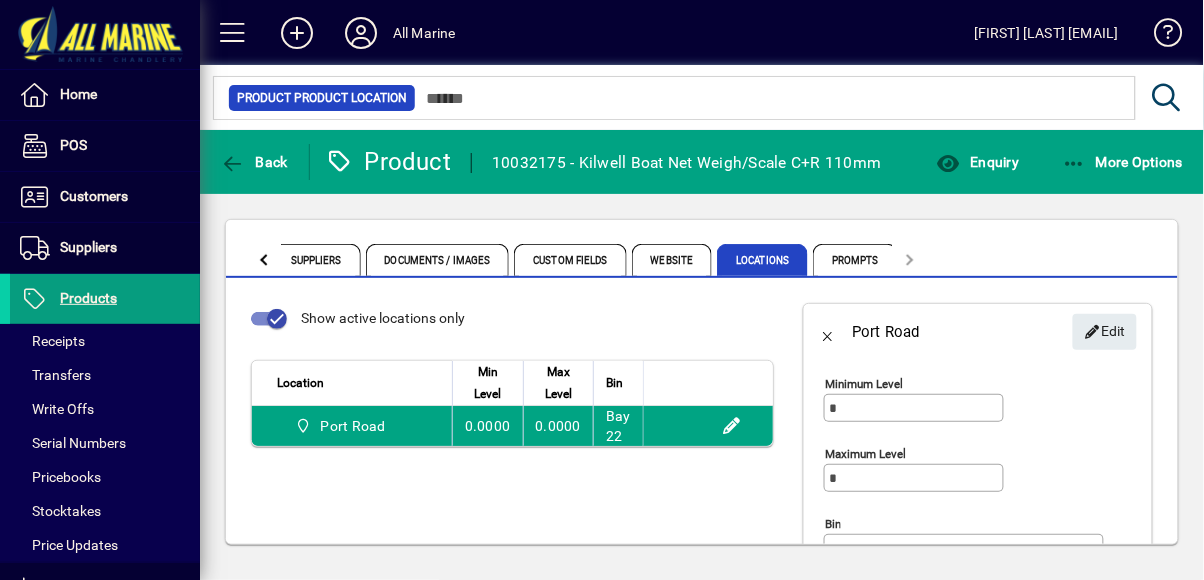 type on "******" 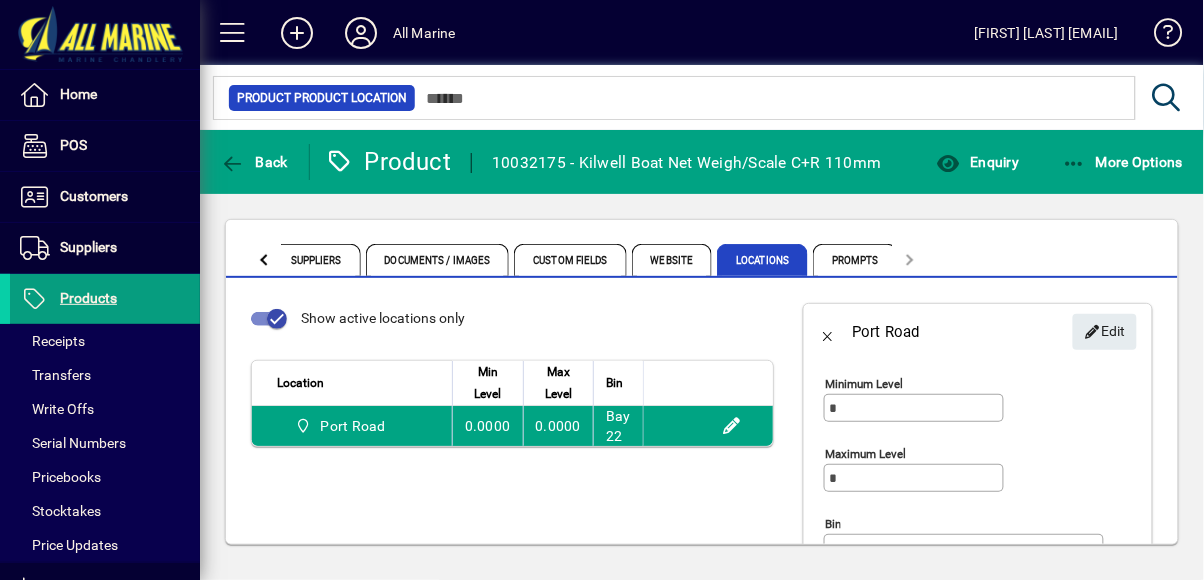 scroll, scrollTop: 75, scrollLeft: 0, axis: vertical 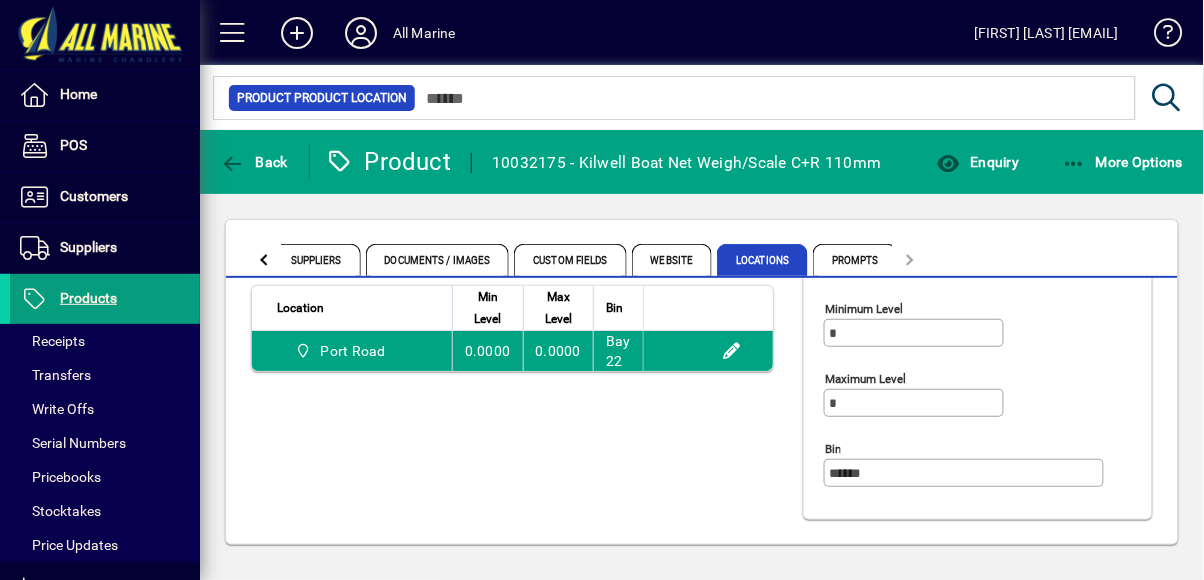 click 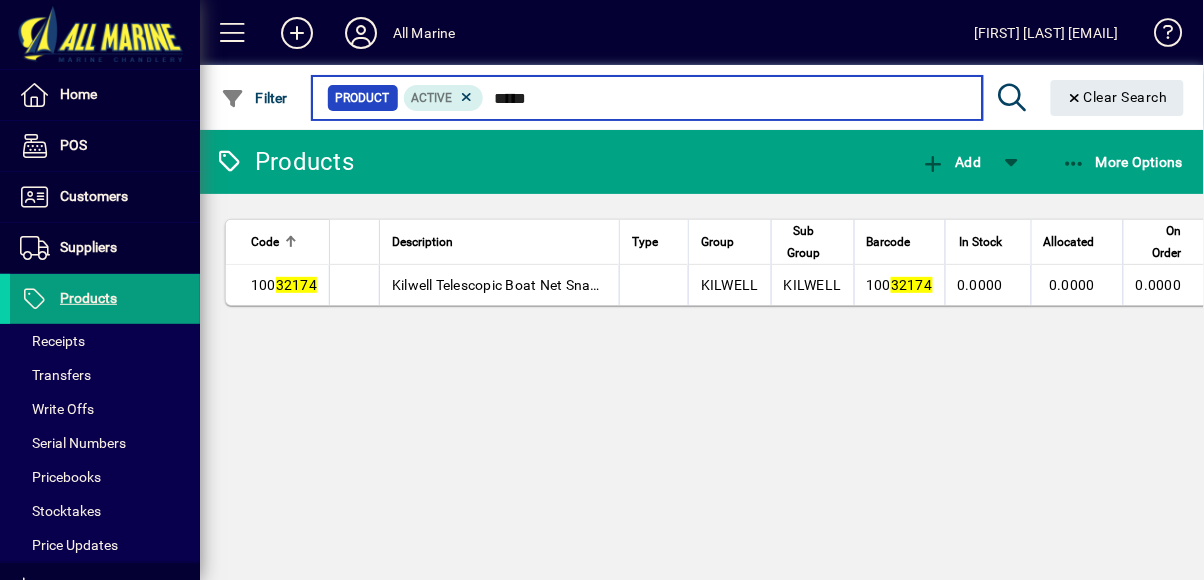type on "*****" 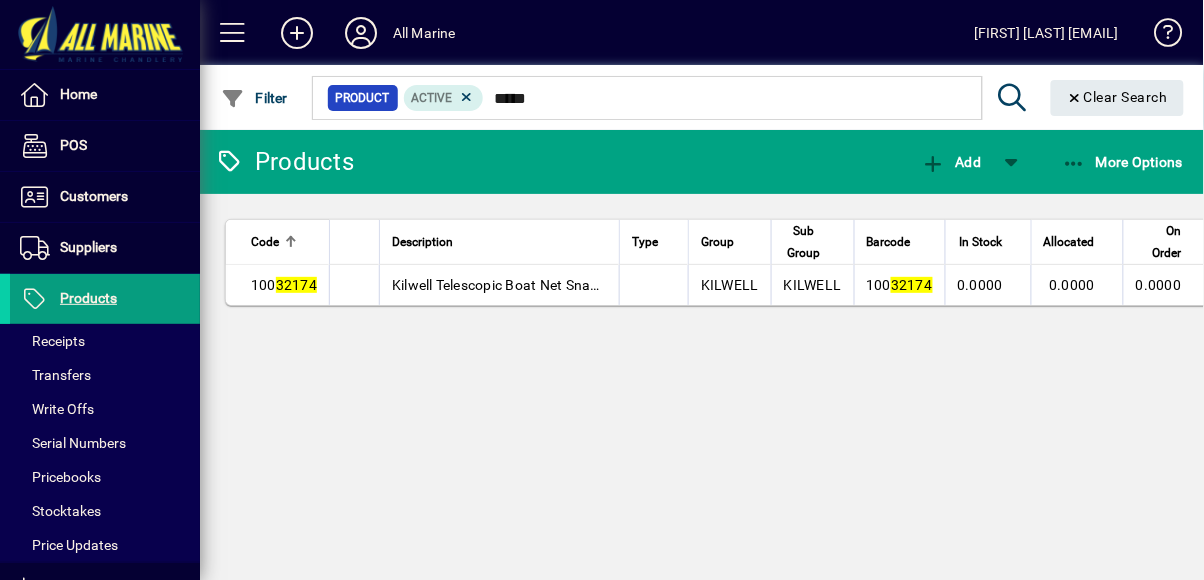 click on "Kilwell Telescopic Boat Net Snag Free 180cm" at bounding box center (499, 285) 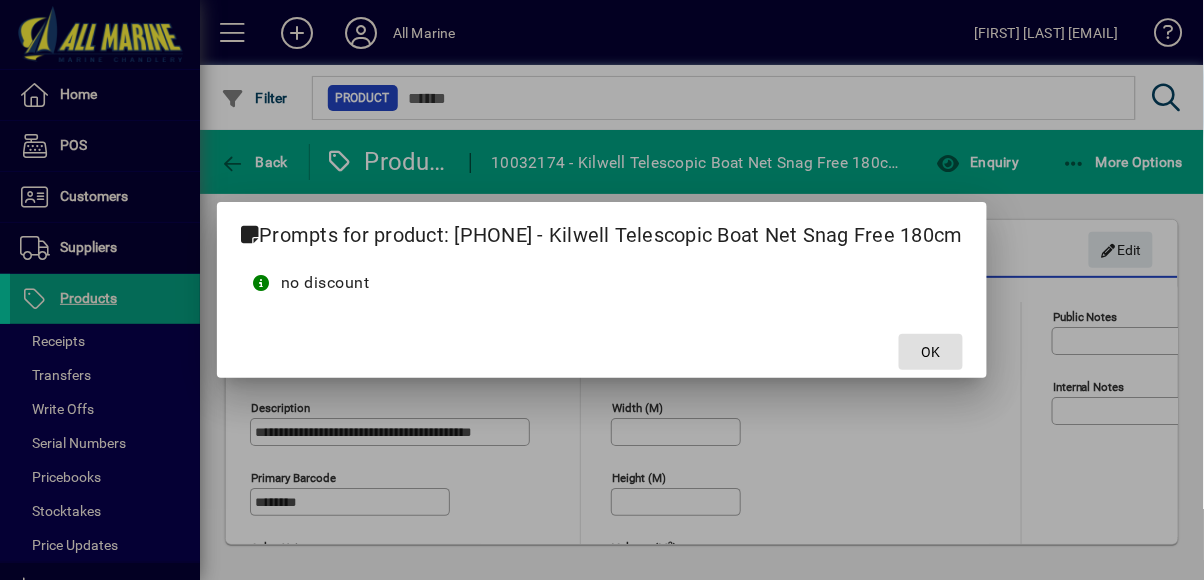 click 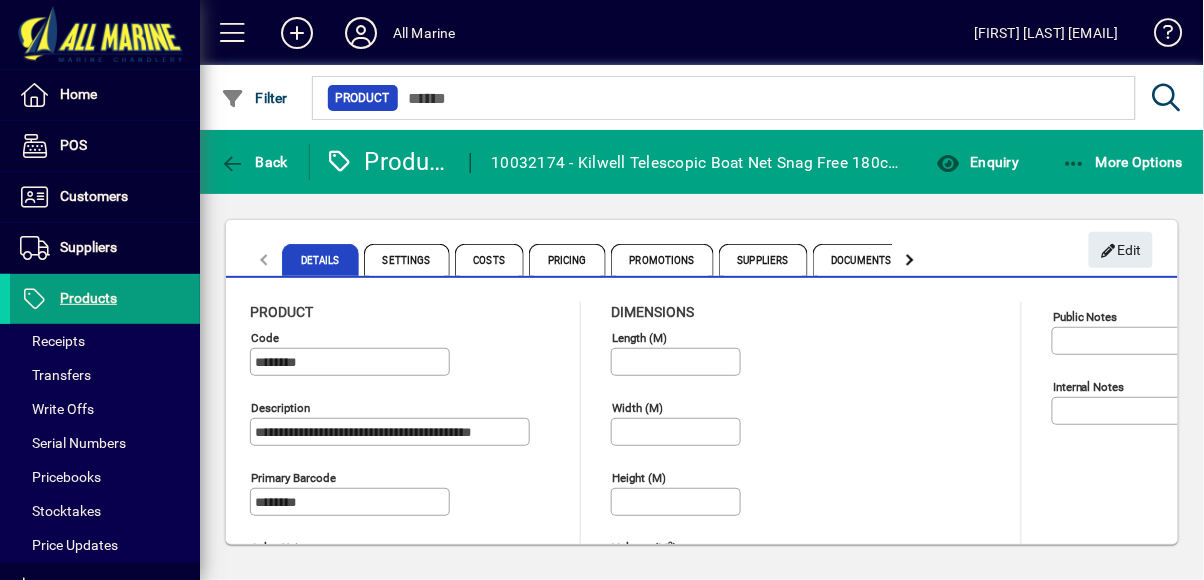click 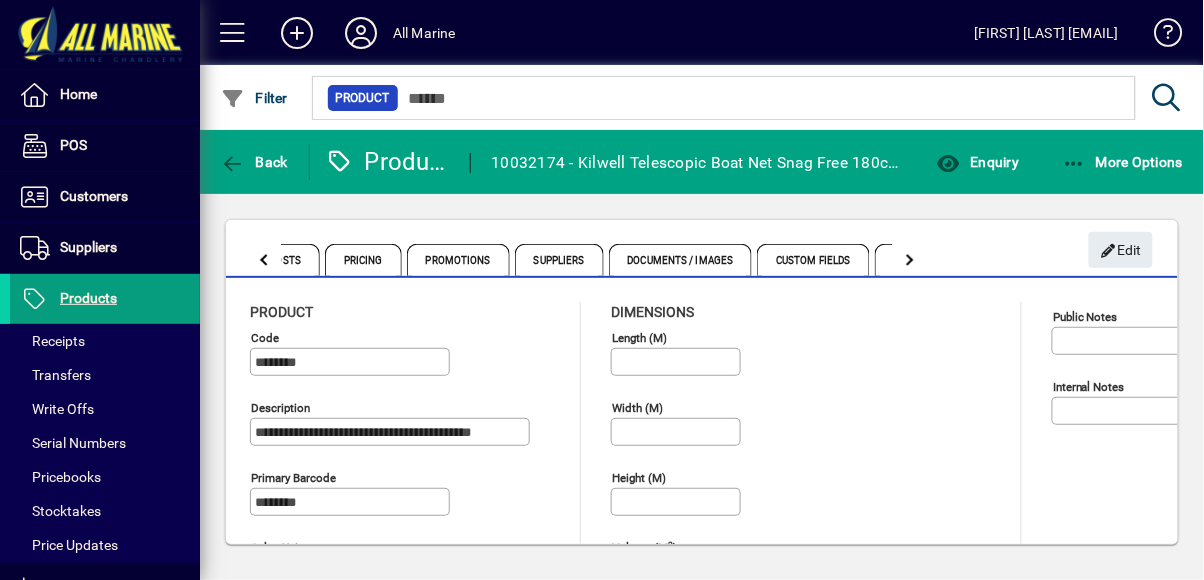 click 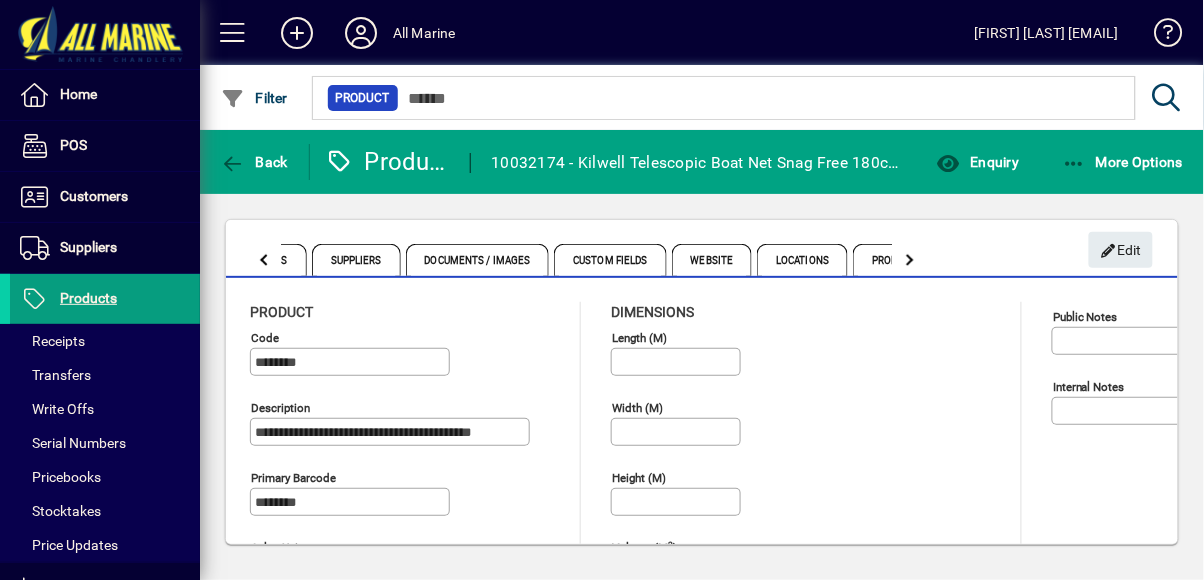 click 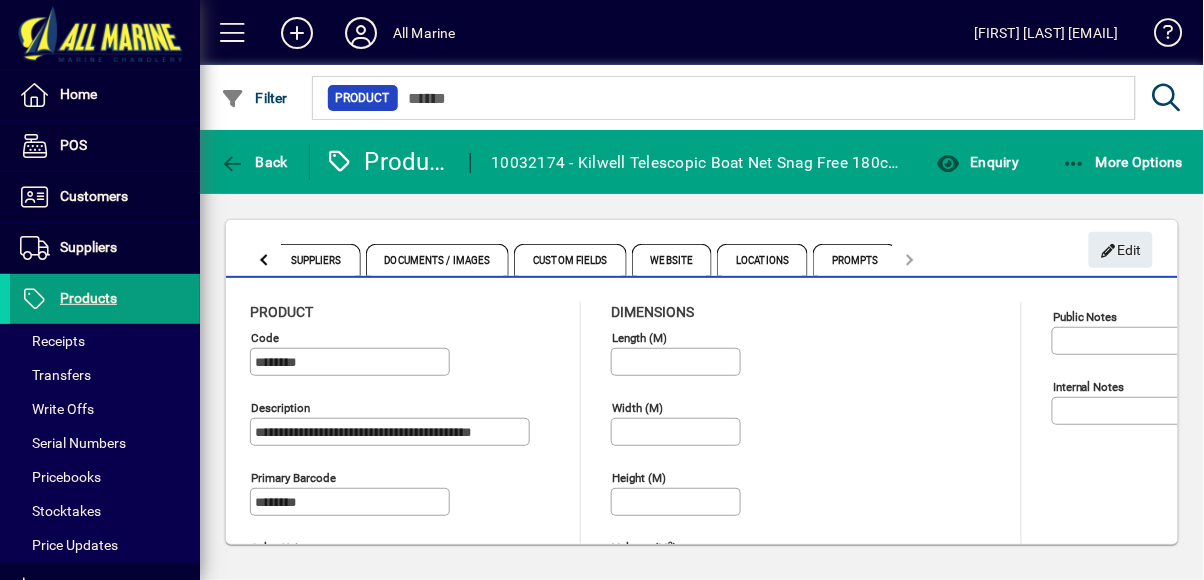 click on "Locations" at bounding box center (762, 260) 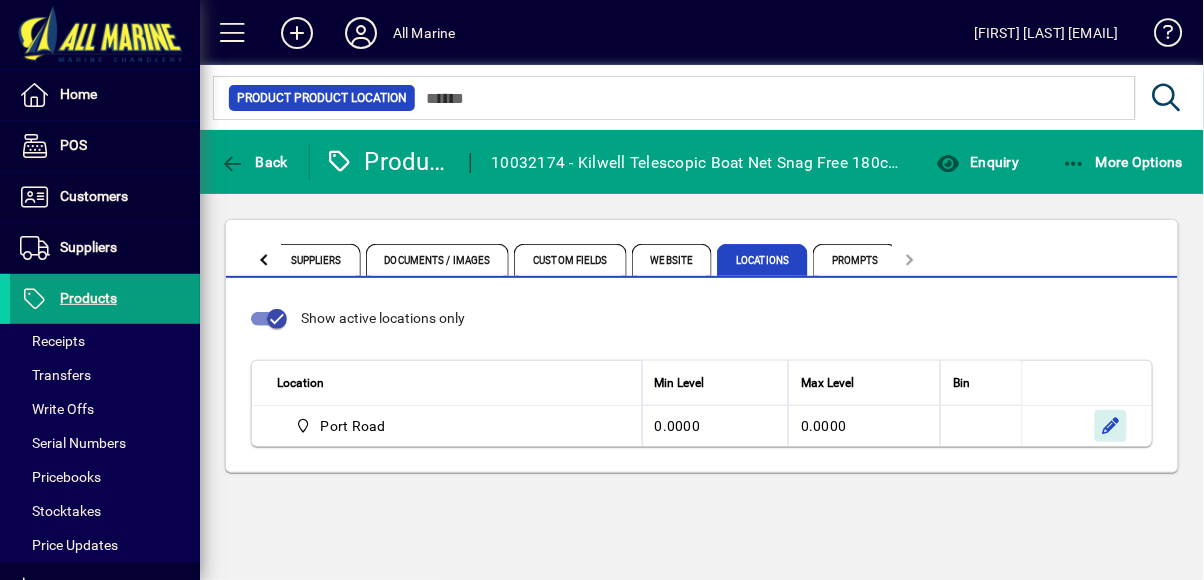 click at bounding box center (1111, 426) 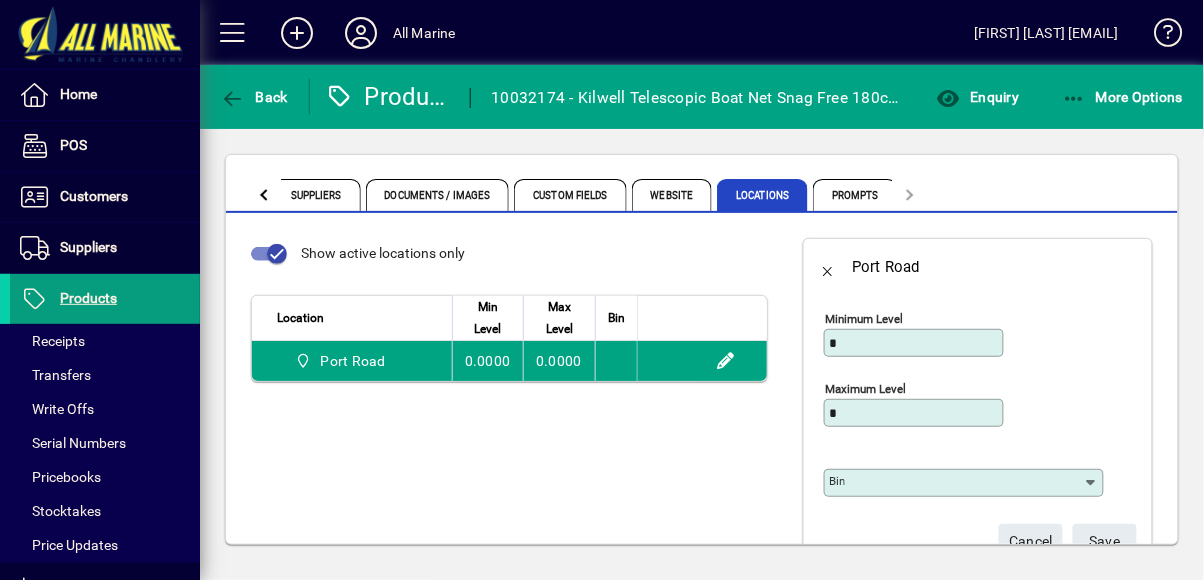 click on "Bin" at bounding box center [956, 483] 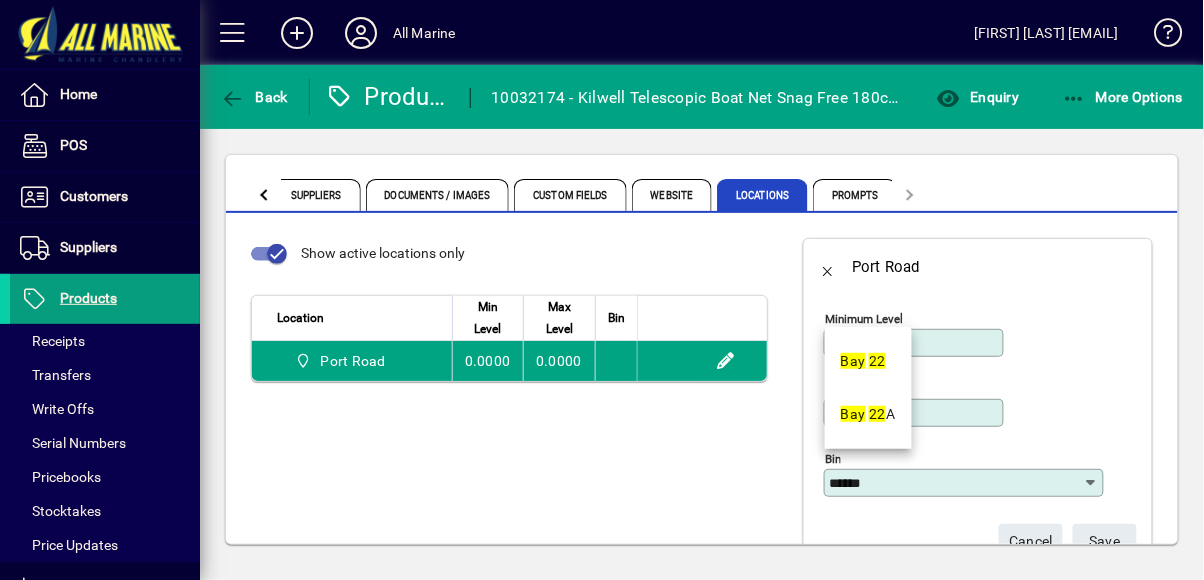 type on "******" 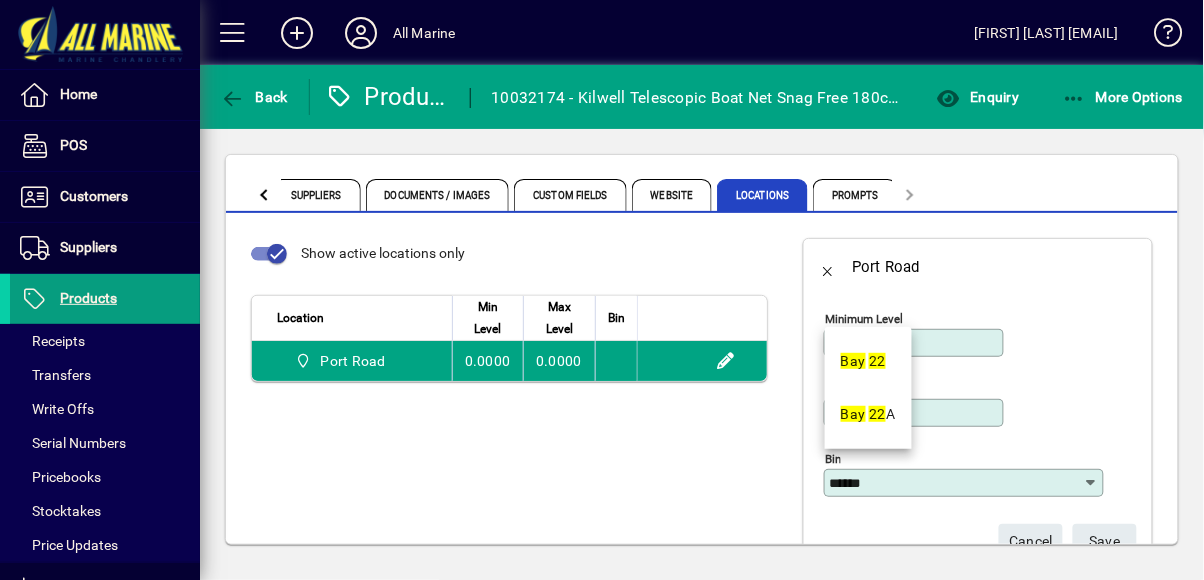 click on "[LOCATION] [DAY]" at bounding box center [864, 361] 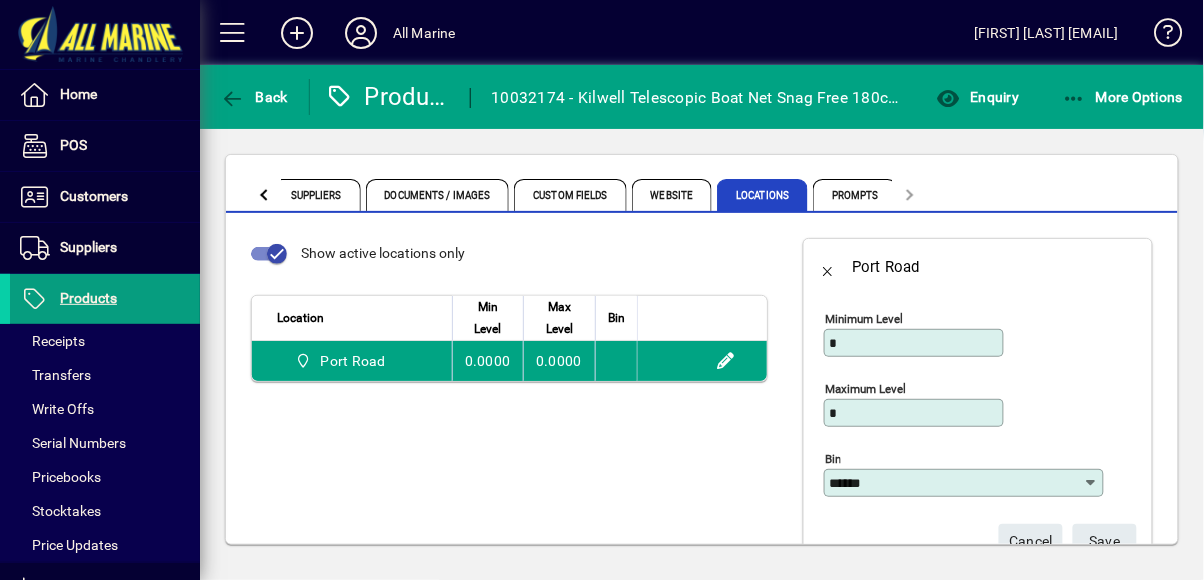 click on "S ave" 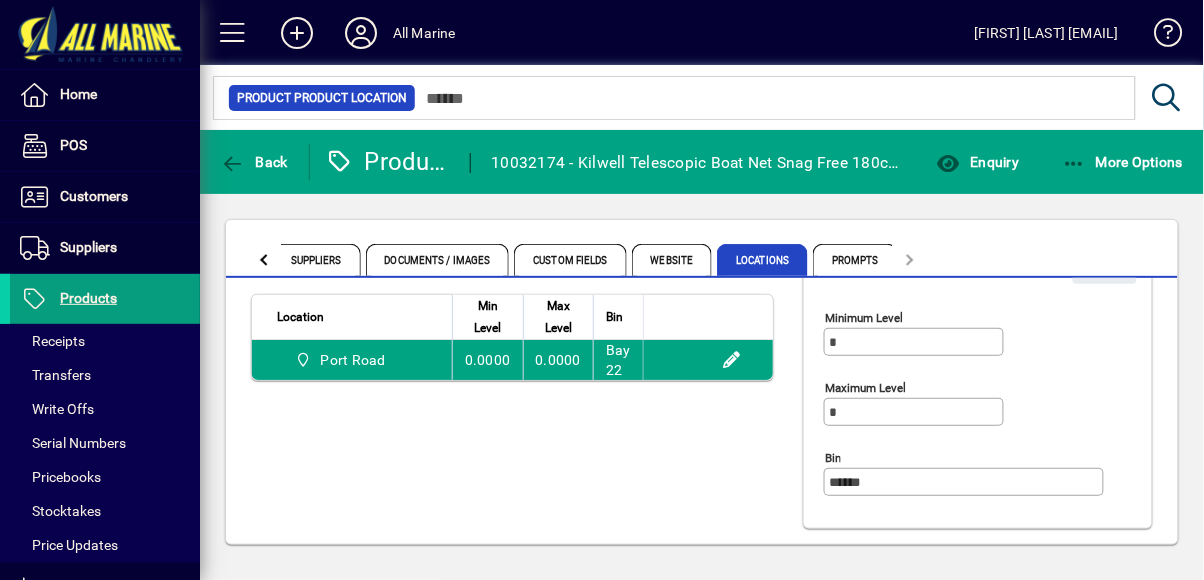 scroll, scrollTop: 75, scrollLeft: 0, axis: vertical 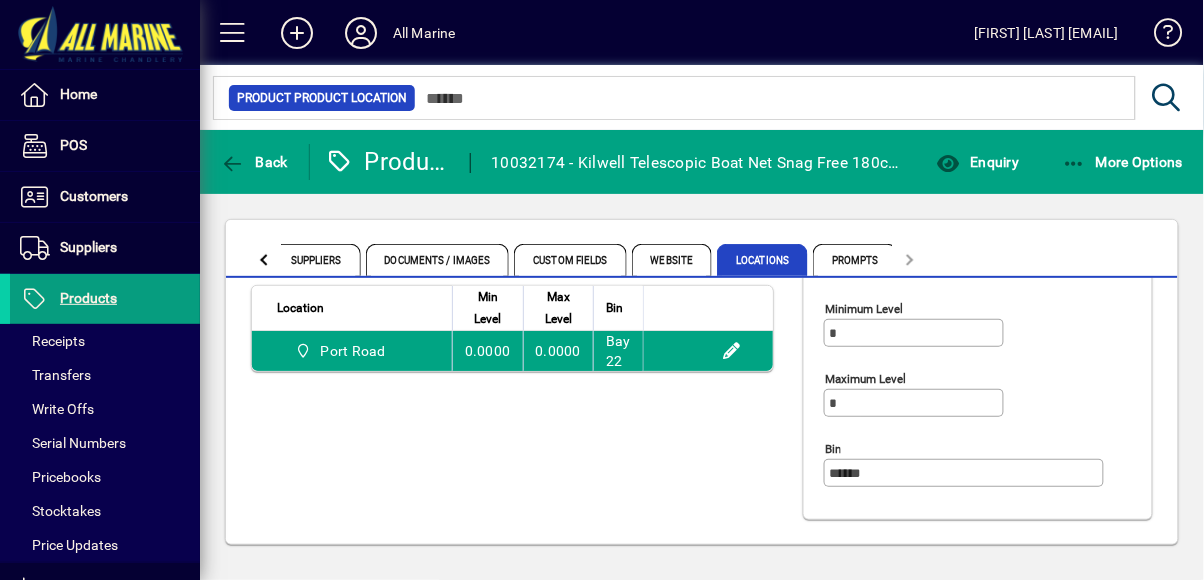 click on "Products" at bounding box center [63, 299] 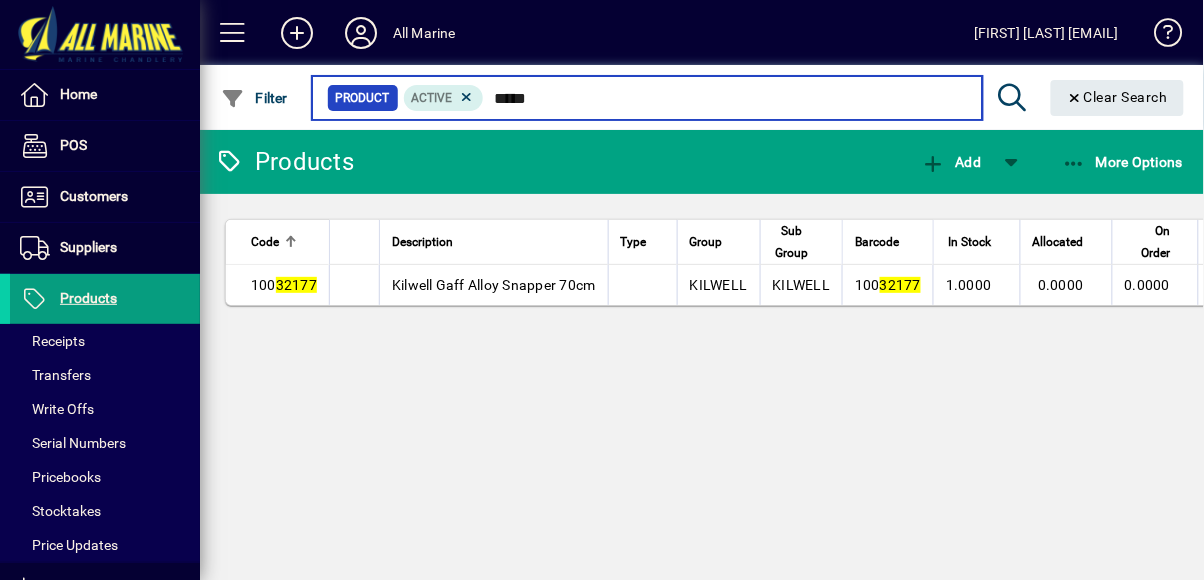 type on "*****" 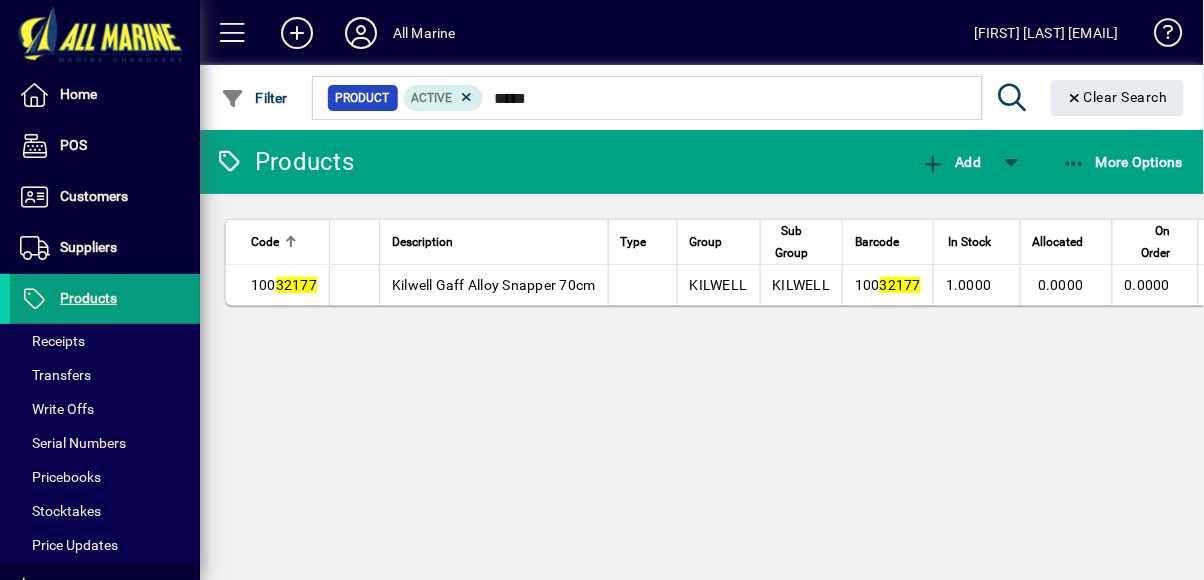 click on "Kilwell Gaff Alloy Snapper 70cm" at bounding box center (494, 285) 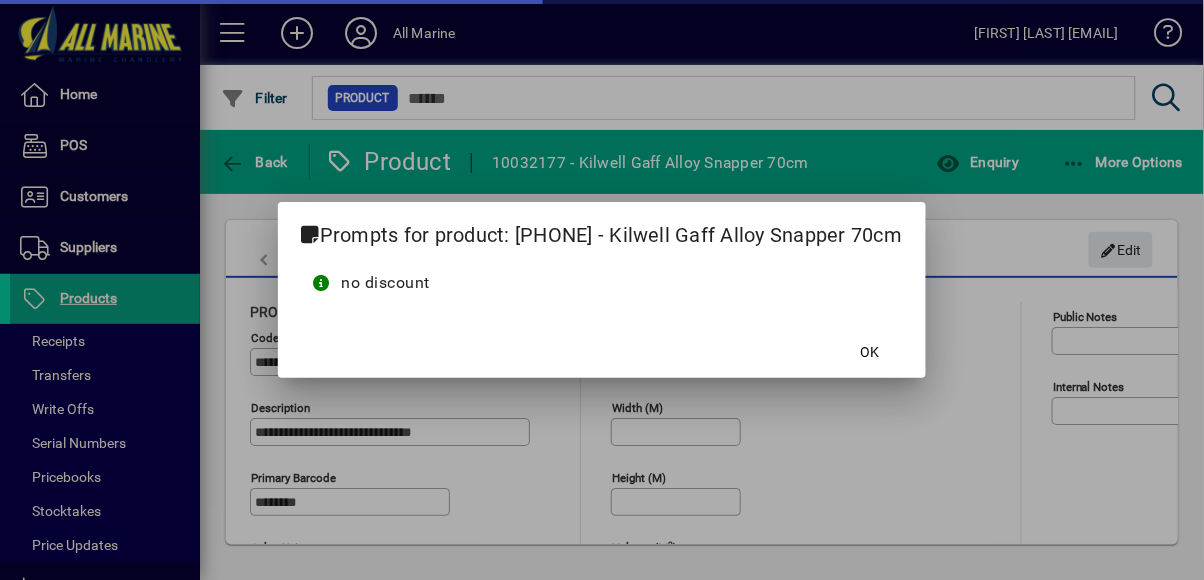 type on "**********" 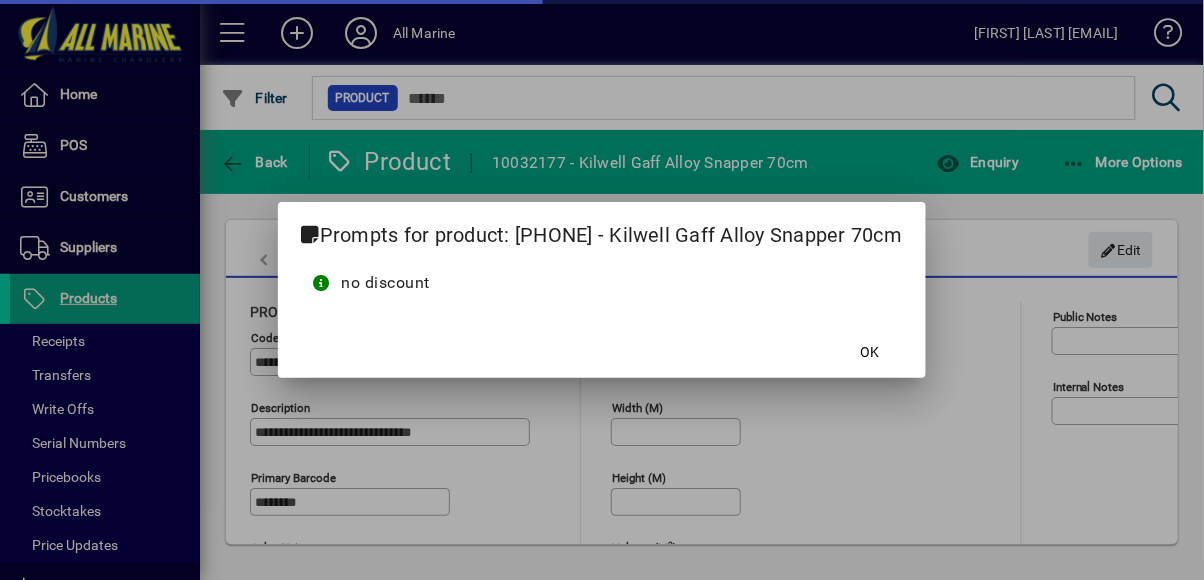 type on "**********" 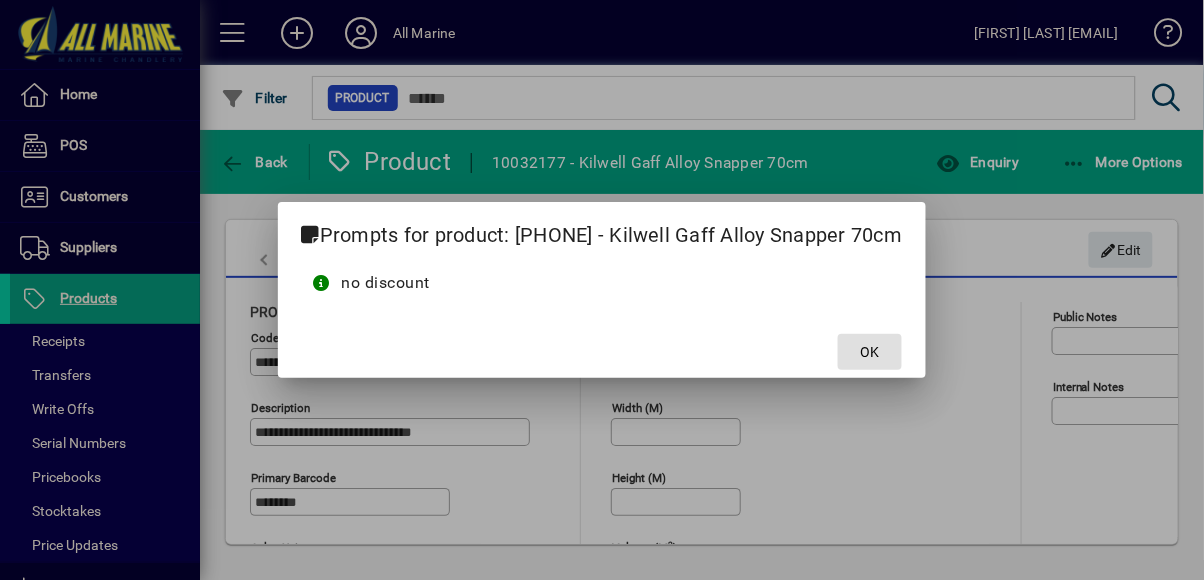 click 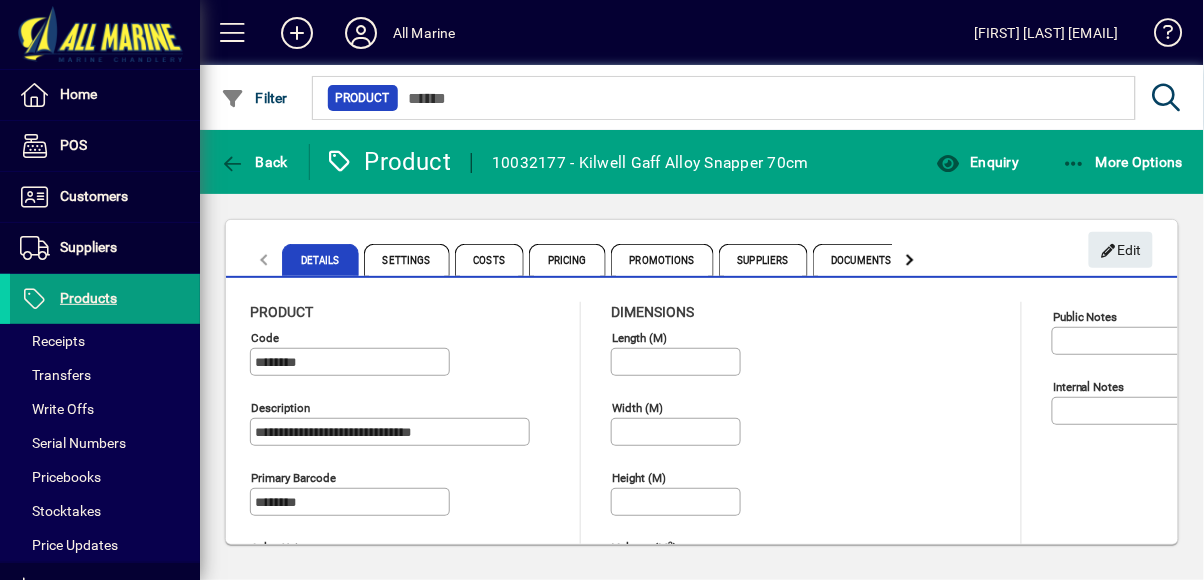 click 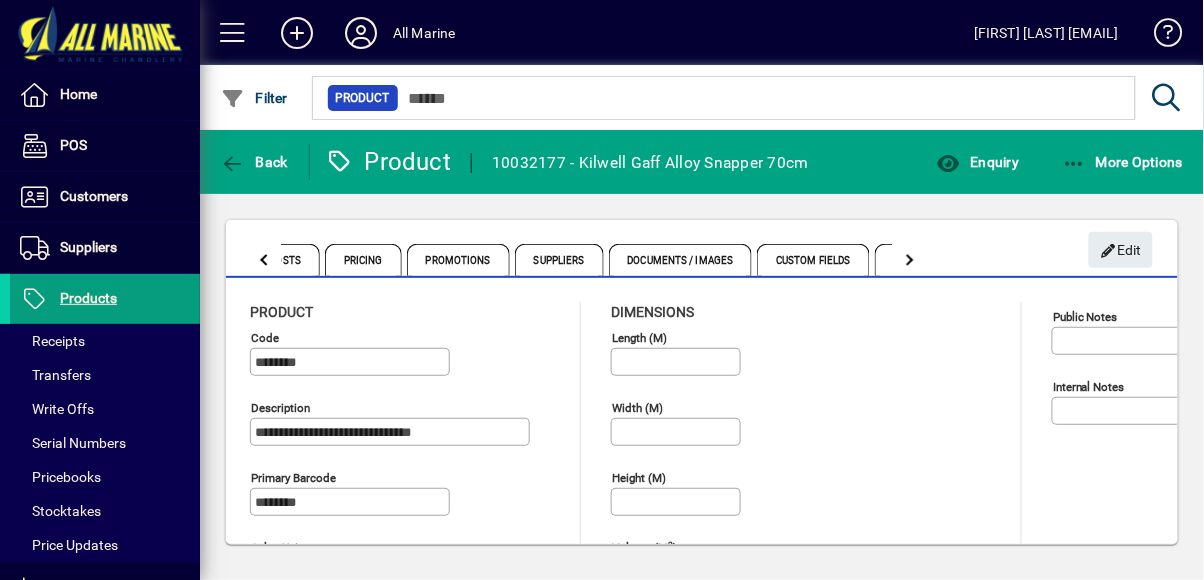 click 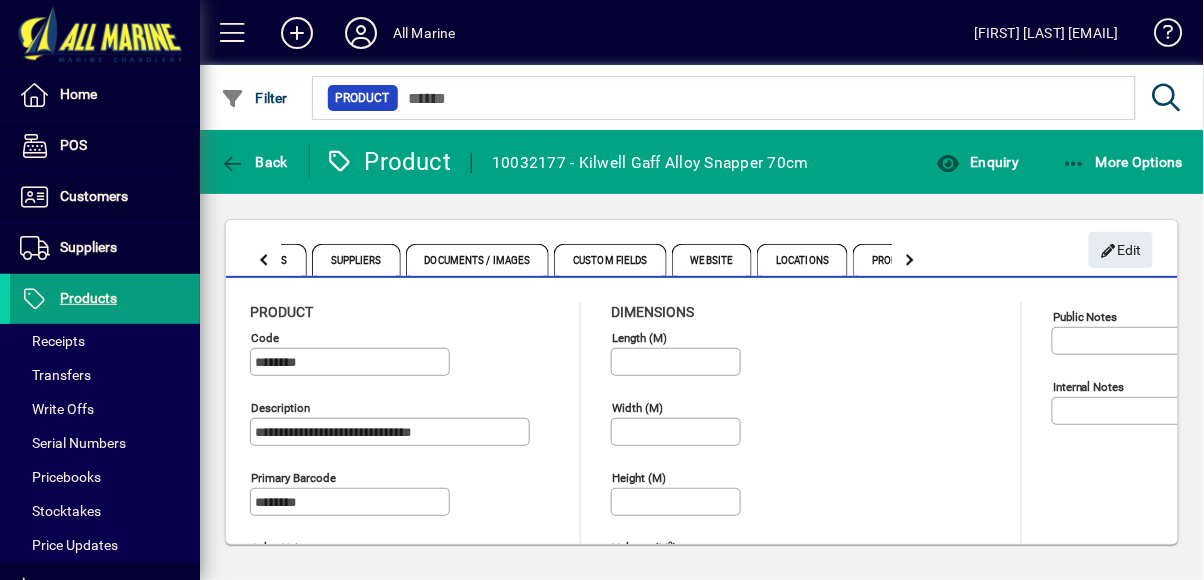 click on "Locations" at bounding box center (802, 260) 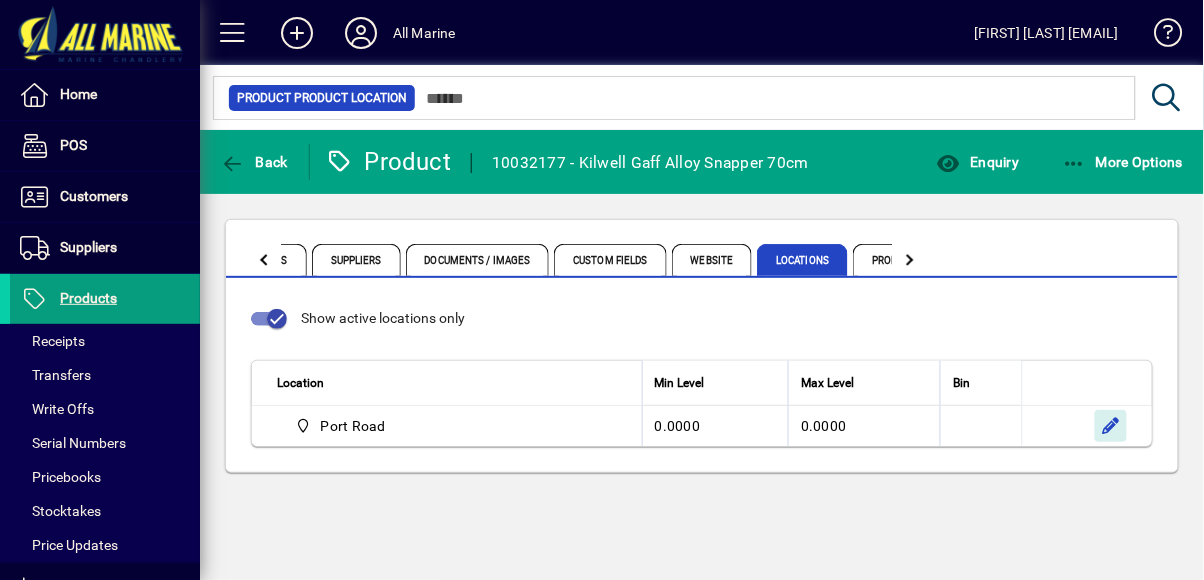 click at bounding box center [1111, 426] 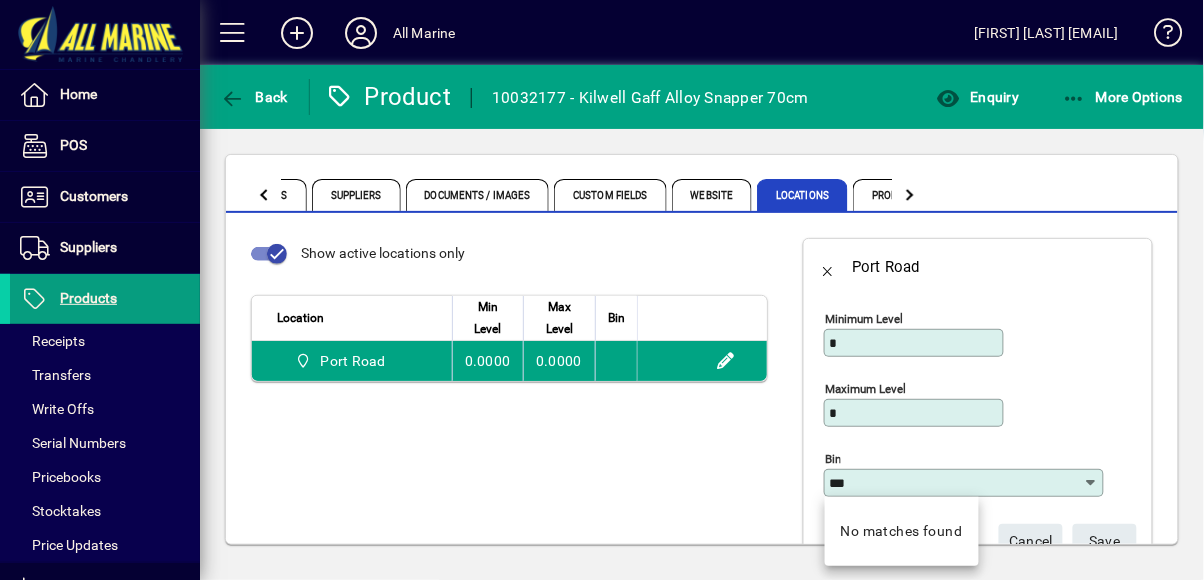 click on "***" at bounding box center (956, 483) 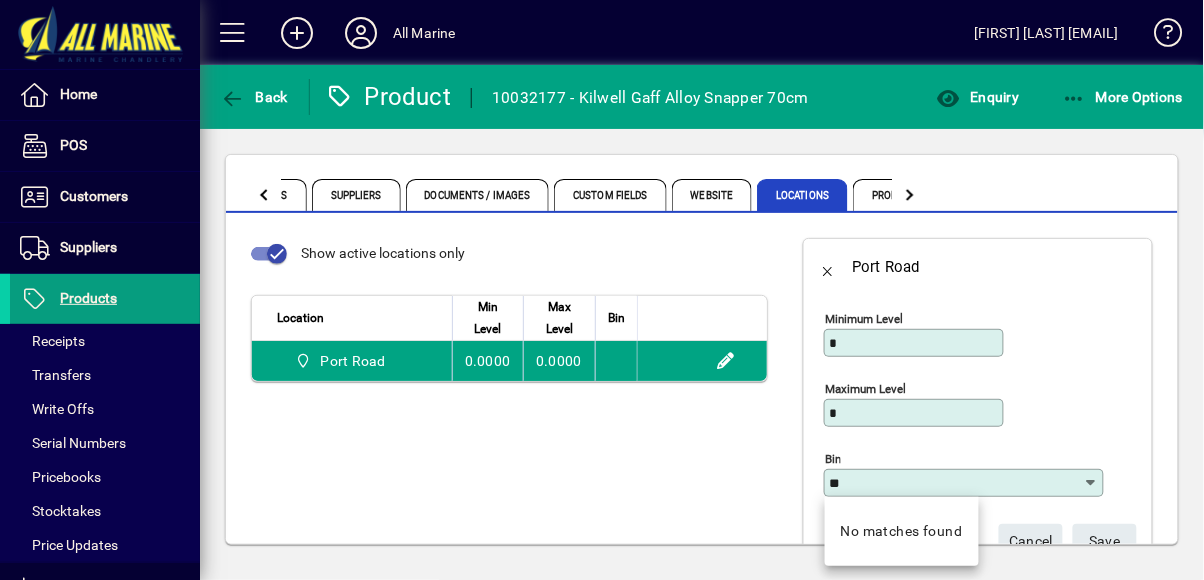 type on "*" 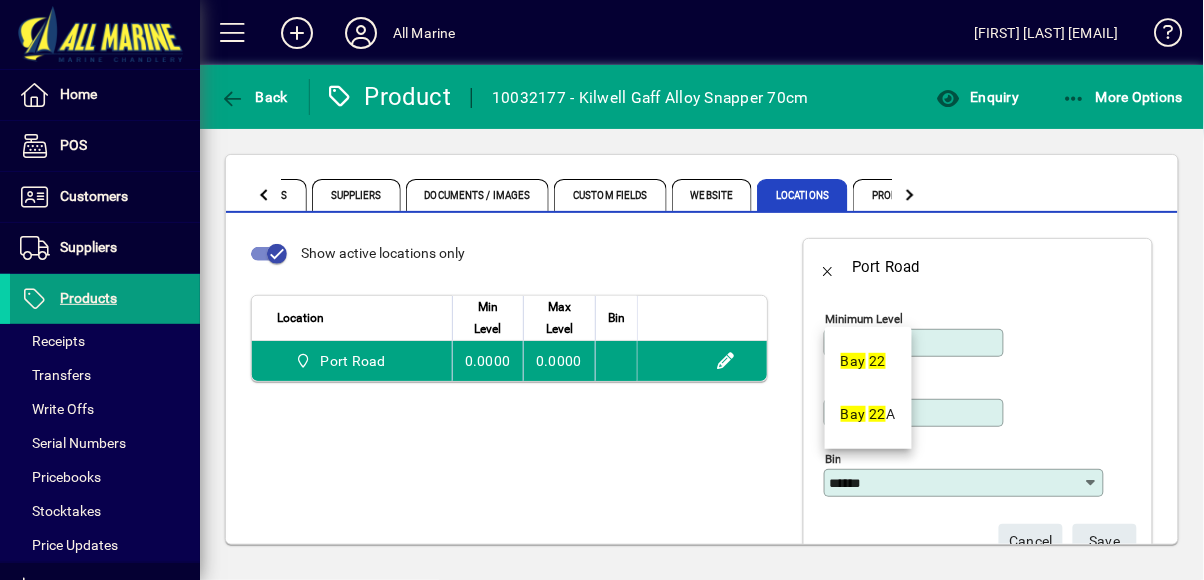 type on "******" 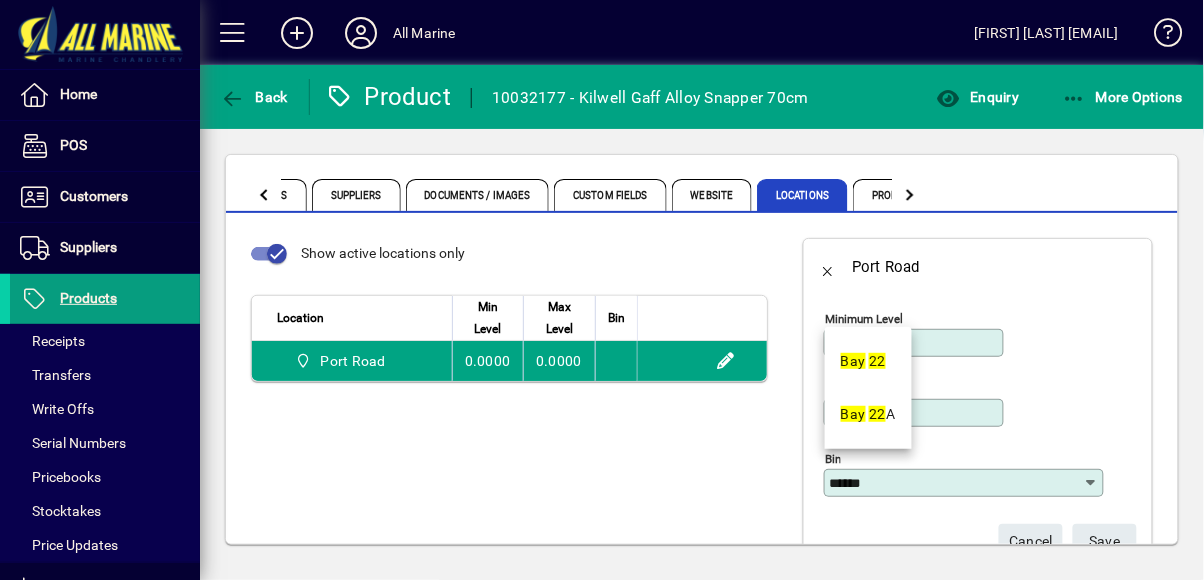 click on "22" at bounding box center (877, 361) 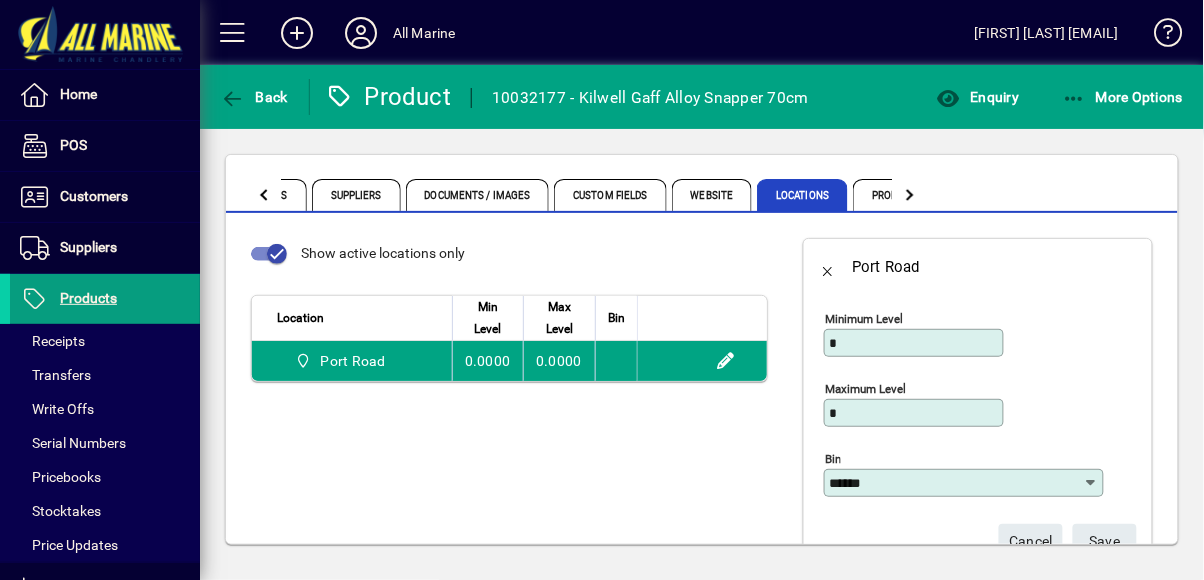 click on "S ave" 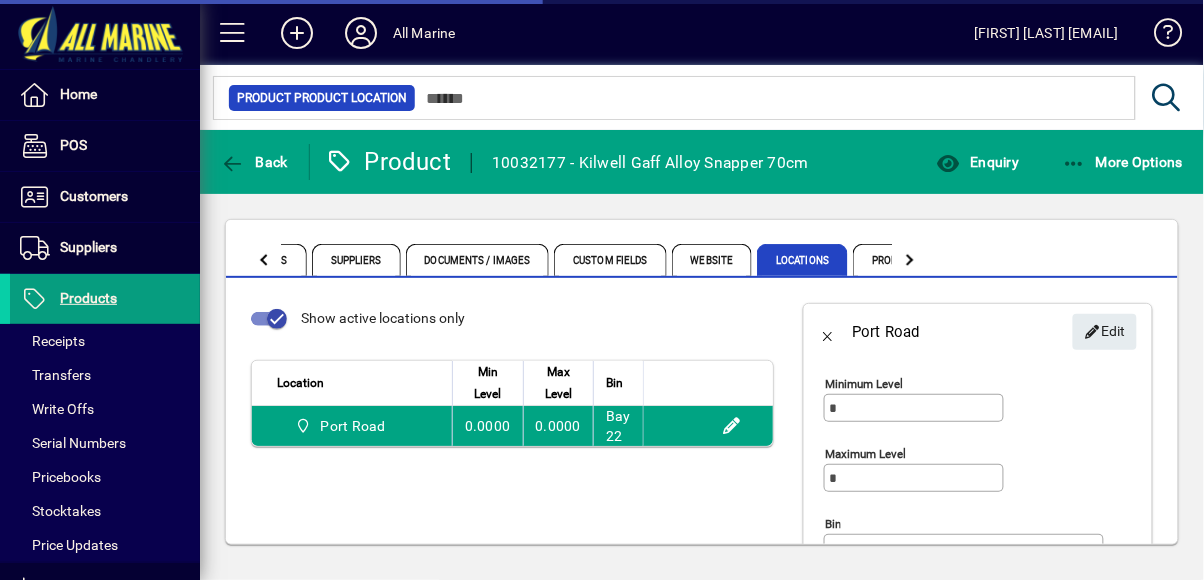 type on "******" 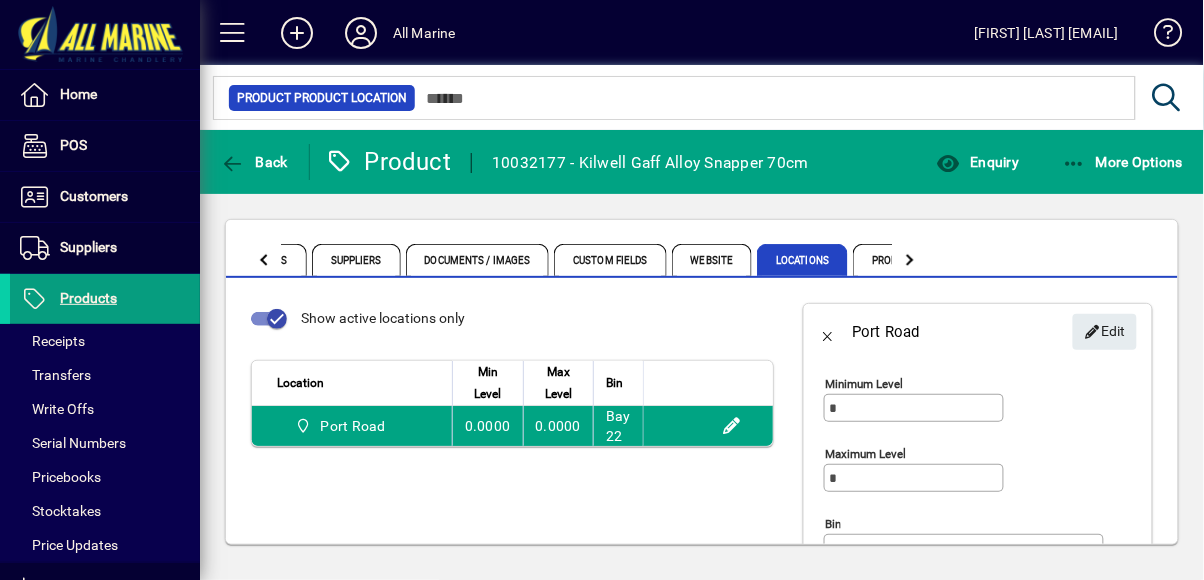 scroll, scrollTop: 17, scrollLeft: 0, axis: vertical 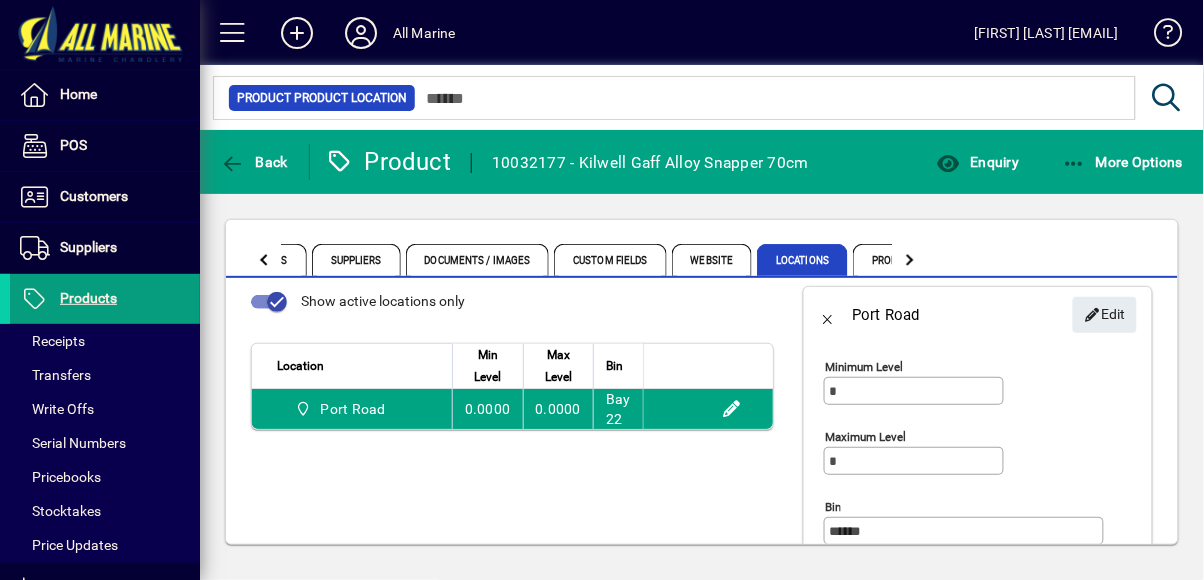 click 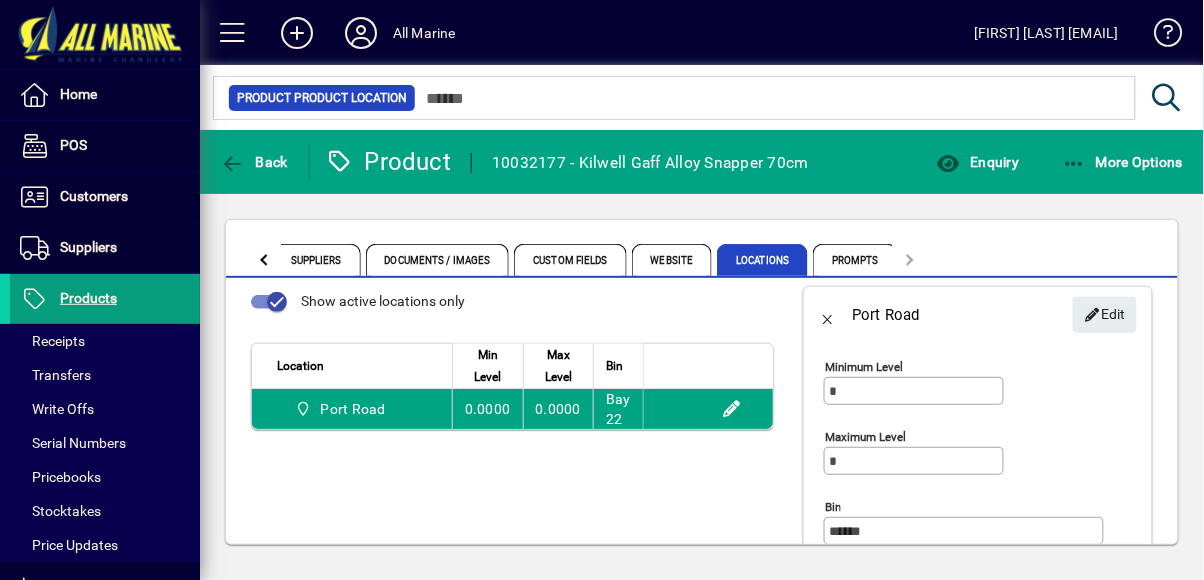 click on "Details Settings Costs Pricing Promotions Suppliers Documents / Images Custom Fields Website Locations Prompts" 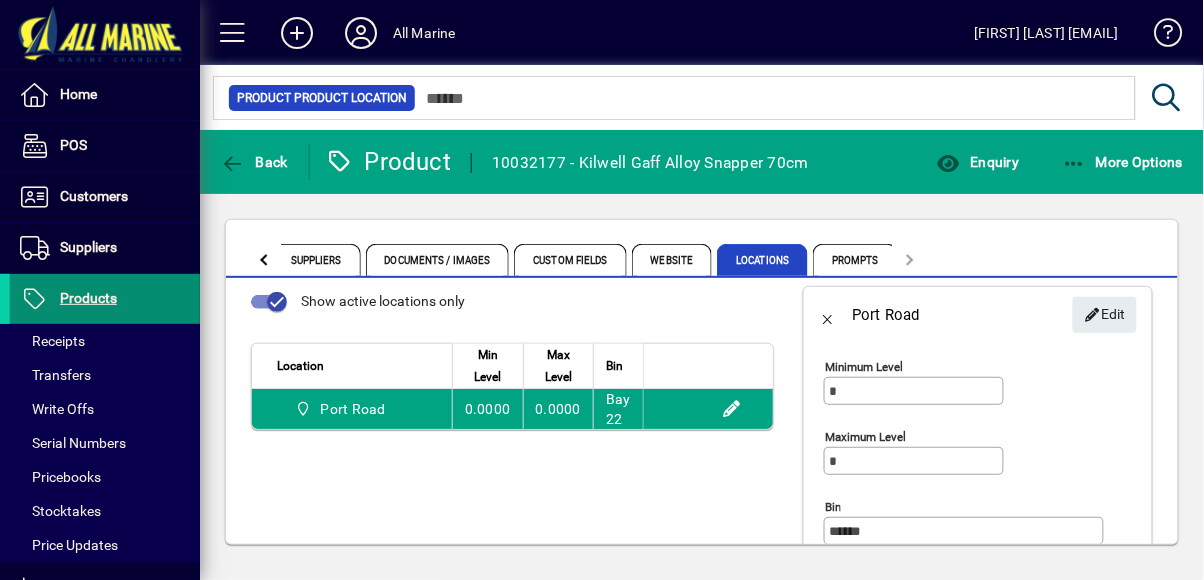 click on "Products" at bounding box center (63, 299) 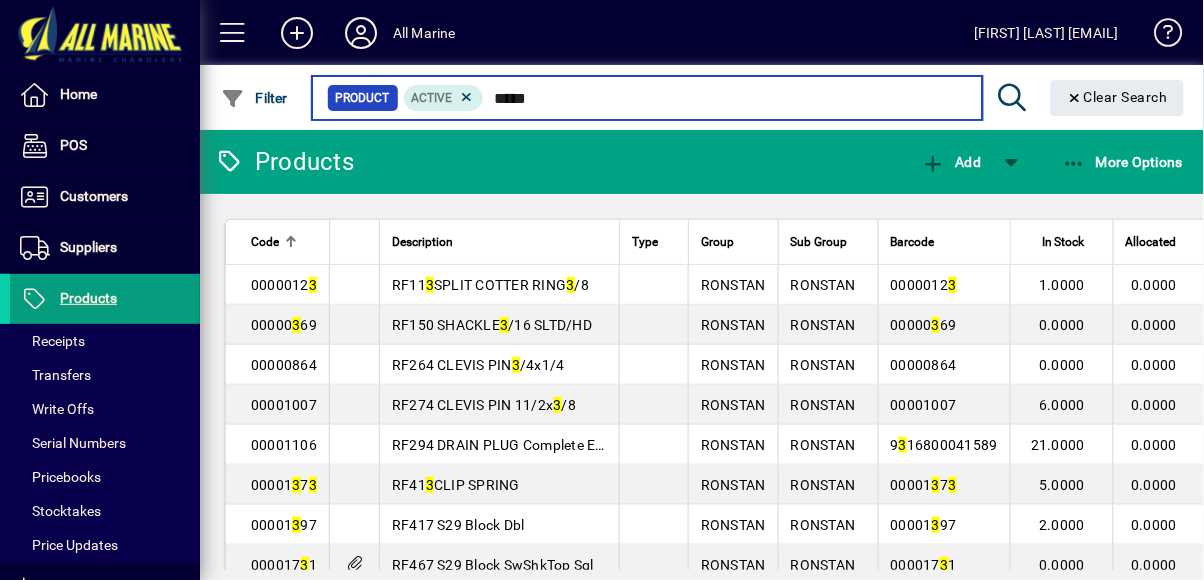 type on "*****" 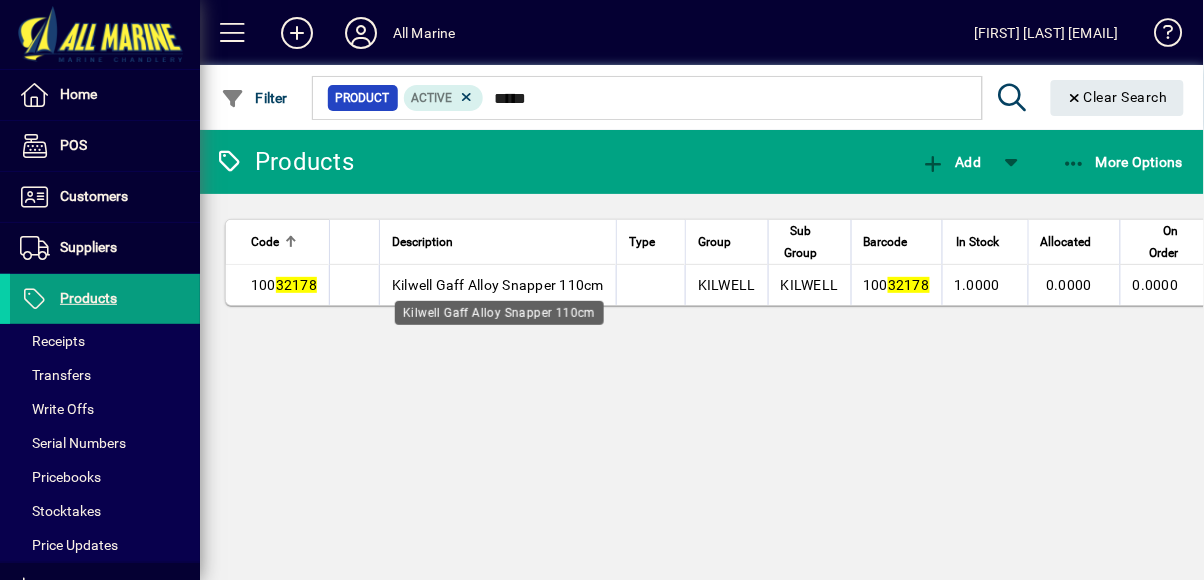 click on "Kilwell Gaff Alloy Snapper 110cm" at bounding box center [498, 285] 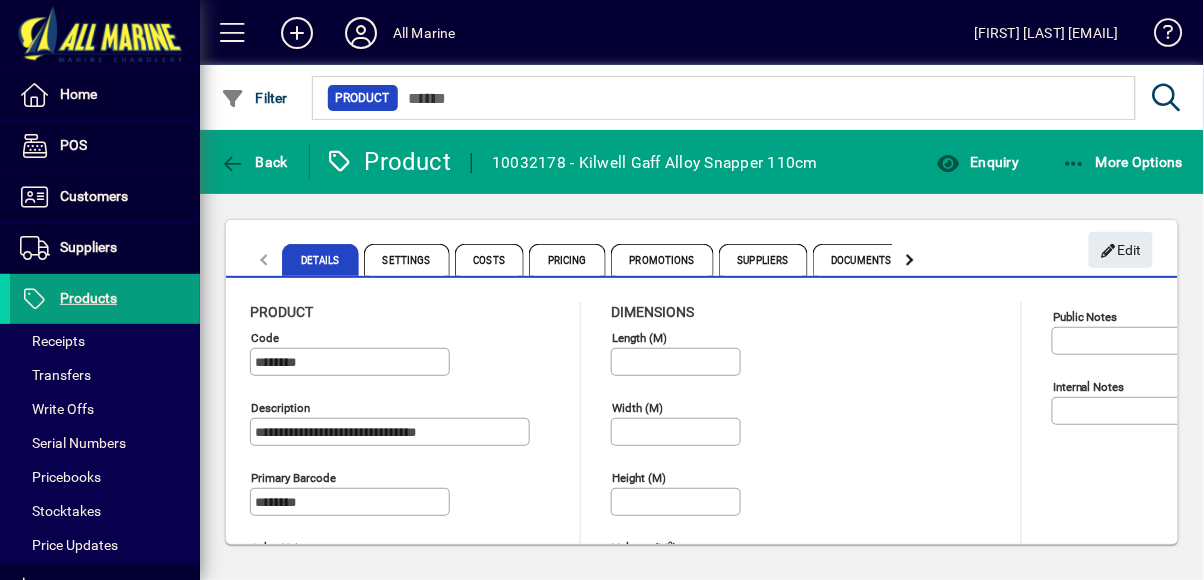 click 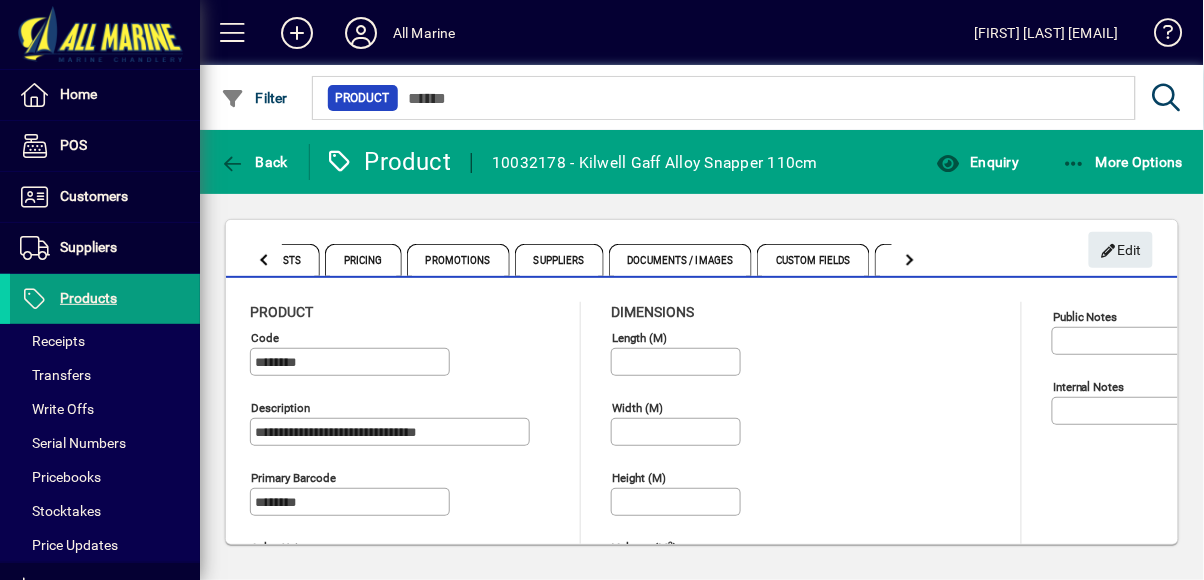 click 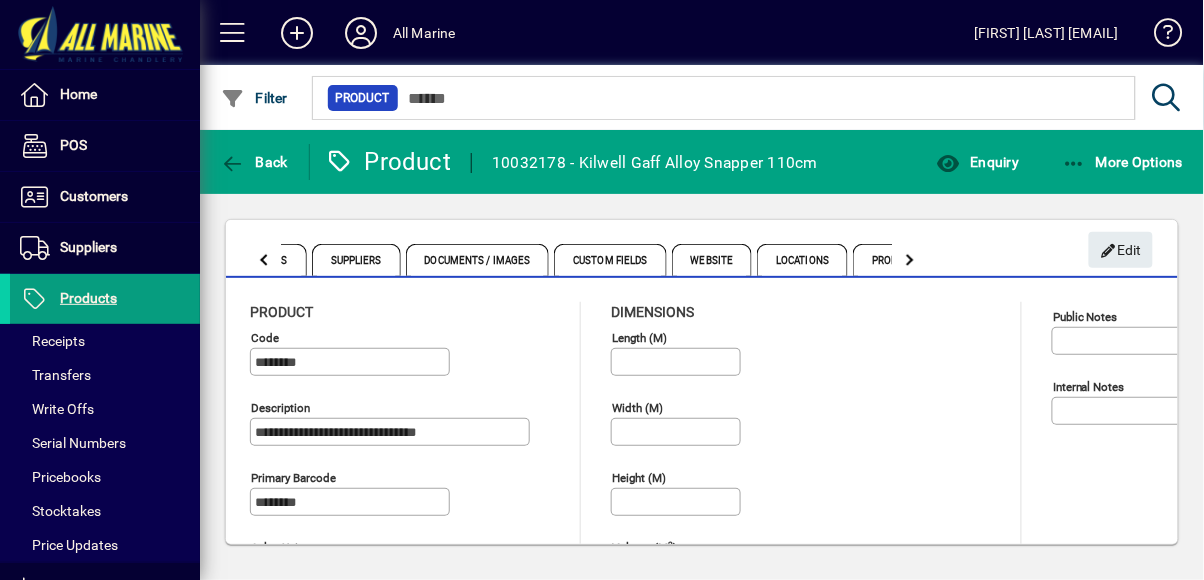 click on "Locations" at bounding box center [802, 260] 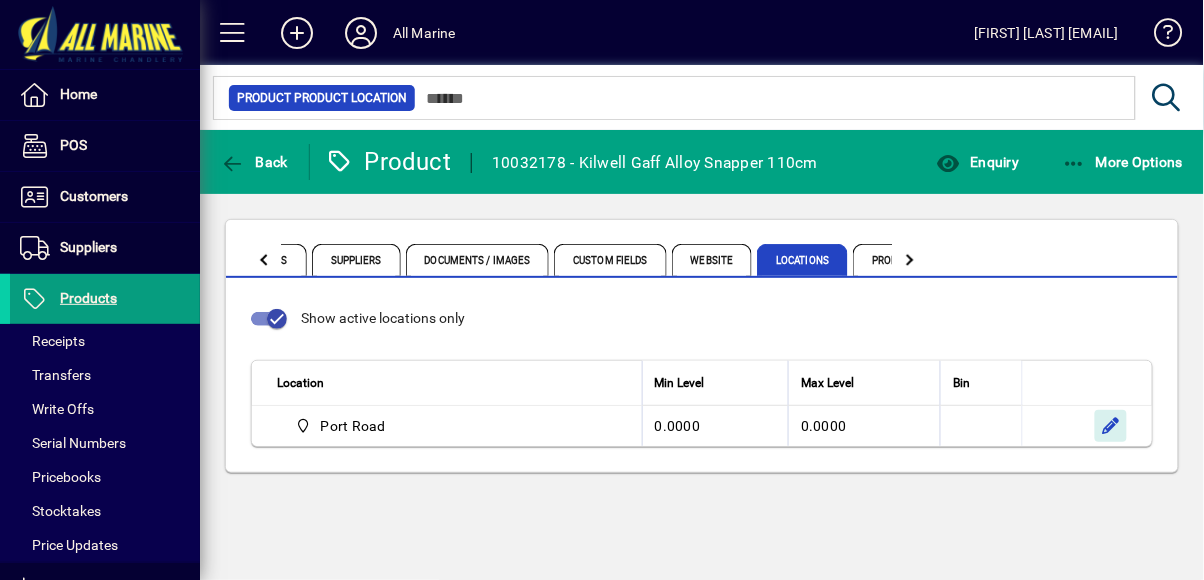 click at bounding box center (1111, 426) 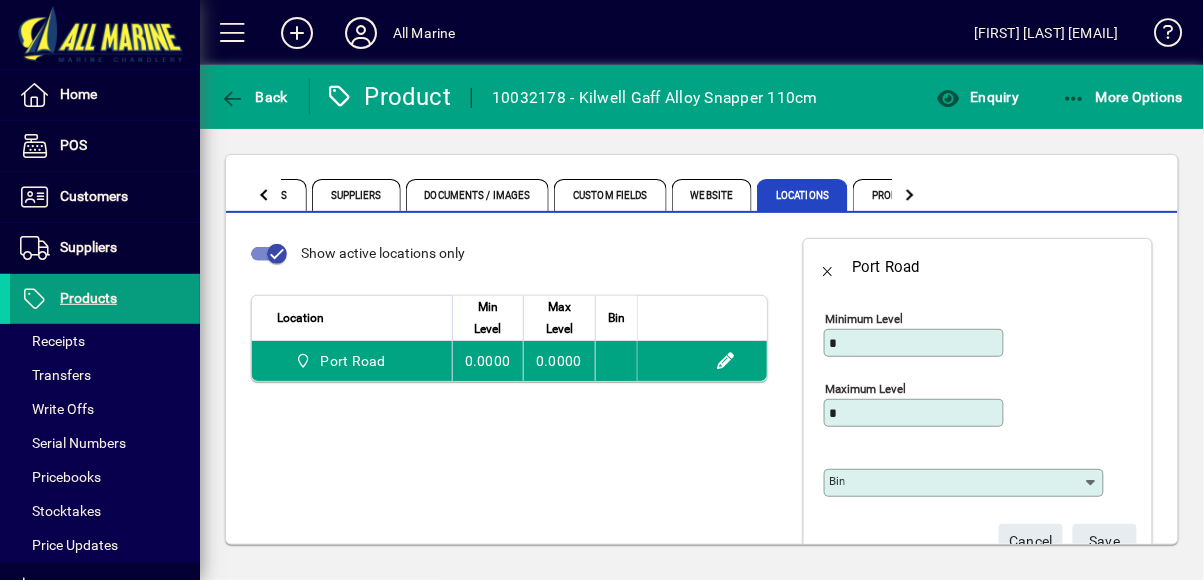click on "Bin" at bounding box center (956, 483) 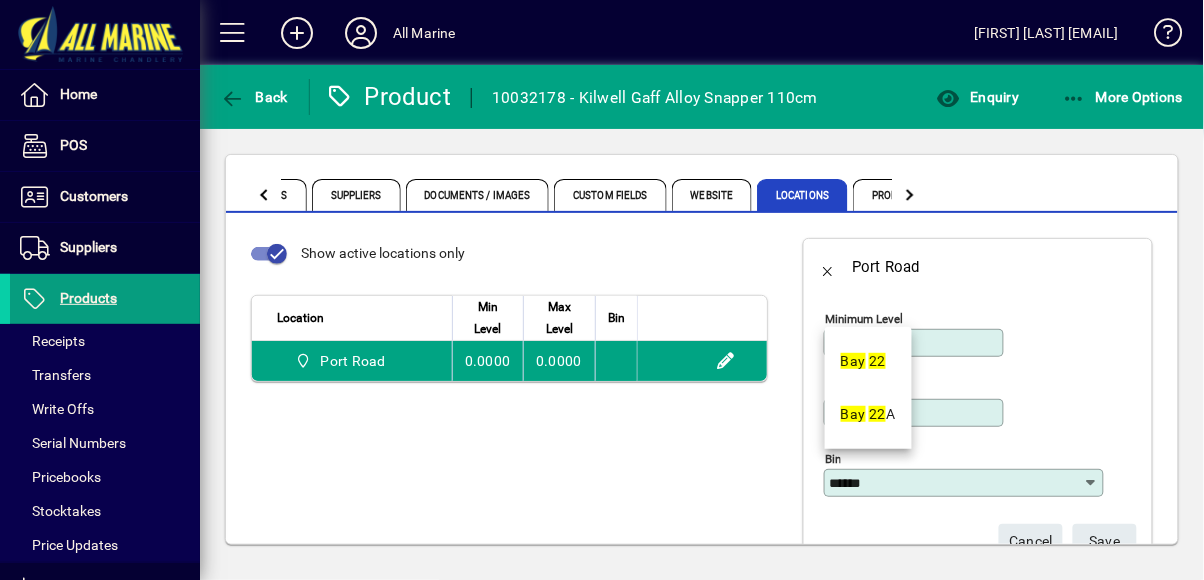 type on "******" 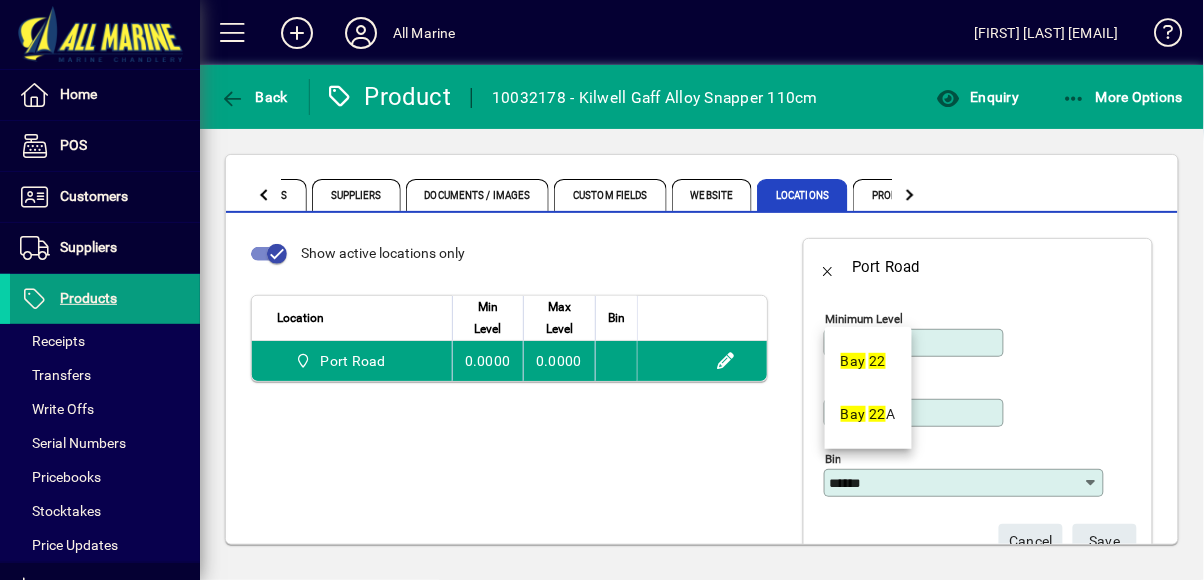 click on "22" at bounding box center [877, 361] 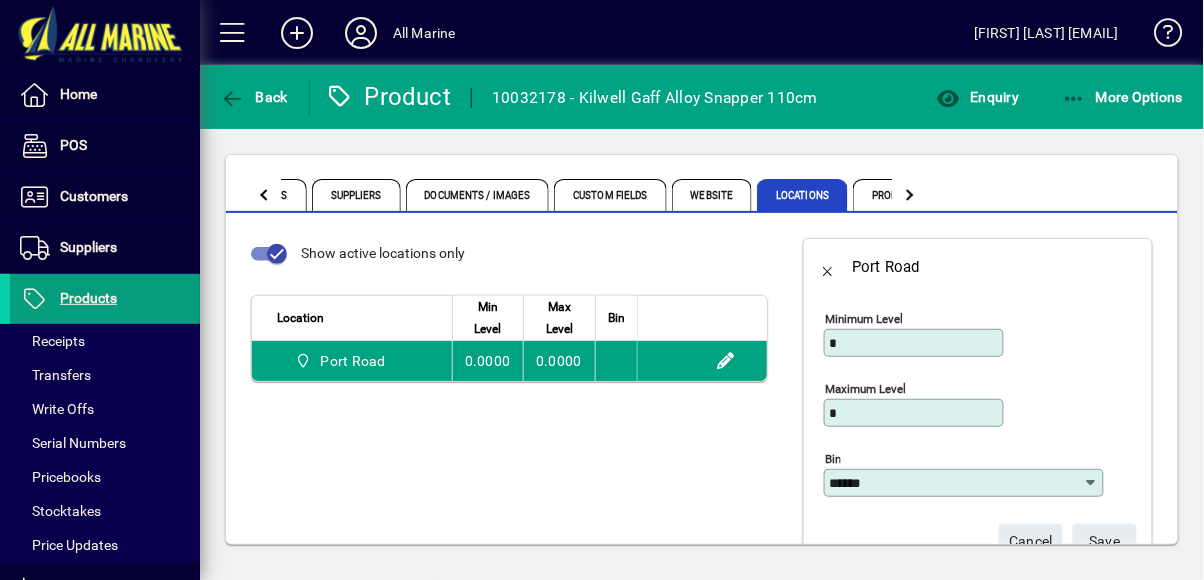 scroll, scrollTop: 60, scrollLeft: 0, axis: vertical 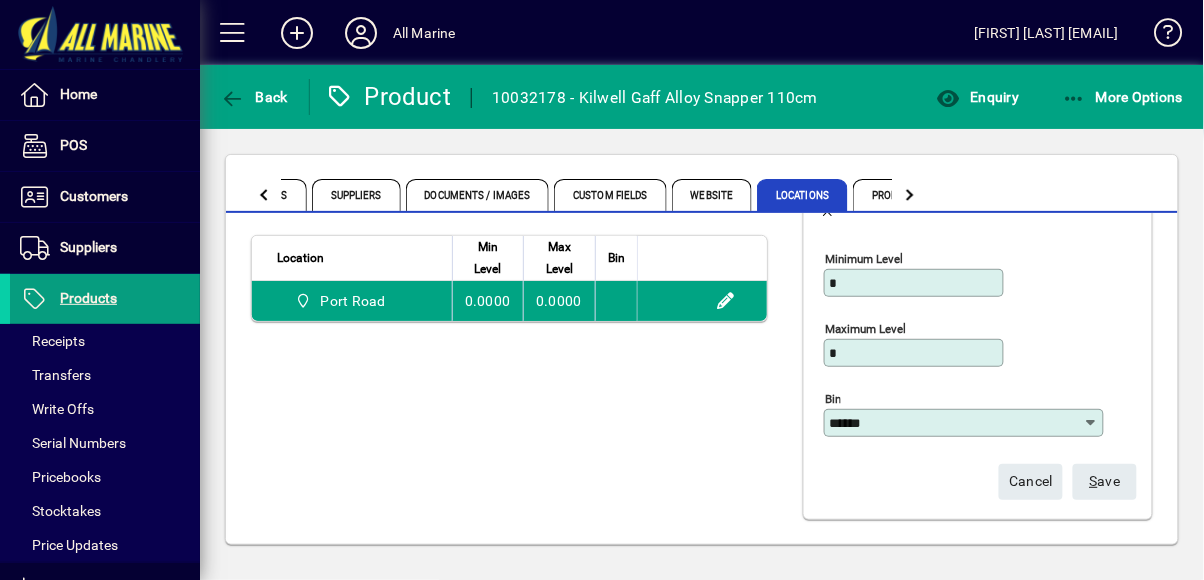 click on "S ave" 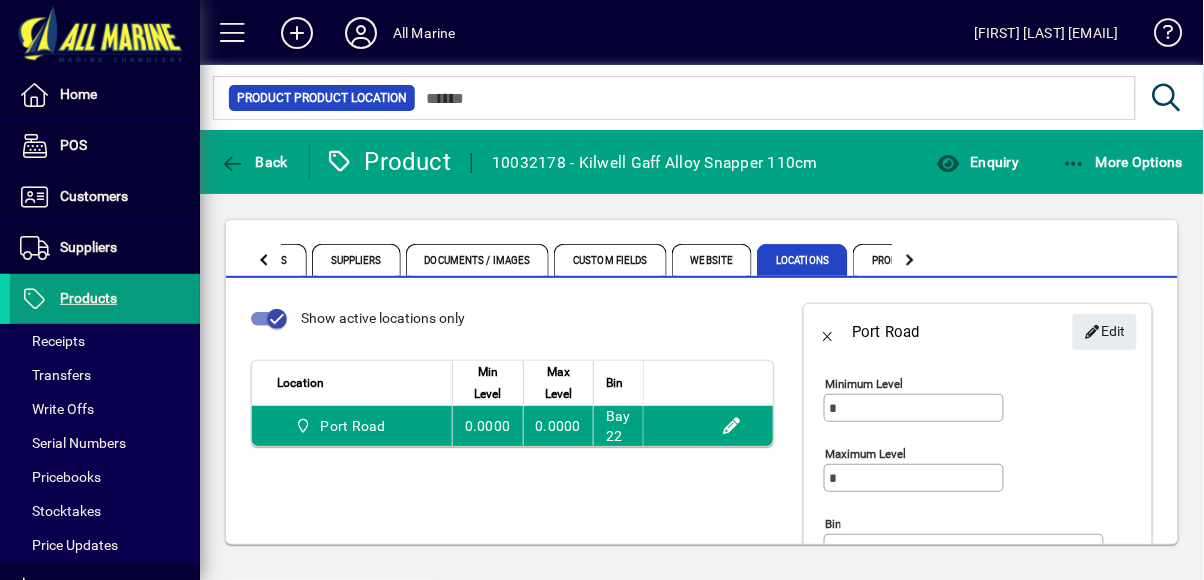 scroll, scrollTop: 75, scrollLeft: 0, axis: vertical 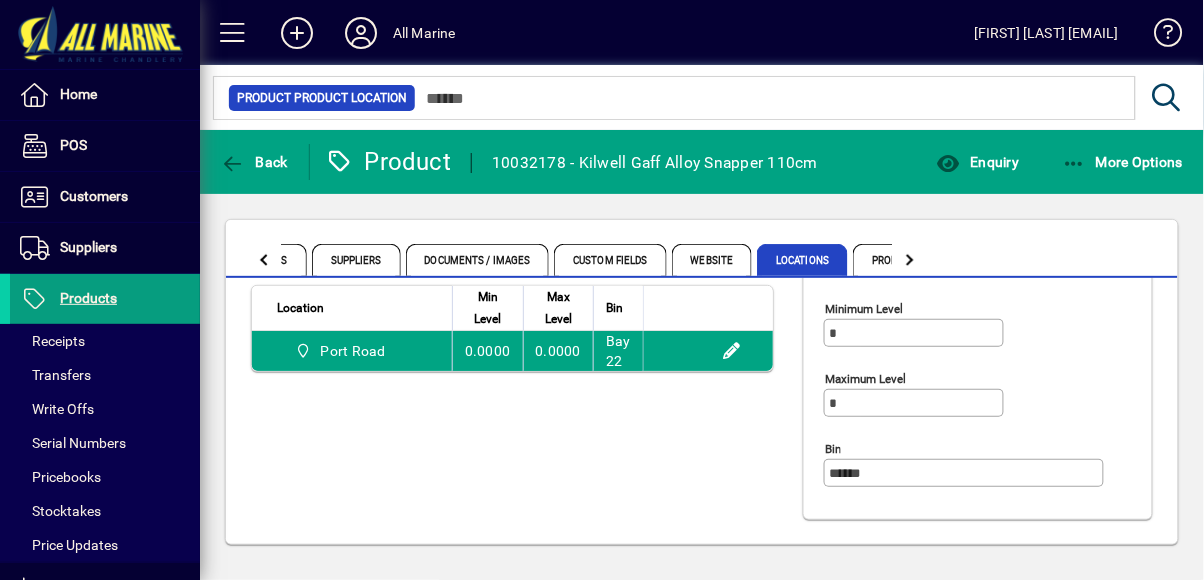 click on "Products" at bounding box center [88, 298] 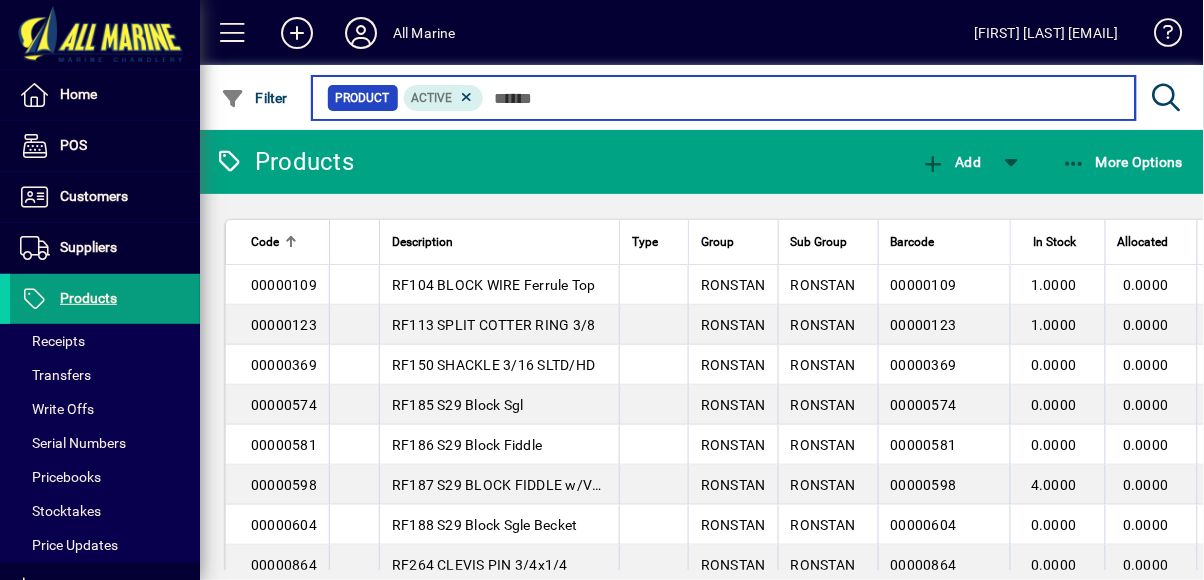 click at bounding box center (802, 98) 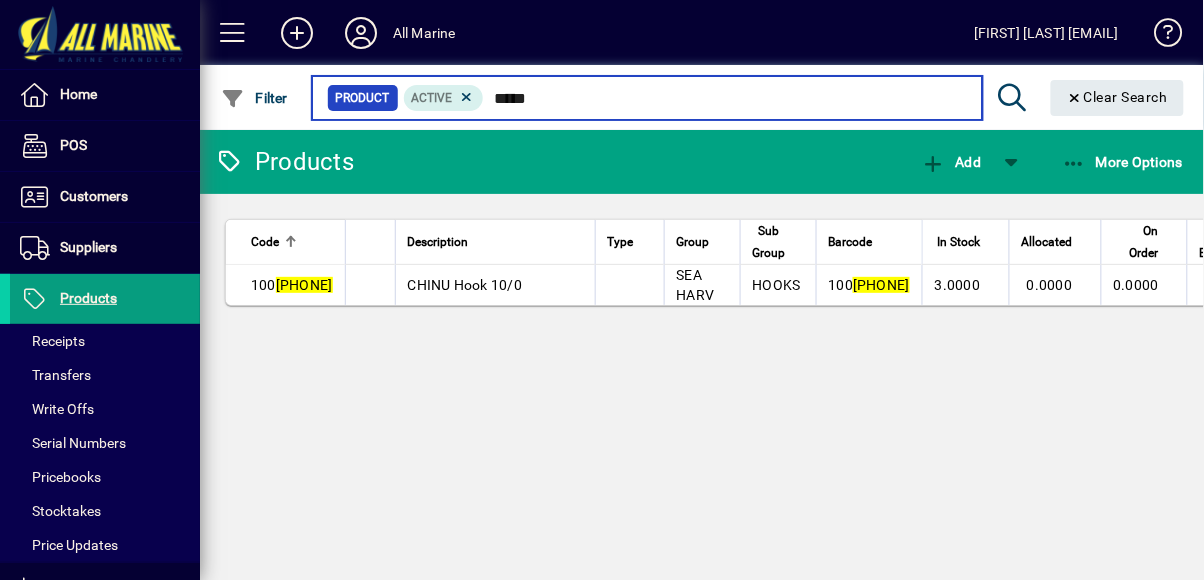 type on "*****" 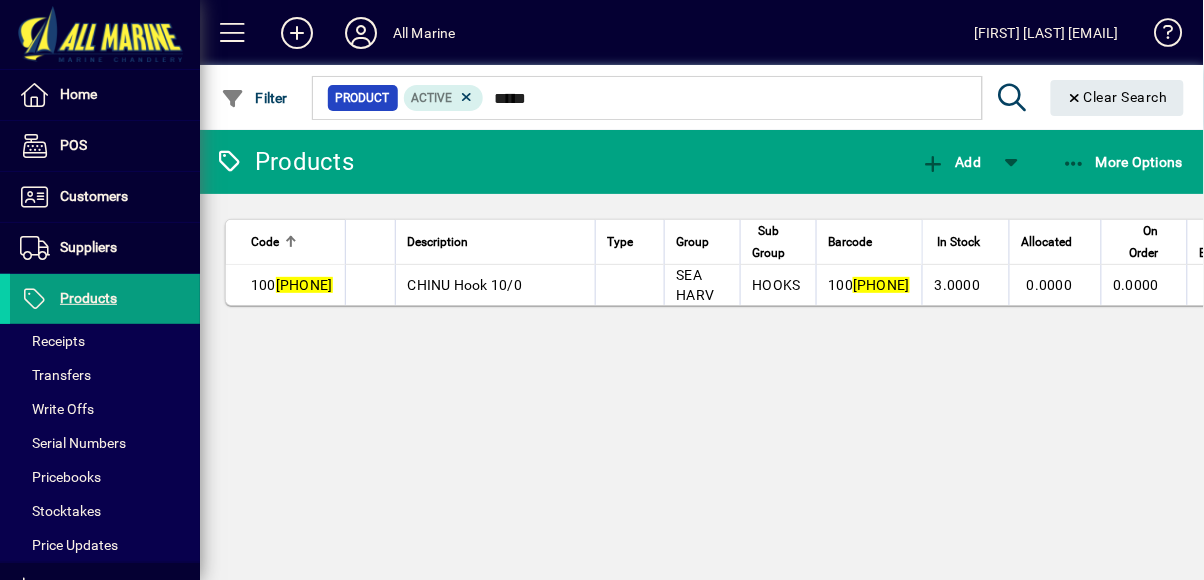 click on "CHINU Hook 10/0" at bounding box center [495, 285] 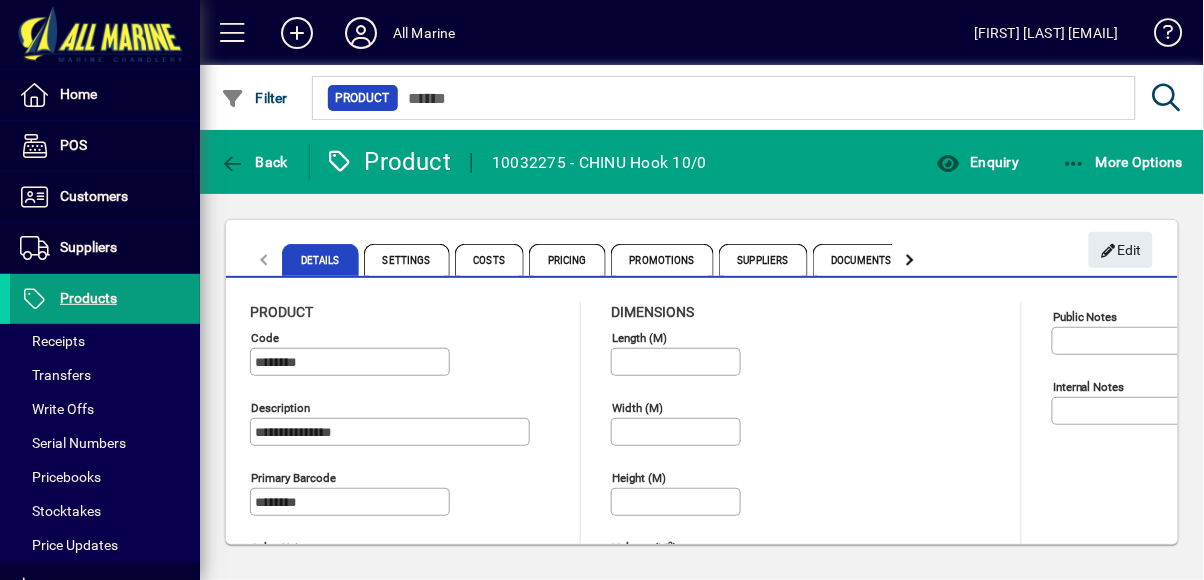 click 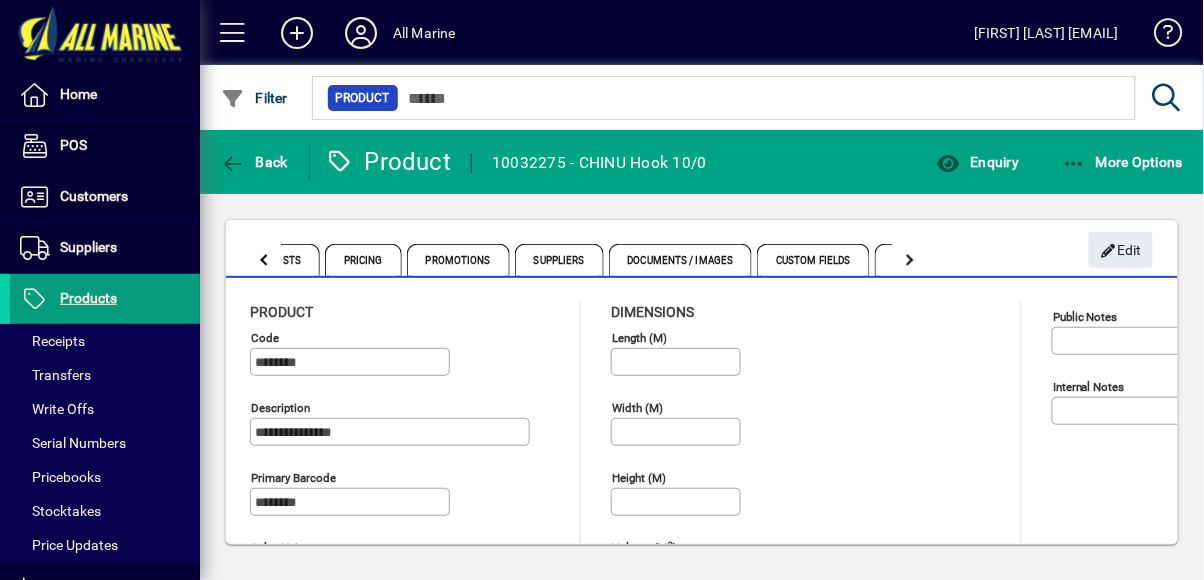 click 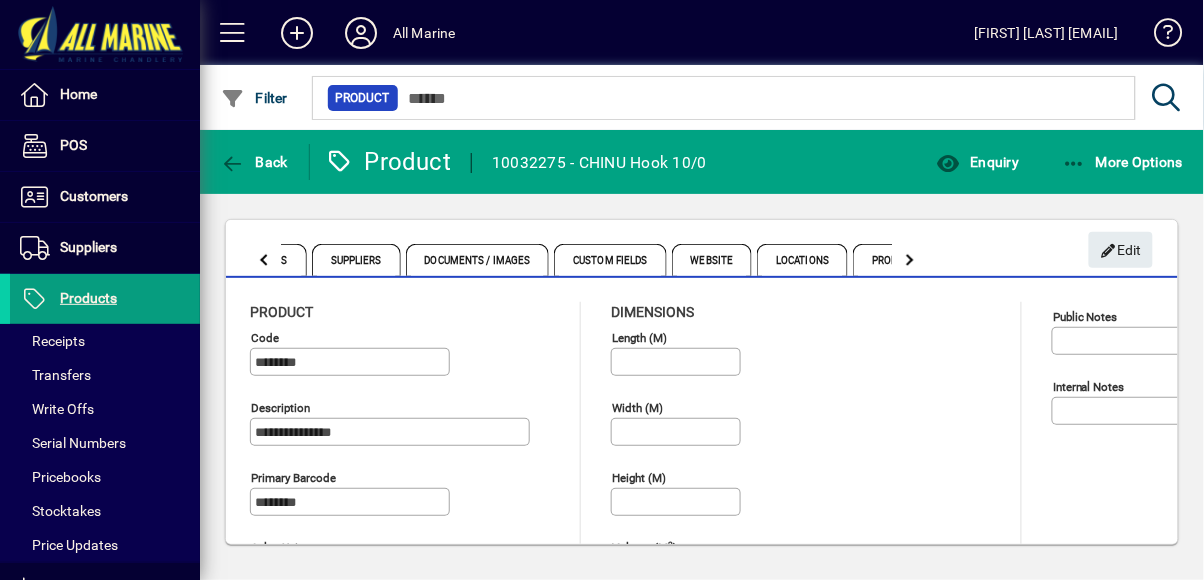click on "Locations" at bounding box center [802, 260] 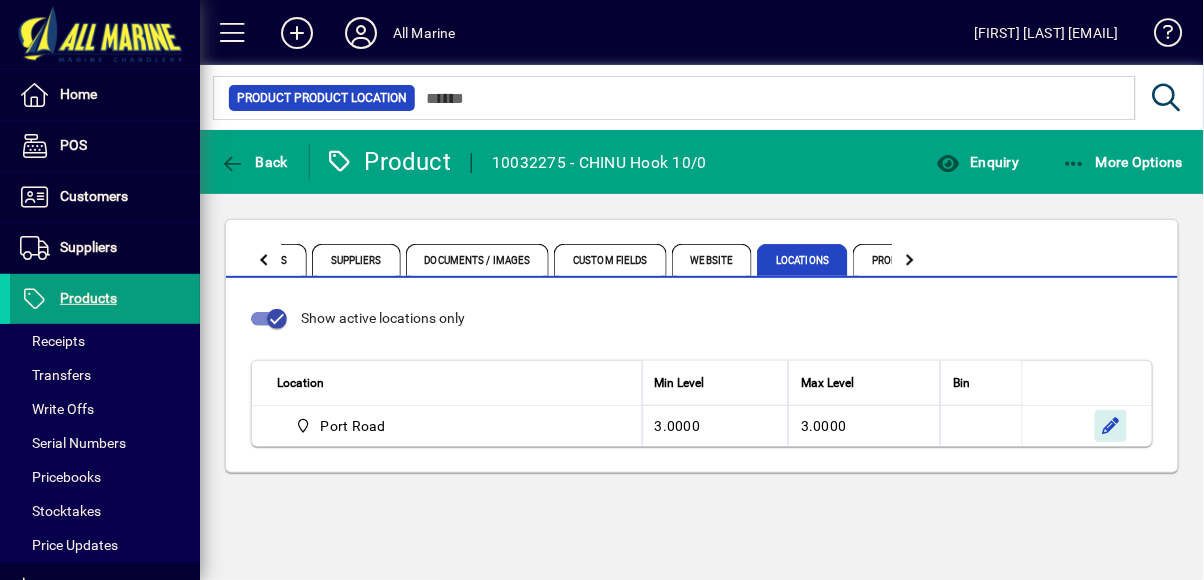 click at bounding box center [1111, 426] 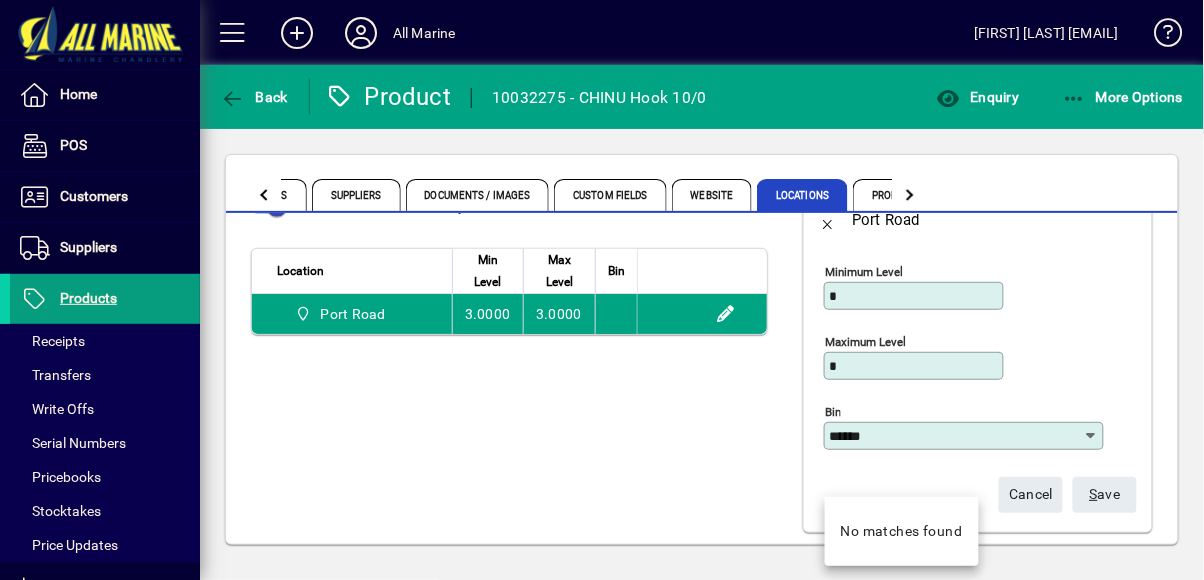 scroll, scrollTop: 44, scrollLeft: 0, axis: vertical 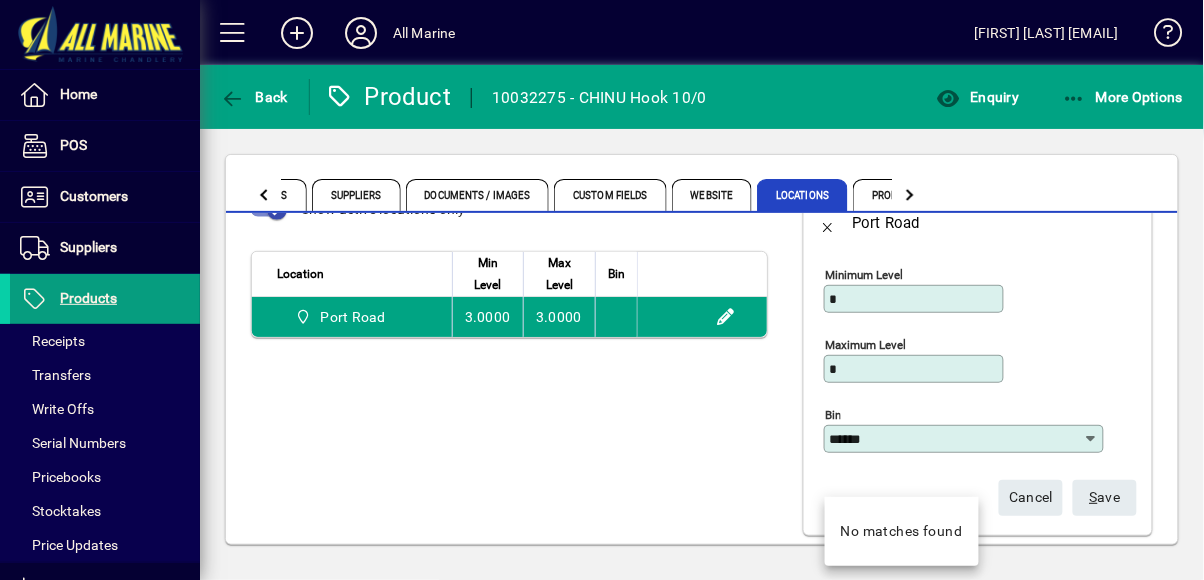 click on "******" at bounding box center (956, 439) 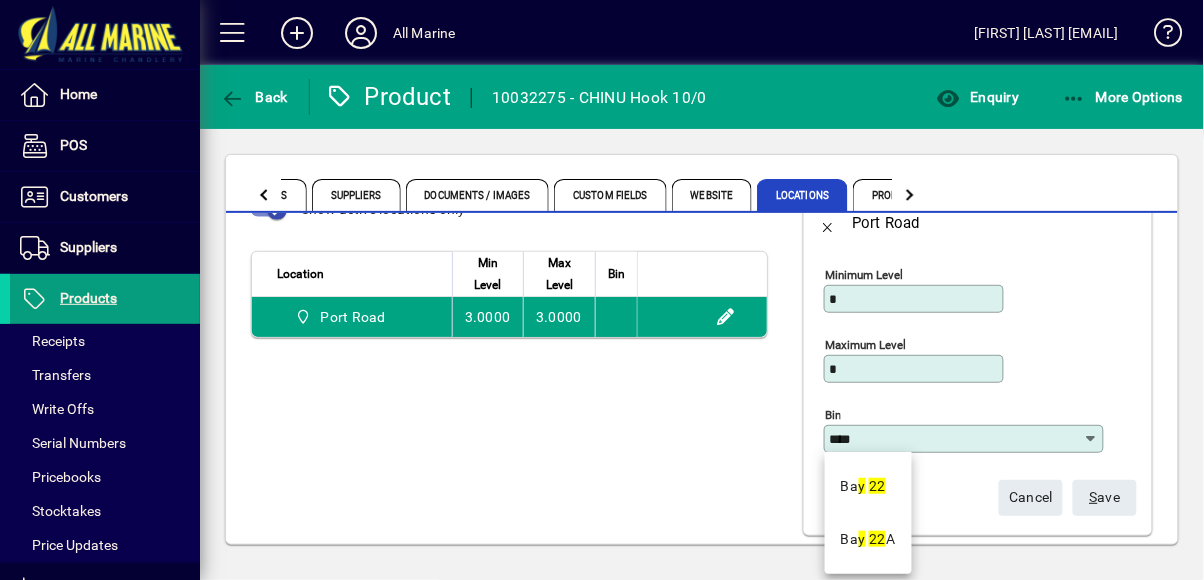 click on "22" at bounding box center (877, 486) 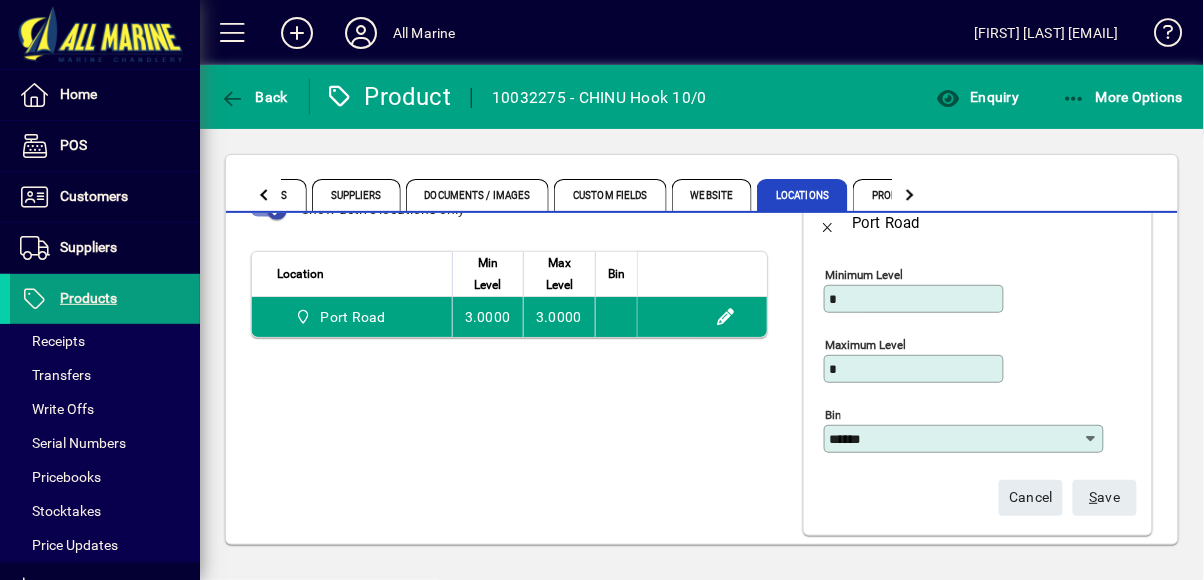 scroll, scrollTop: 39, scrollLeft: 0, axis: vertical 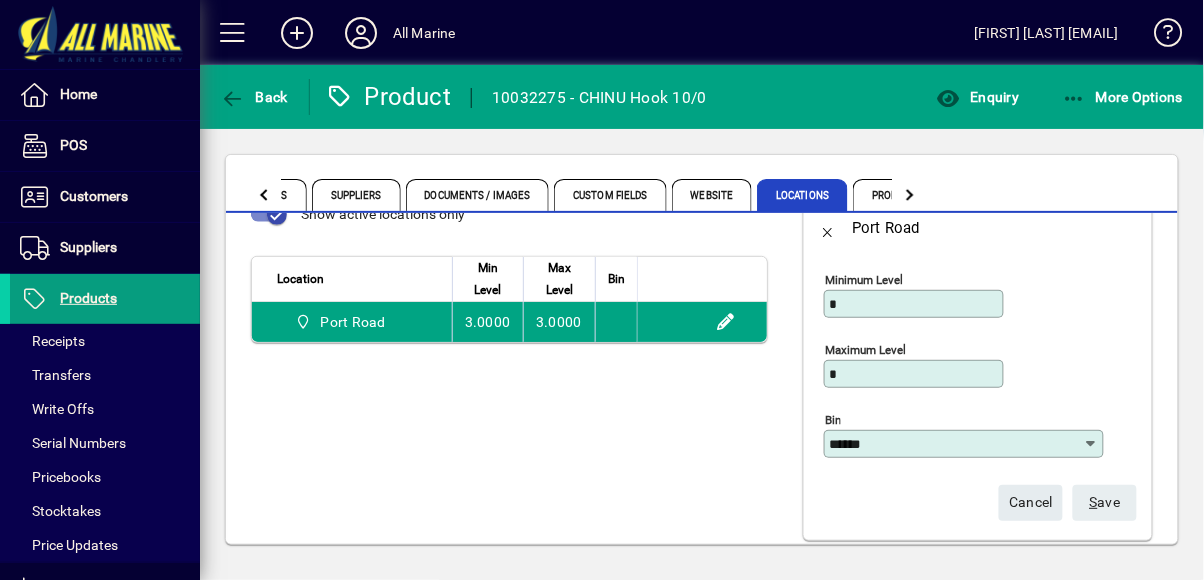 click on "S ave" 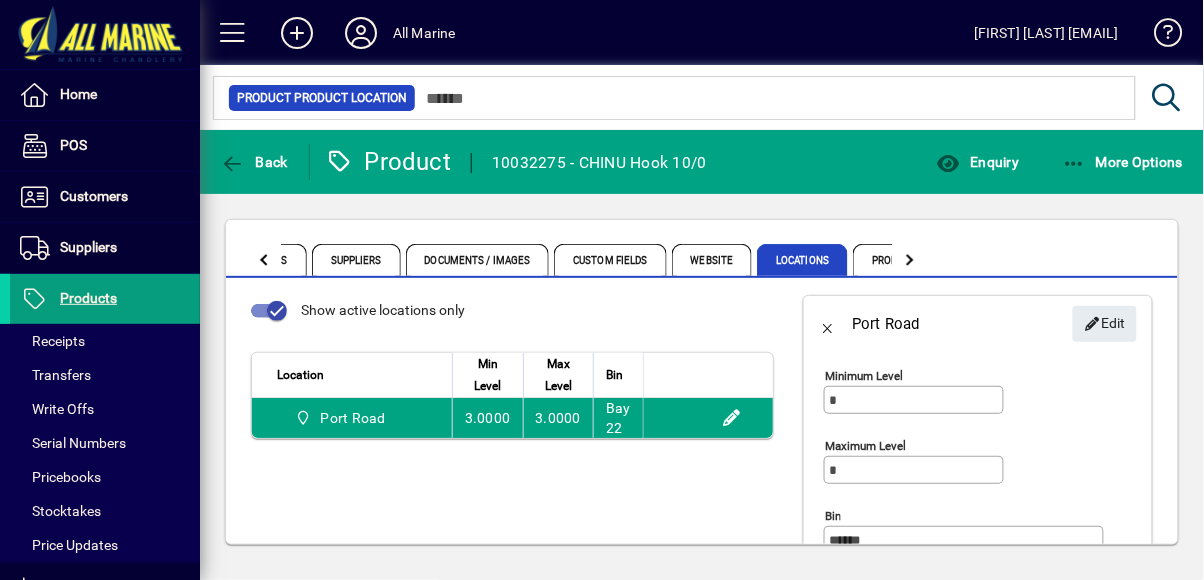 scroll, scrollTop: 8, scrollLeft: 0, axis: vertical 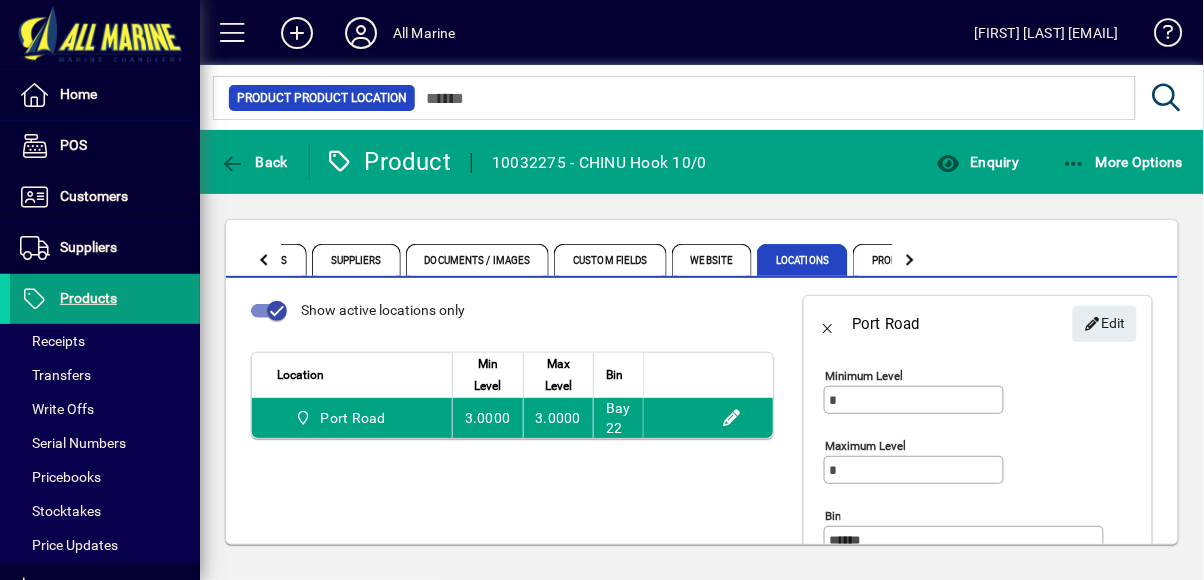 click on "Products" at bounding box center (88, 298) 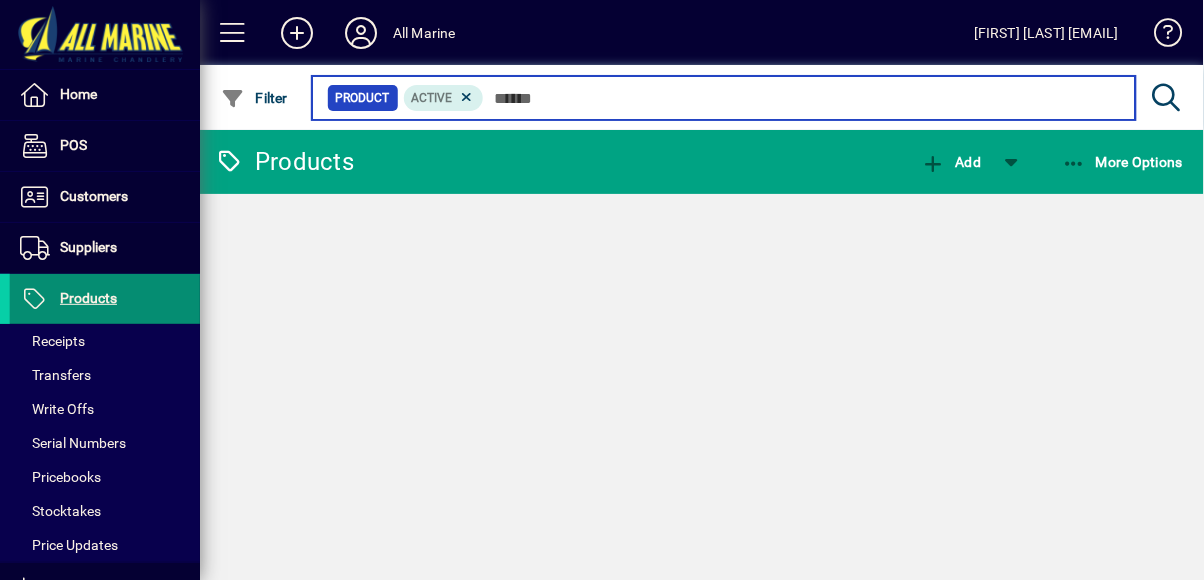 click at bounding box center [802, 98] 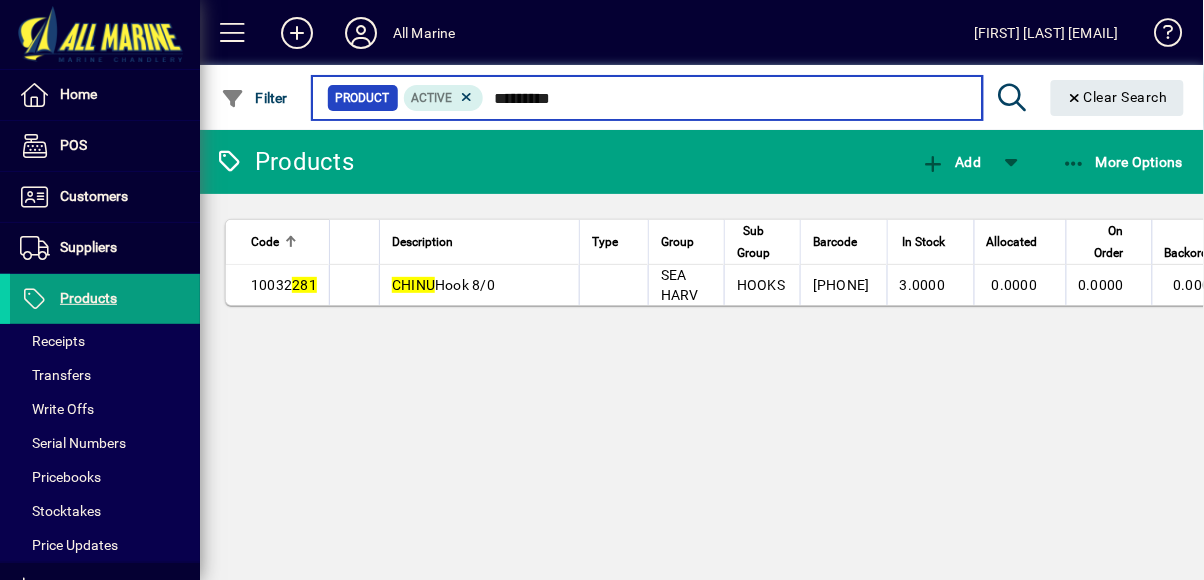 type on "*********" 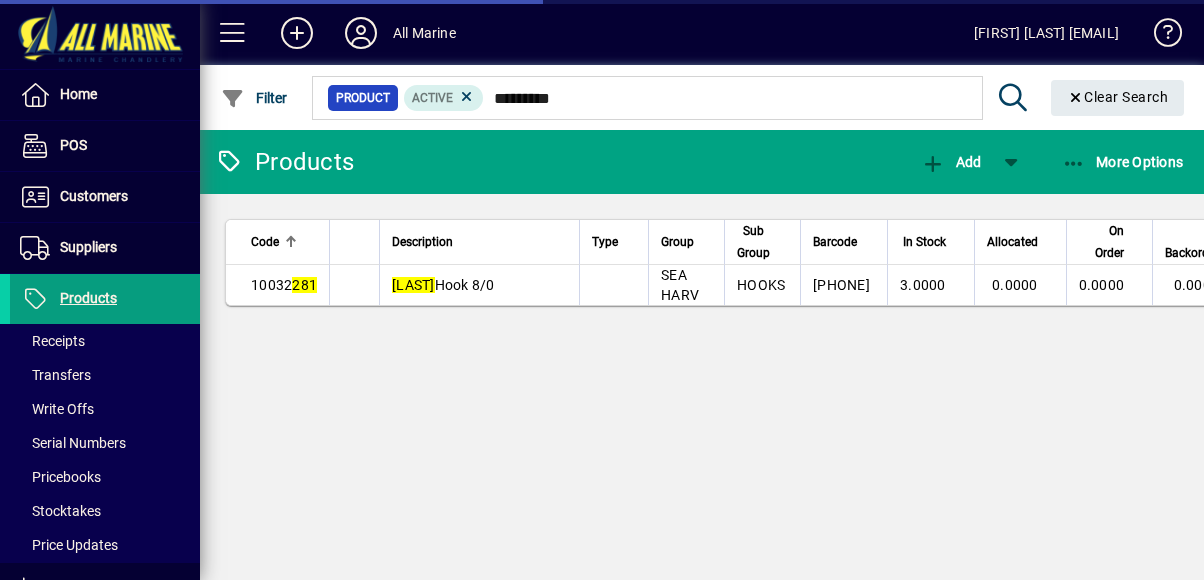 scroll, scrollTop: 0, scrollLeft: 0, axis: both 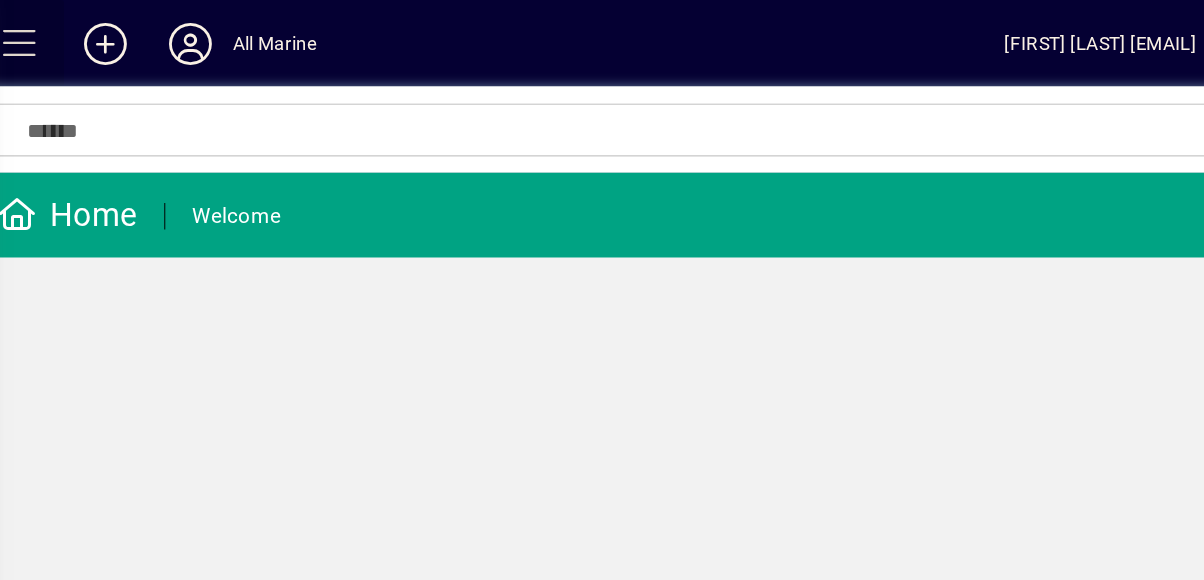 click at bounding box center (233, 33) 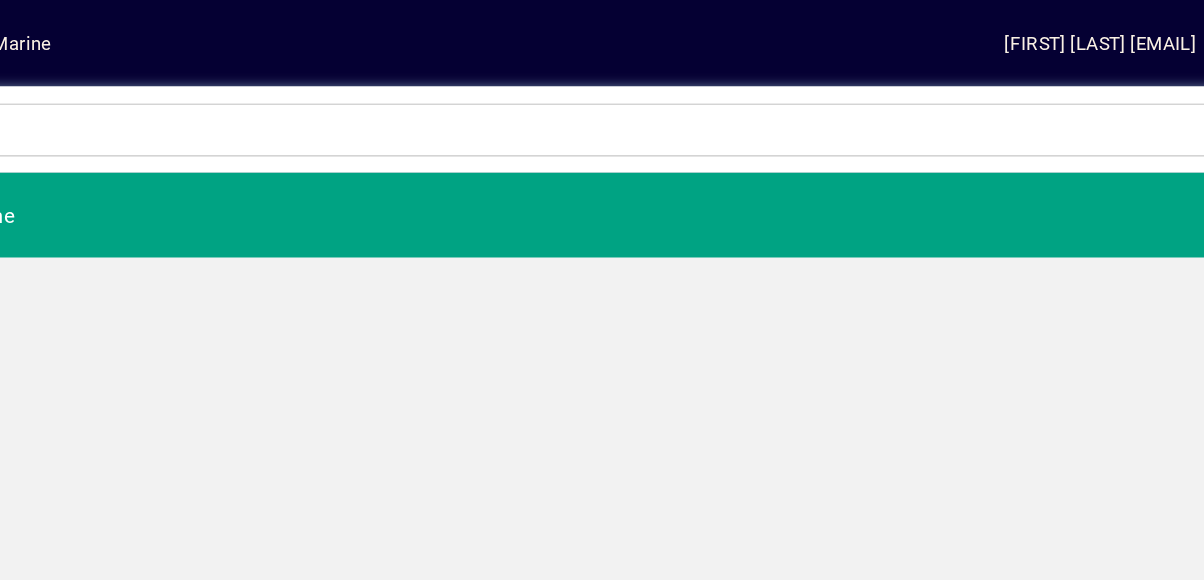 click on "All Marine" 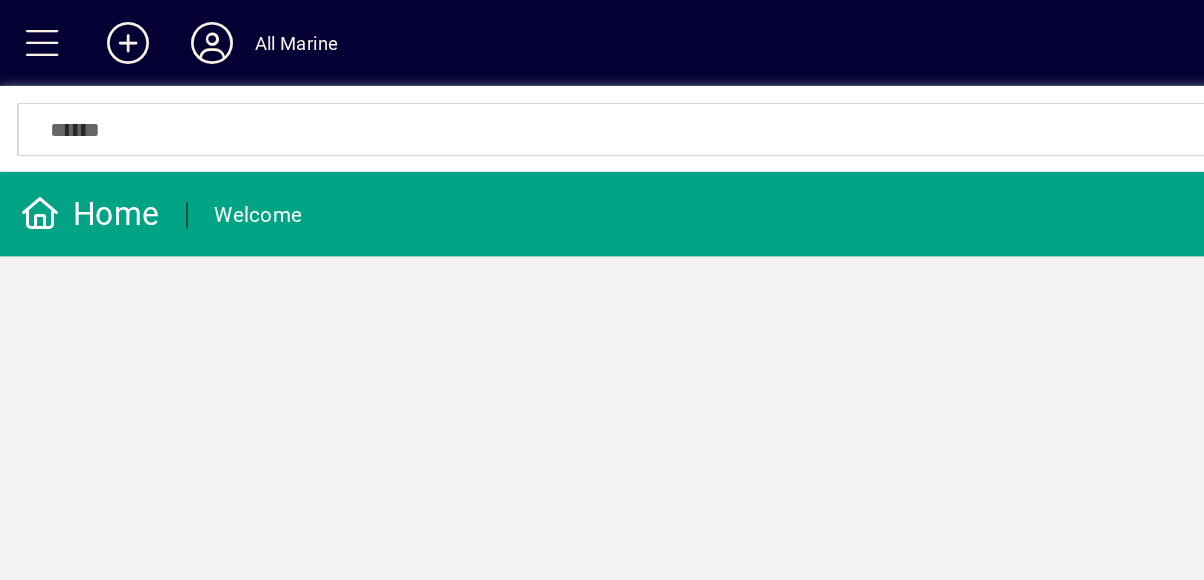 click at bounding box center (33, 33) 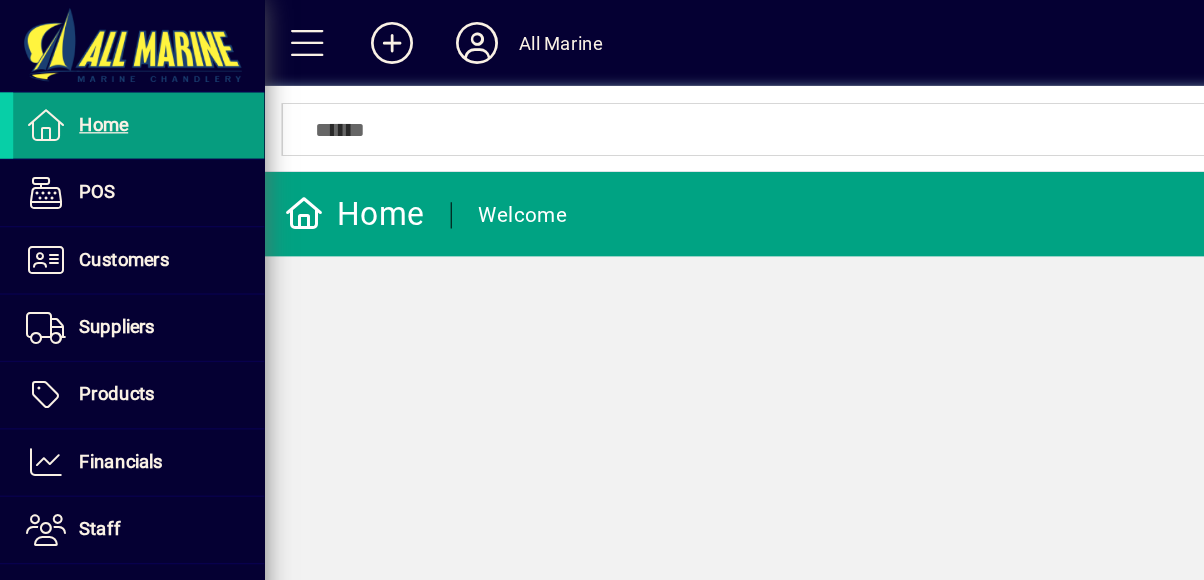 click on "Products" at bounding box center [88, 298] 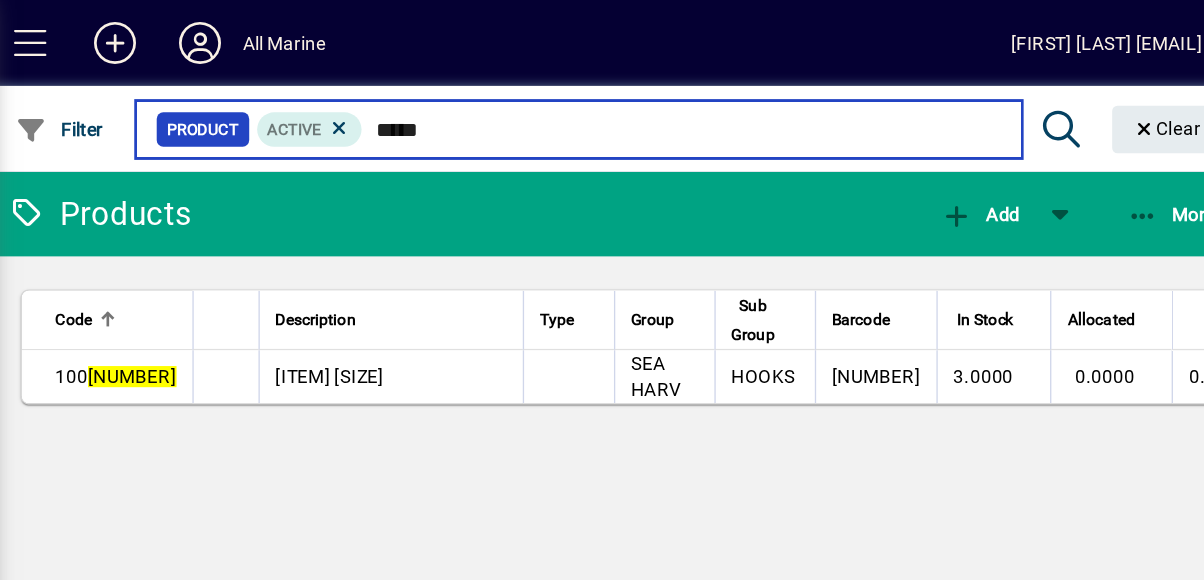 type on "*****" 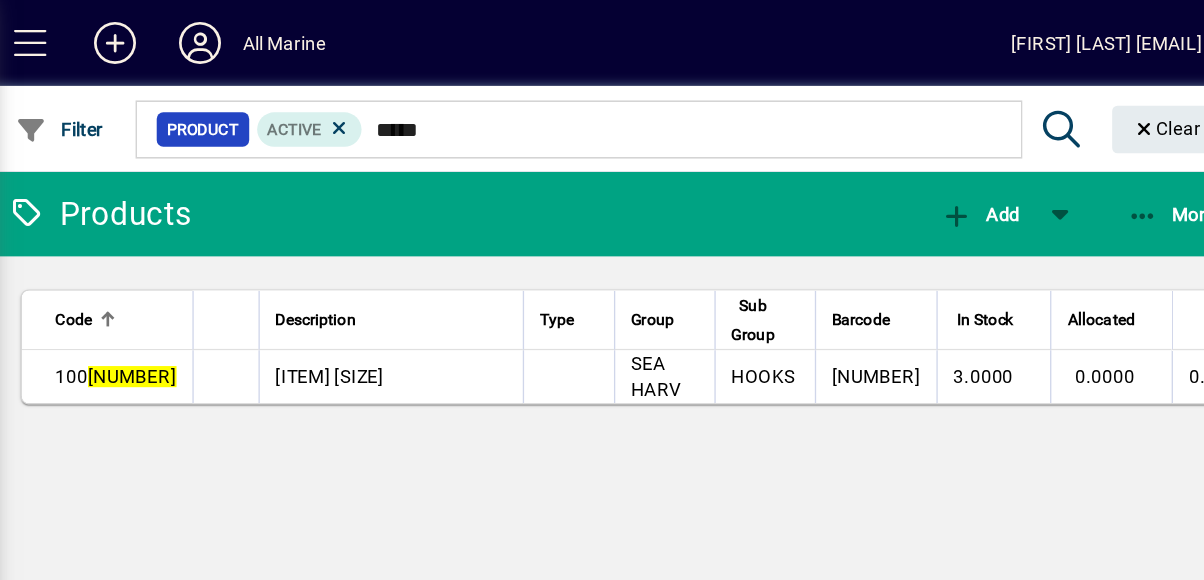 click on "[ITEM] [SIZE]" at bounding box center (459, 285) 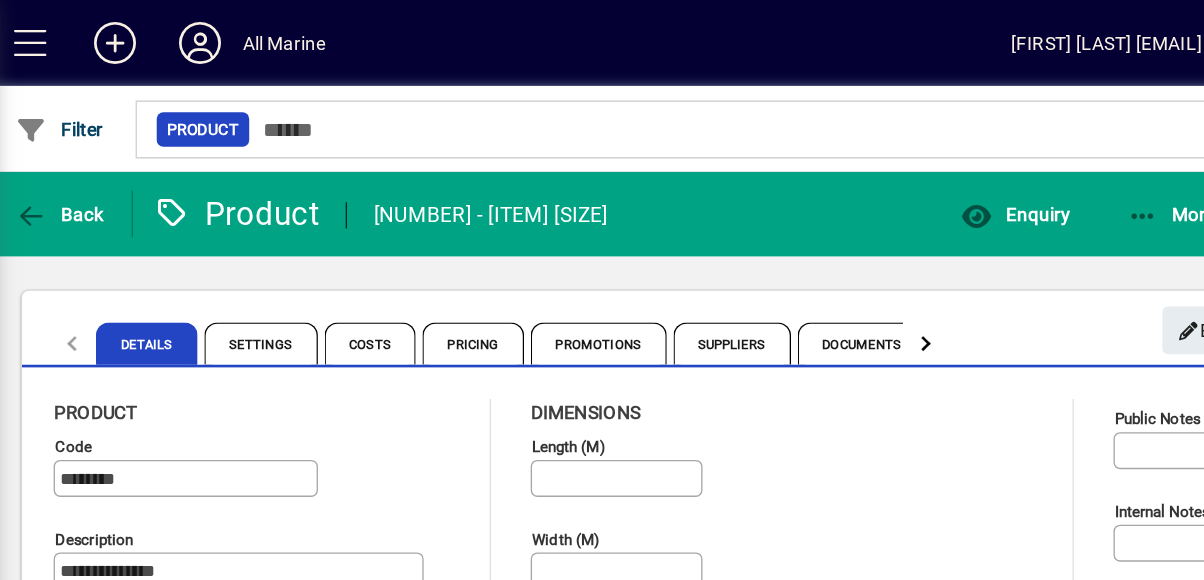 type on "**********" 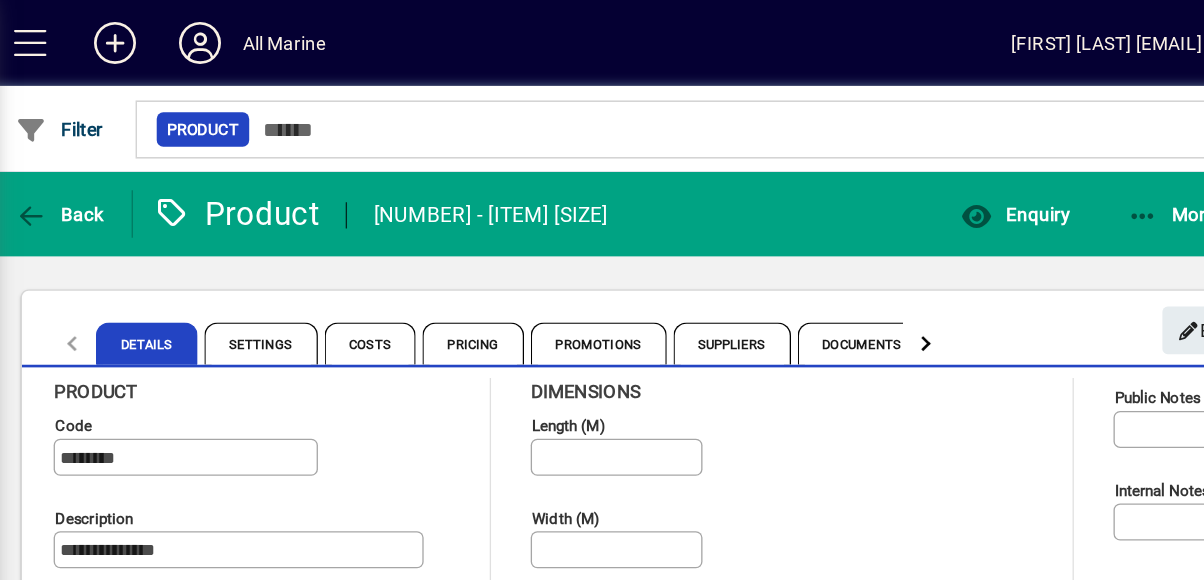 scroll, scrollTop: 0, scrollLeft: 0, axis: both 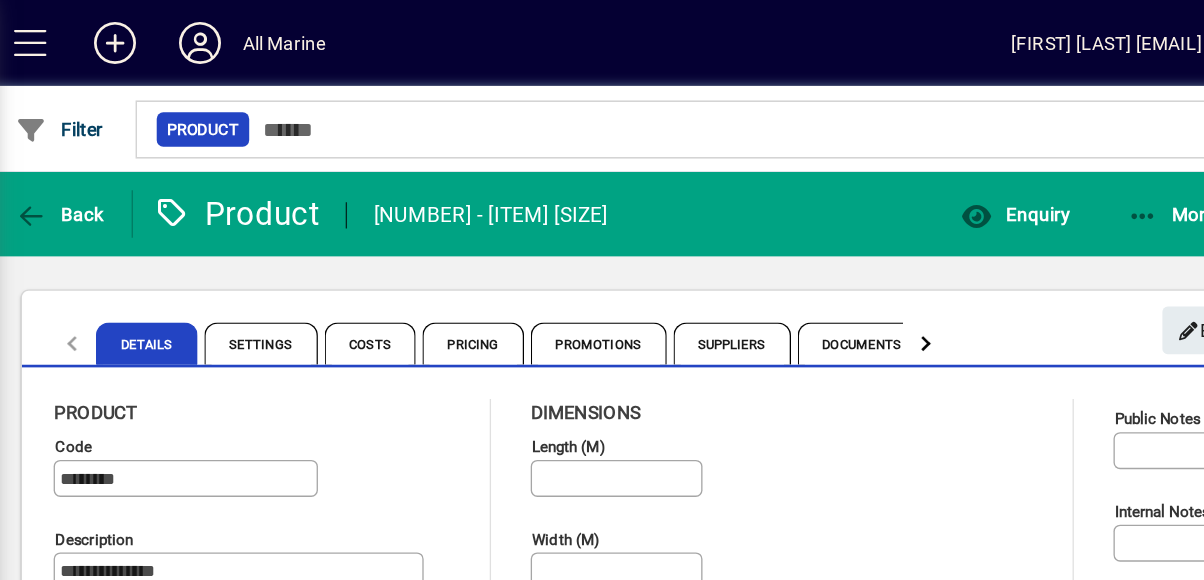 click 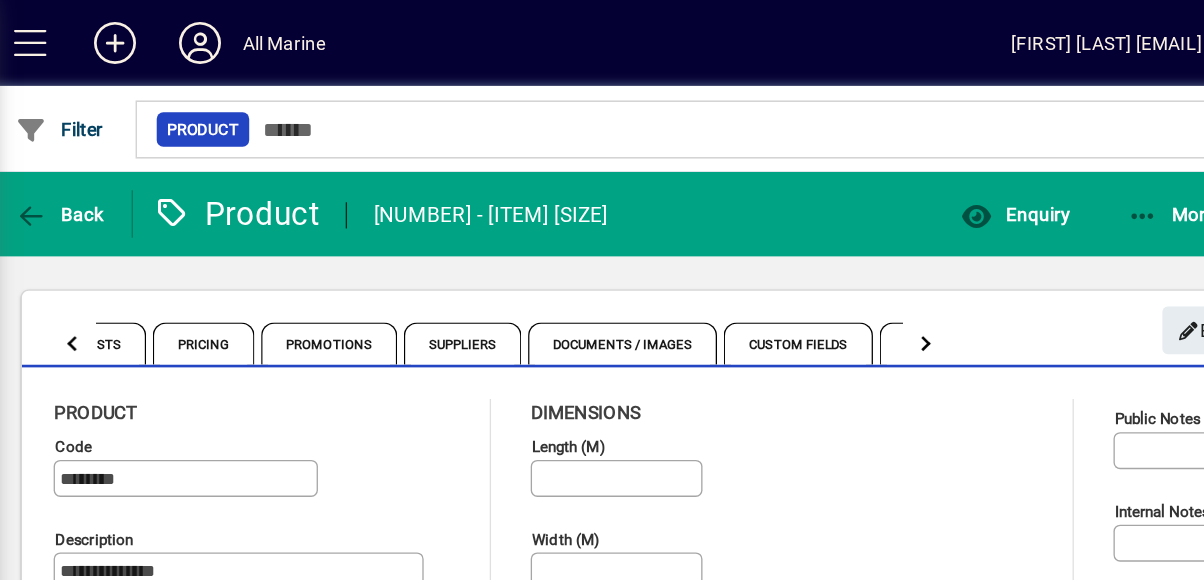 click 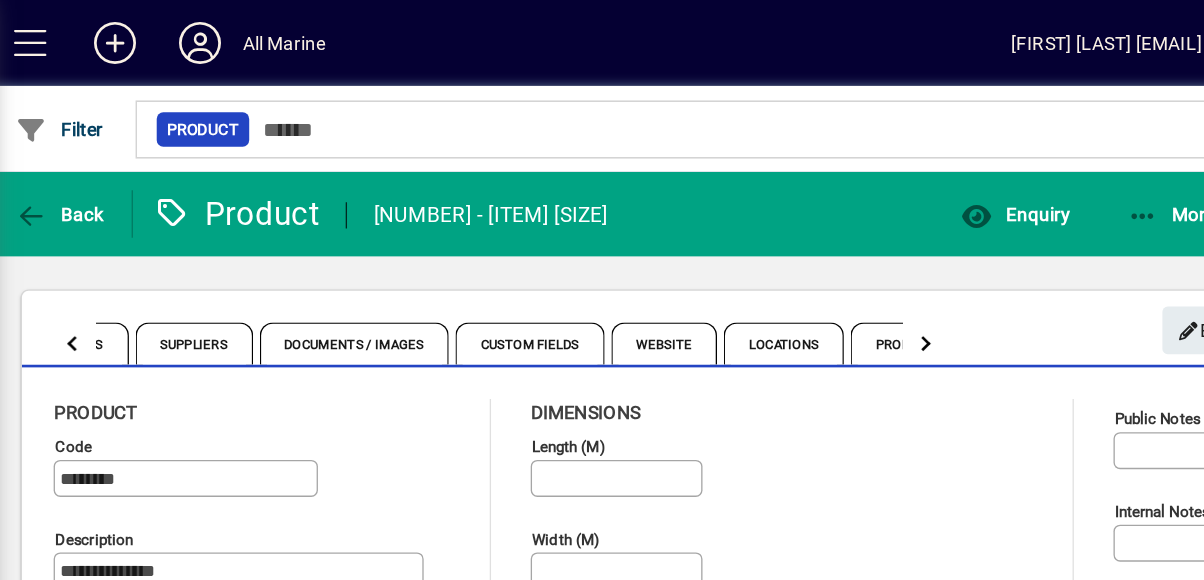 click 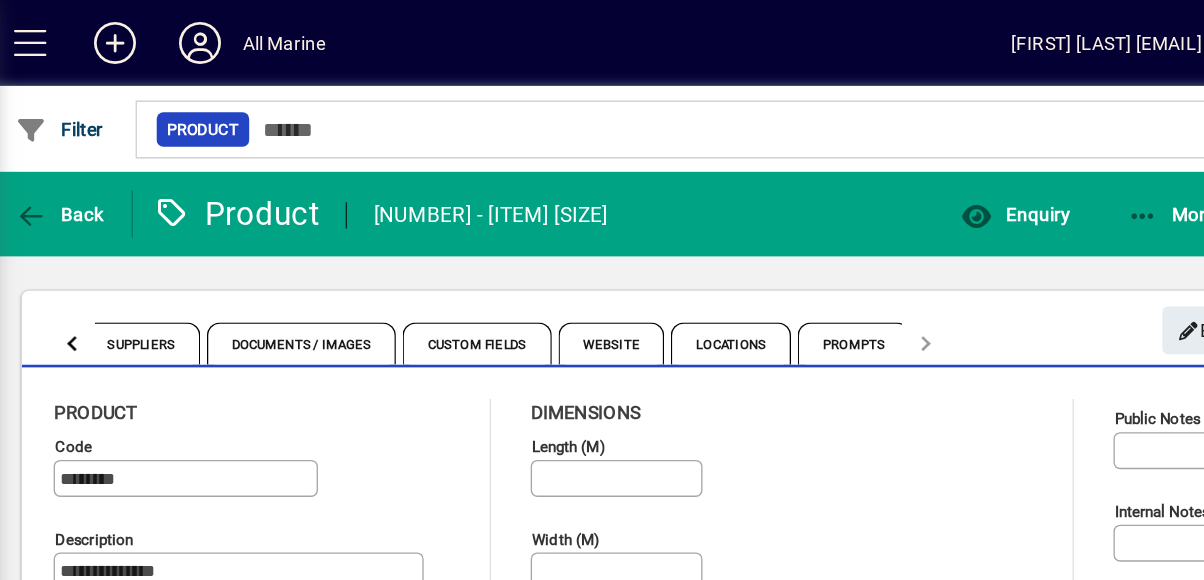 click on "Locations" at bounding box center [762, 260] 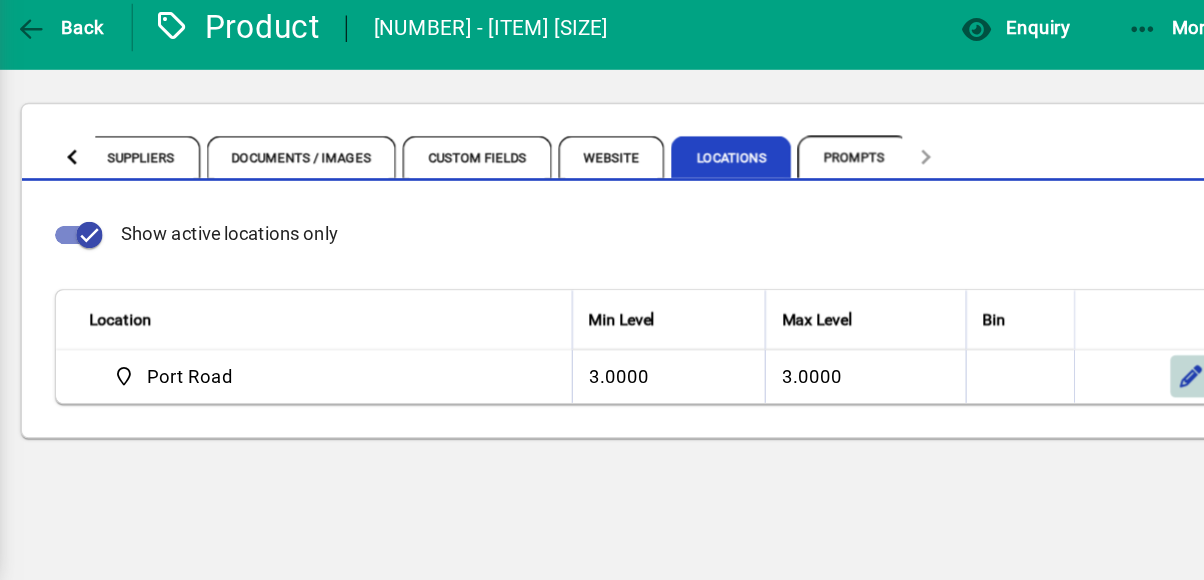 click at bounding box center (1111, 426) 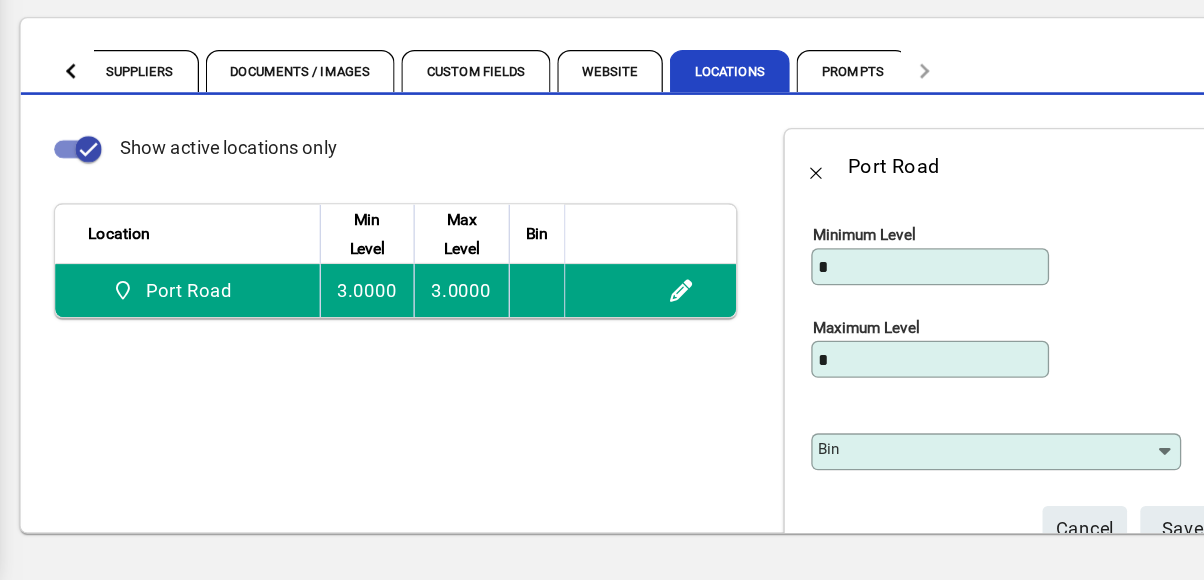 click on "Bin" at bounding box center (956, 483) 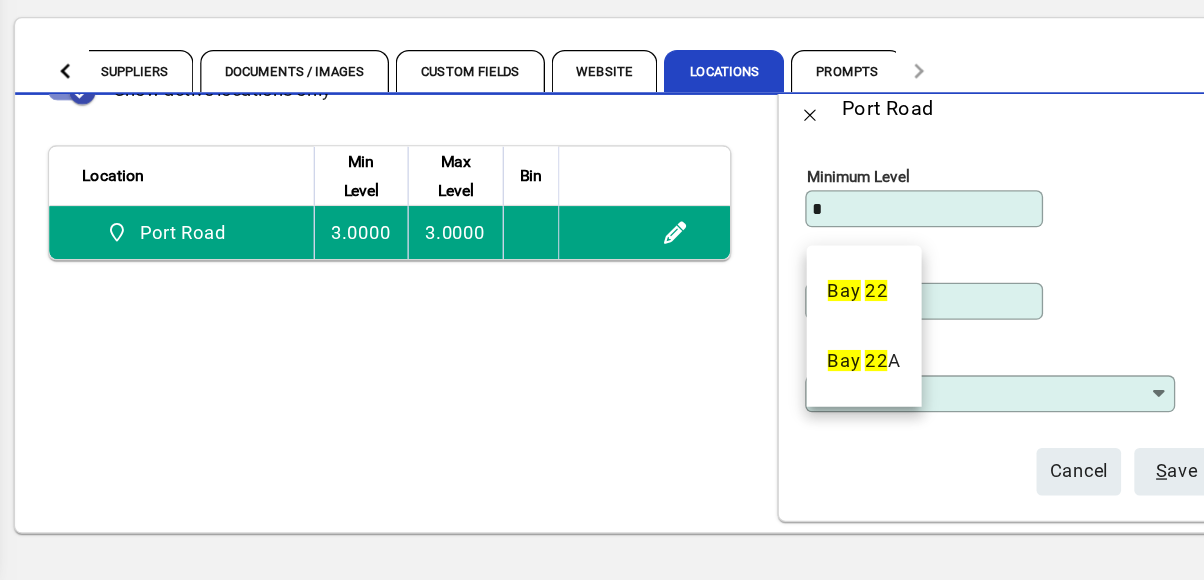scroll, scrollTop: 60, scrollLeft: 0, axis: vertical 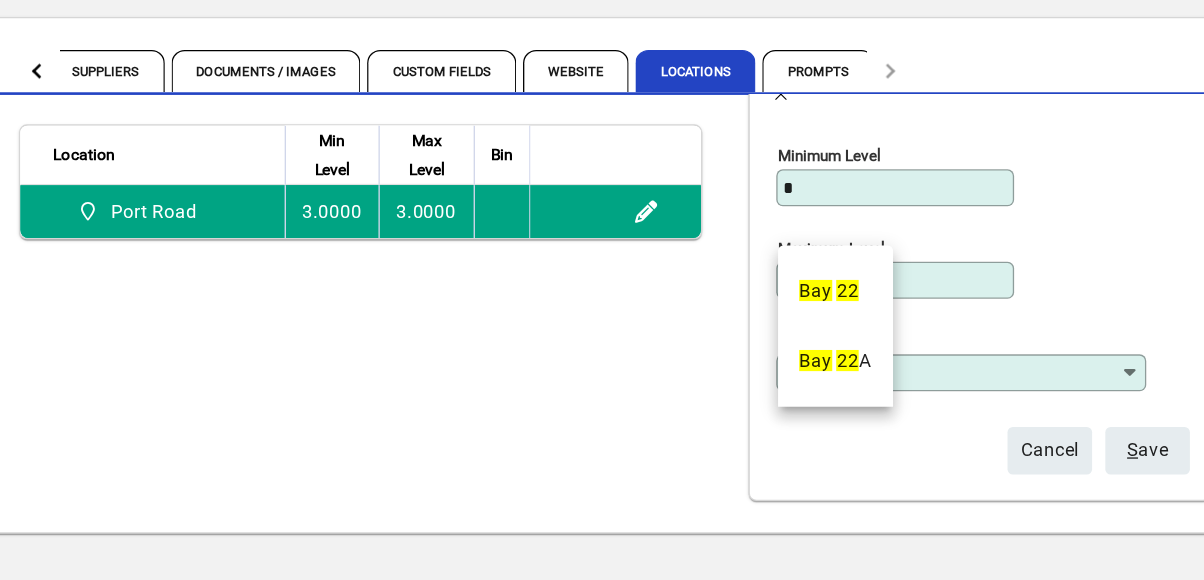 click on "******" at bounding box center [956, 423] 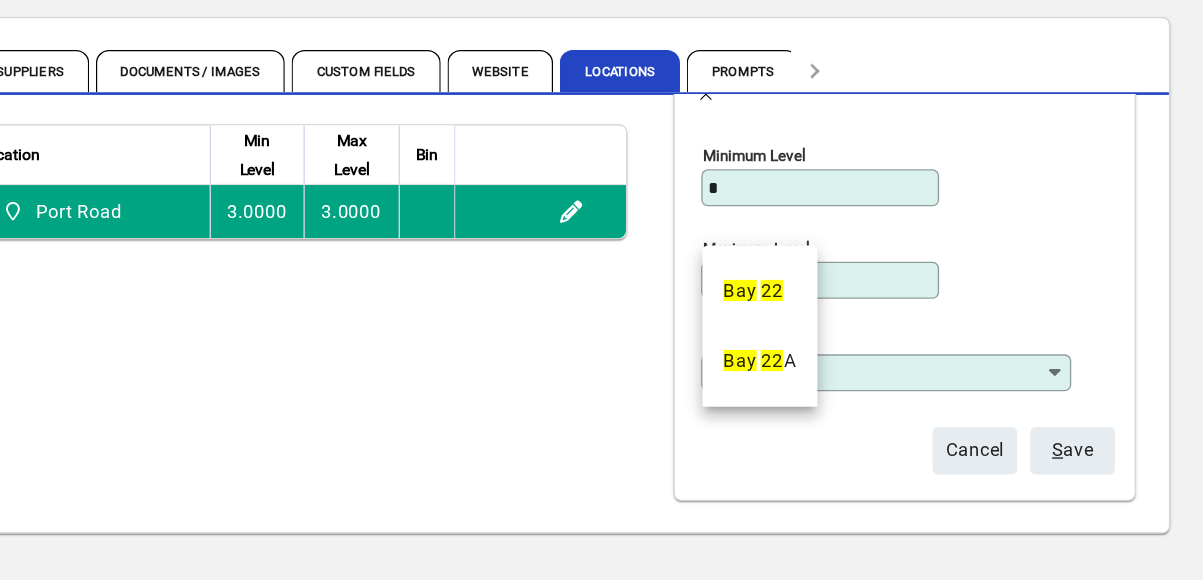 scroll, scrollTop: 0, scrollLeft: 0, axis: both 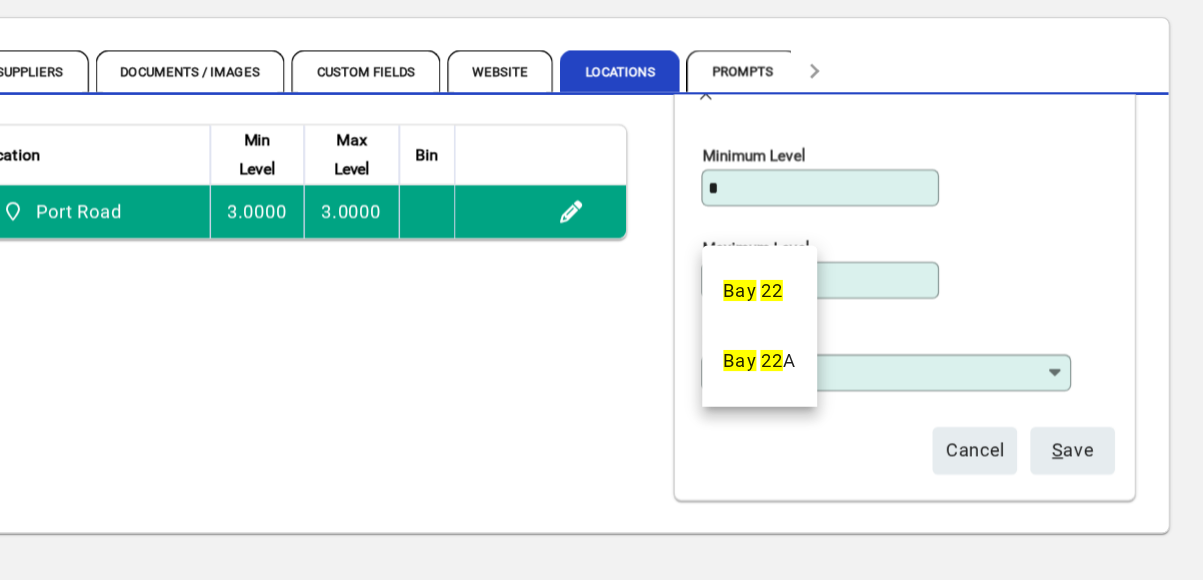 type on "******" 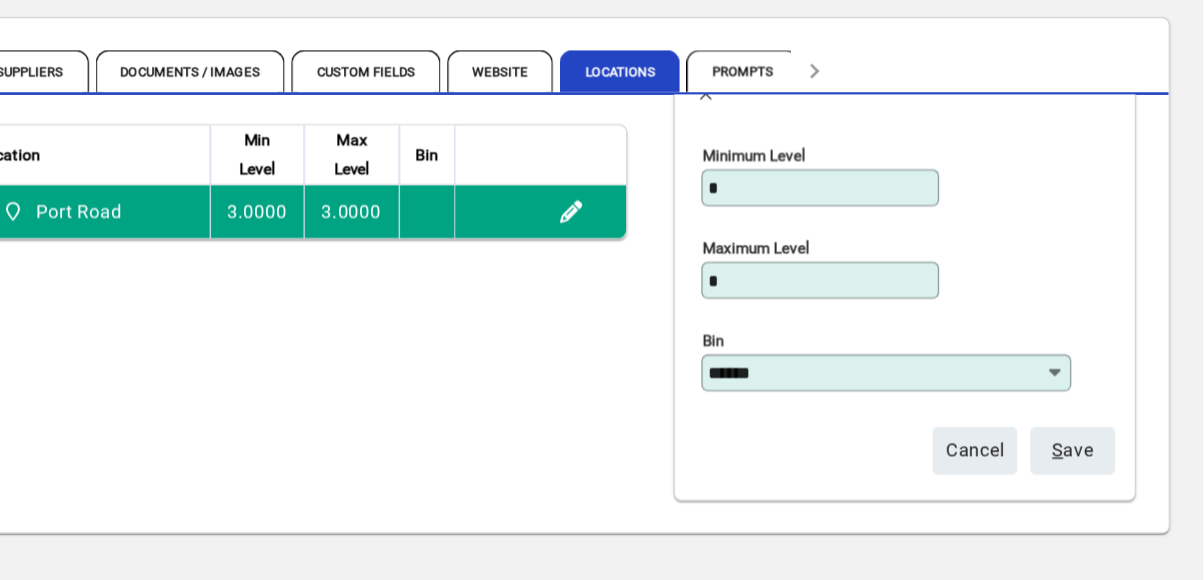type 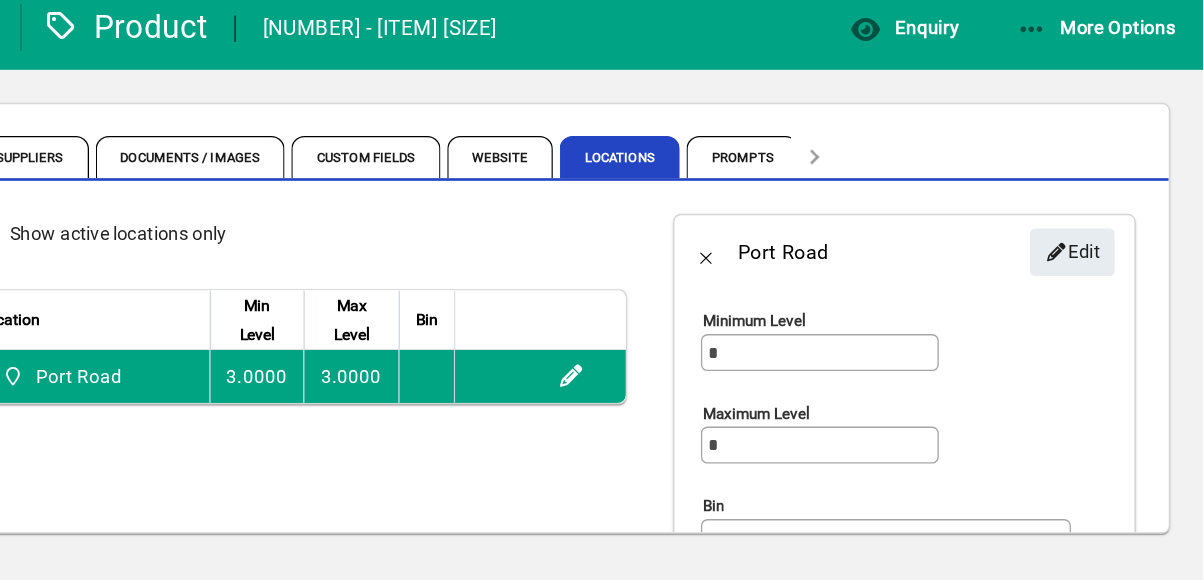 scroll, scrollTop: 75, scrollLeft: 0, axis: vertical 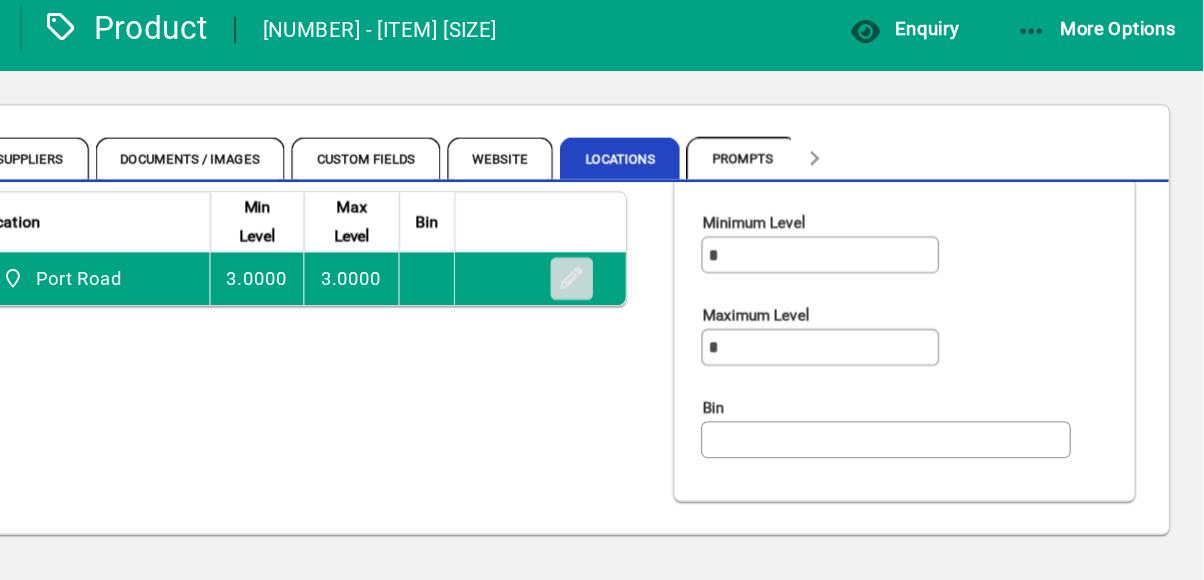 click at bounding box center [726, 351] 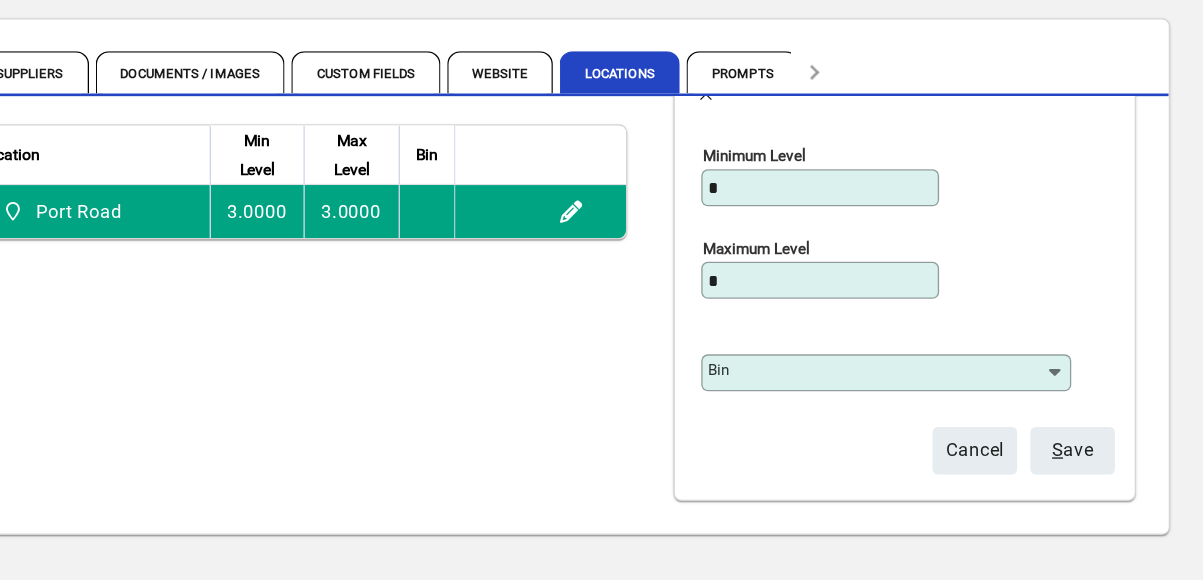 scroll, scrollTop: 0, scrollLeft: 0, axis: both 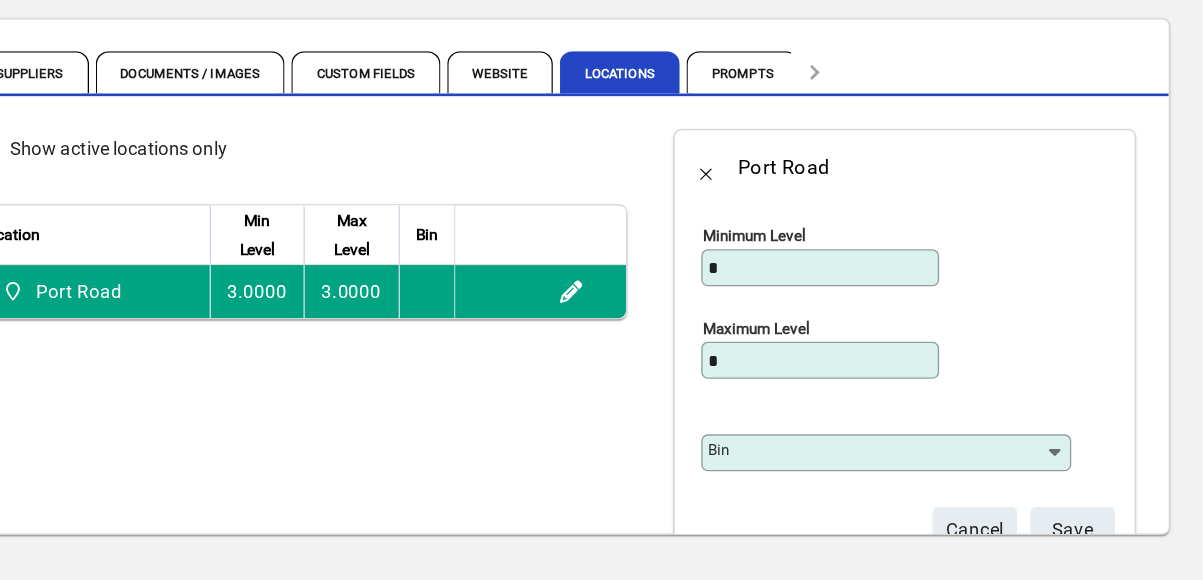 click on "Bin" at bounding box center [956, 483] 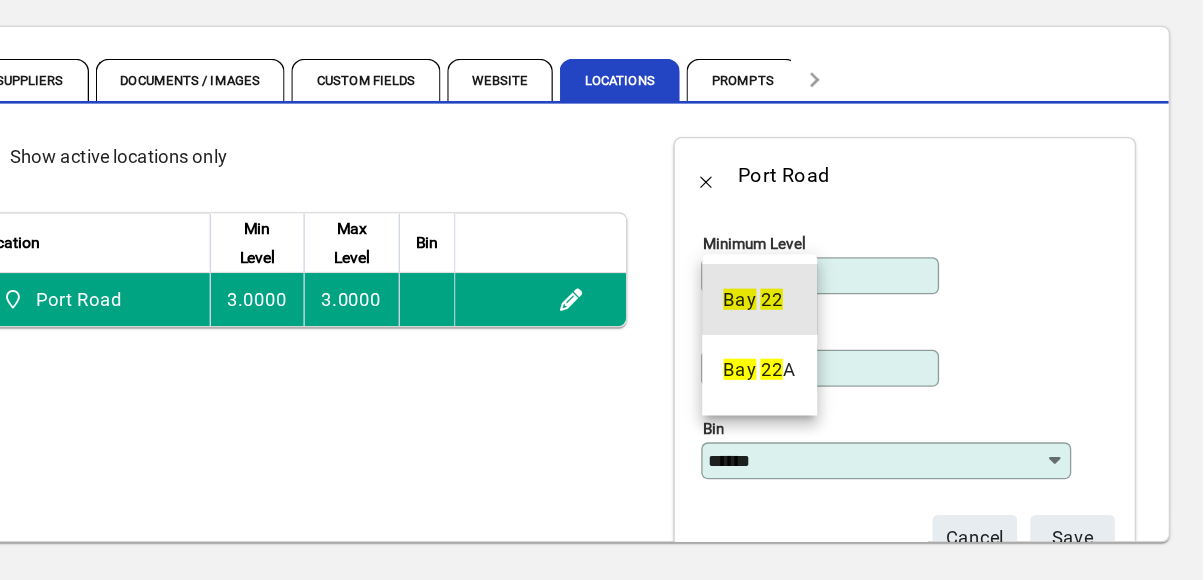 click on "22" at bounding box center (877, 361) 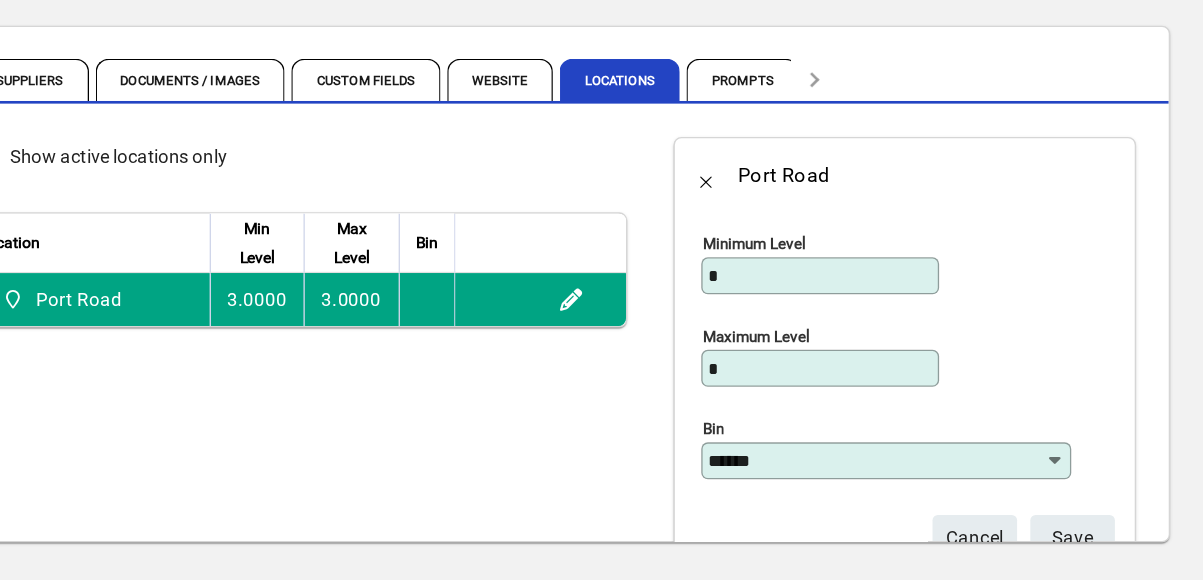 type on "******" 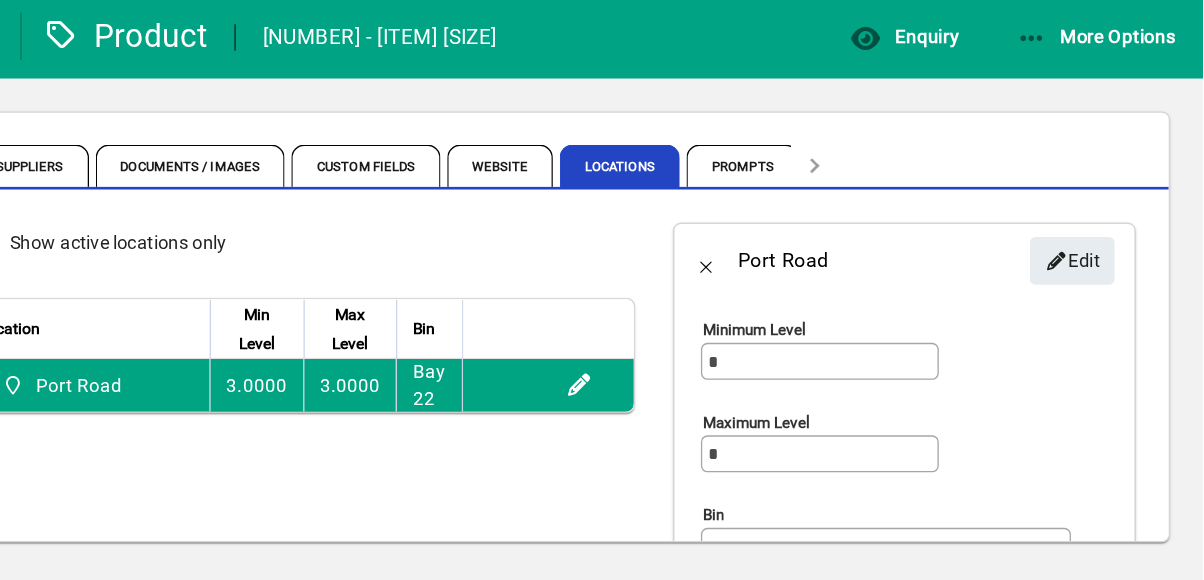 type on "******" 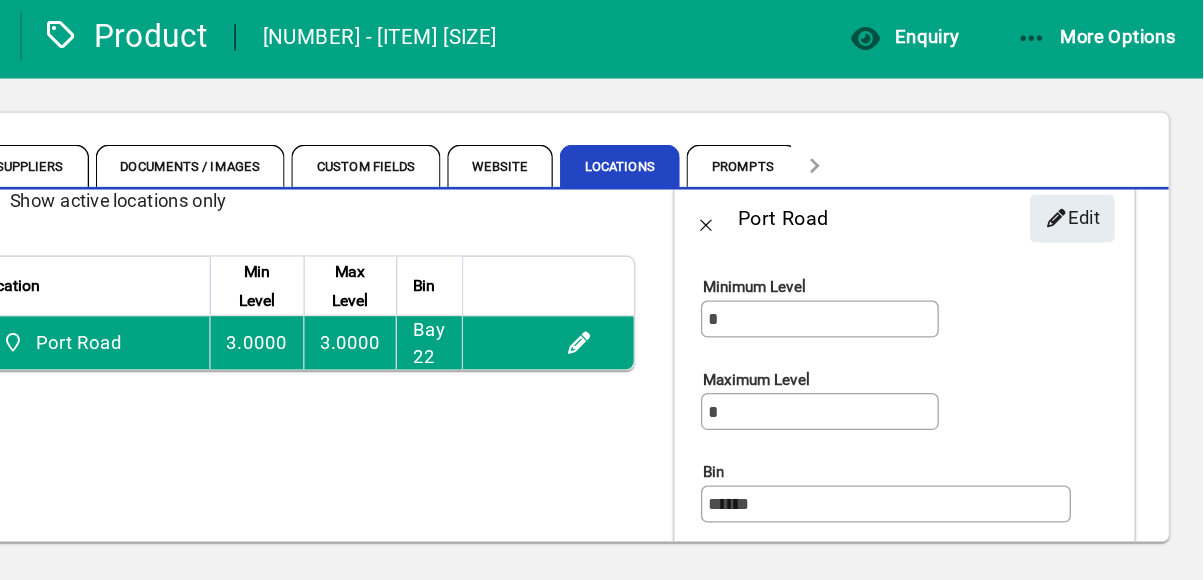 scroll, scrollTop: 0, scrollLeft: 0, axis: both 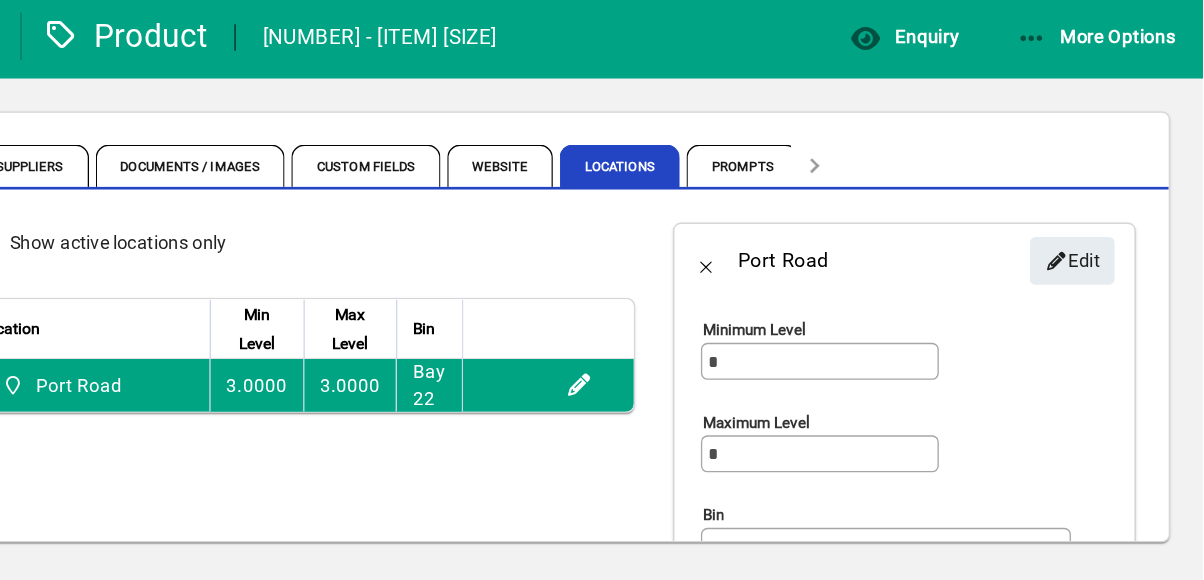 click on "Show active locations only  Location   Min Level   Max Level   Bin   [STREET]   [NUMBER]   [NUMBER]   Bay [DAY]" 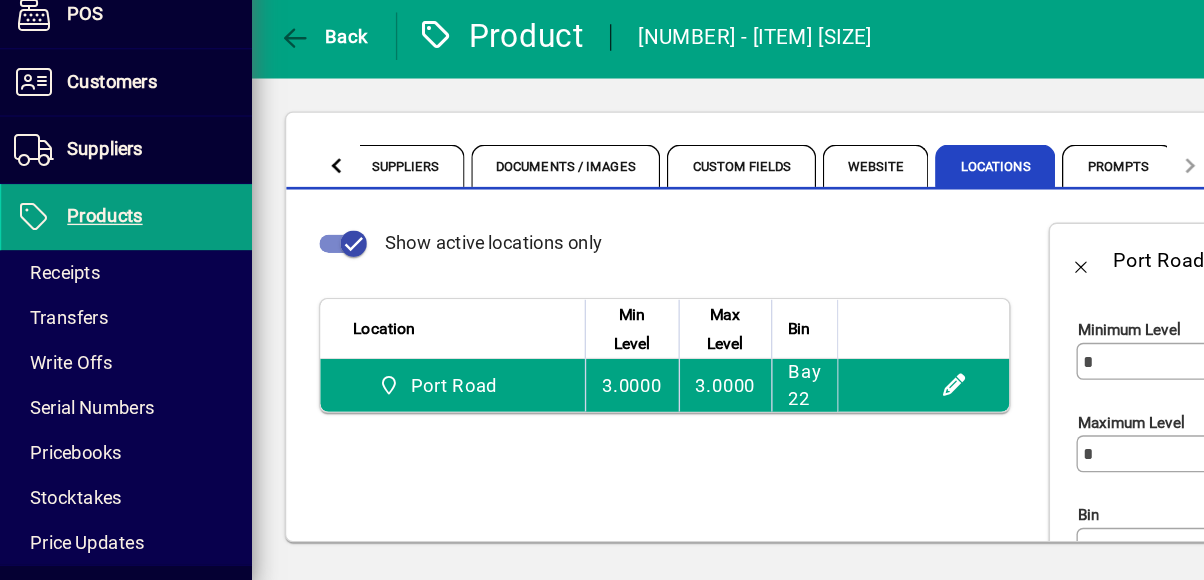 click on "Products" at bounding box center [88, 298] 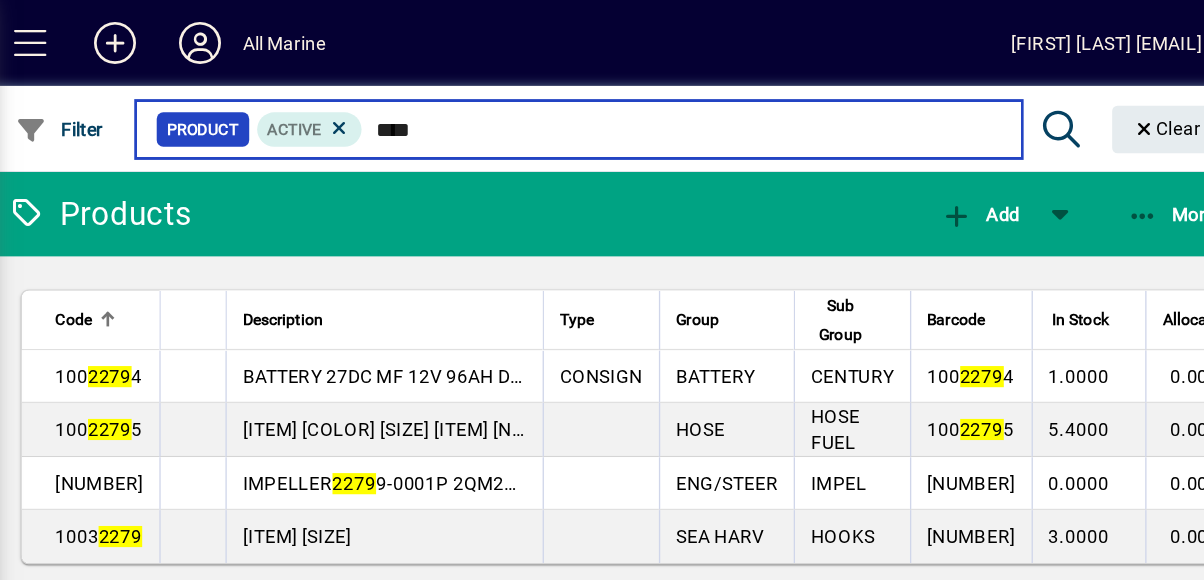 type on "****" 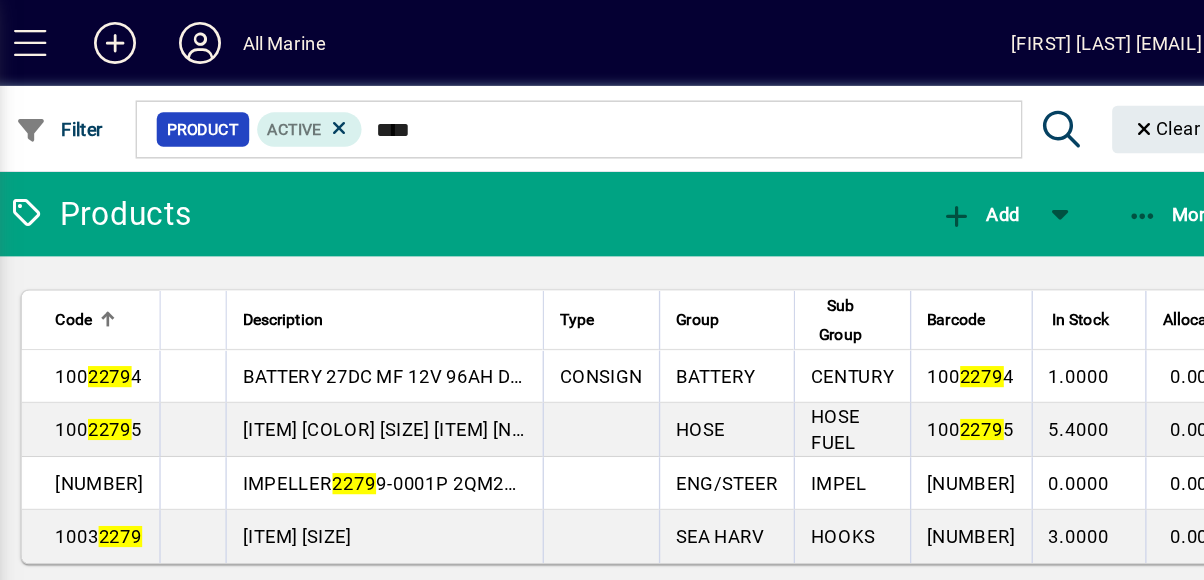 click at bounding box center (233, 33) 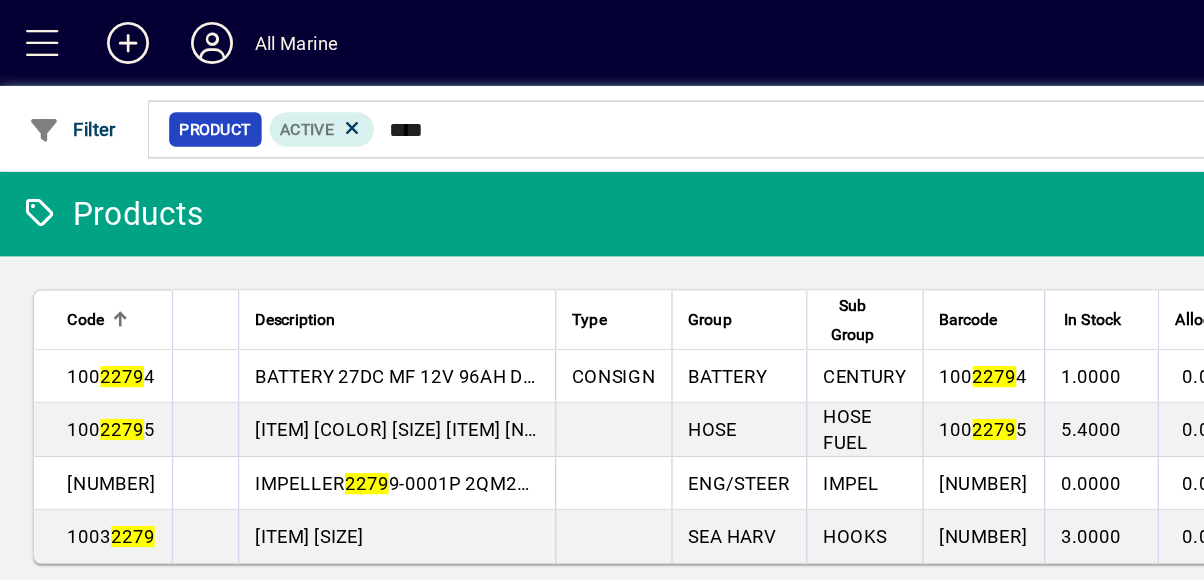 click at bounding box center (33, 33) 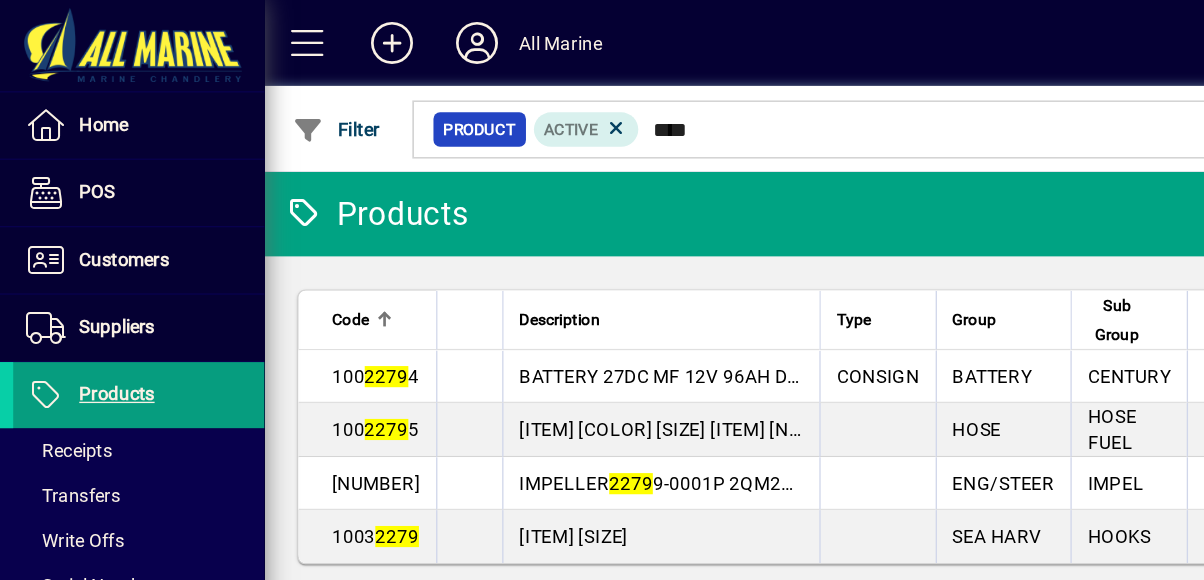 scroll, scrollTop: 6, scrollLeft: 0, axis: vertical 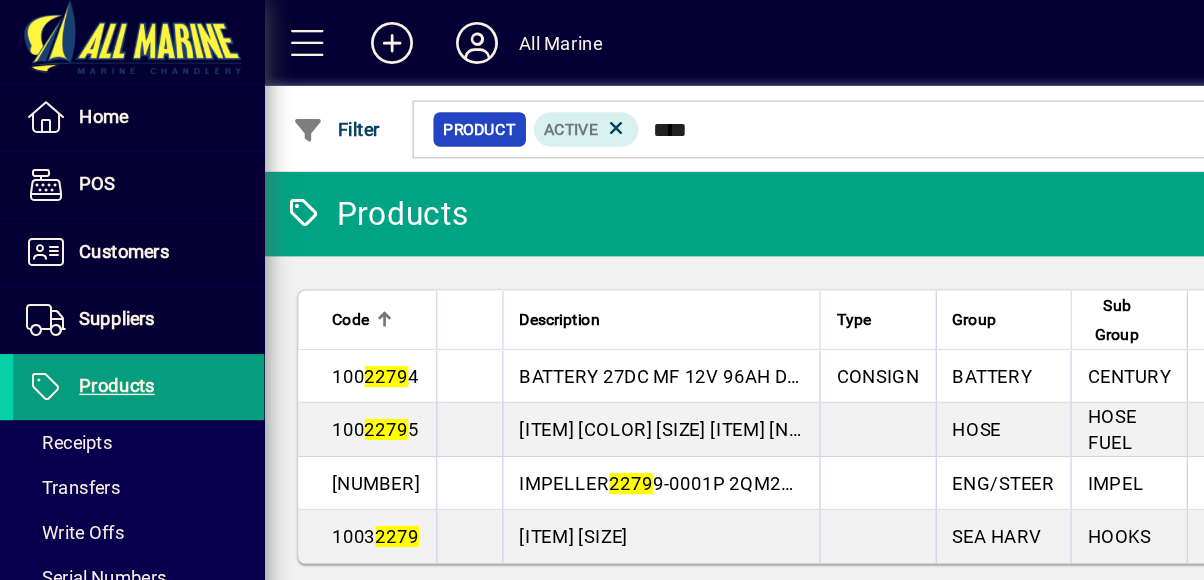 click on "Home" at bounding box center [78, 88] 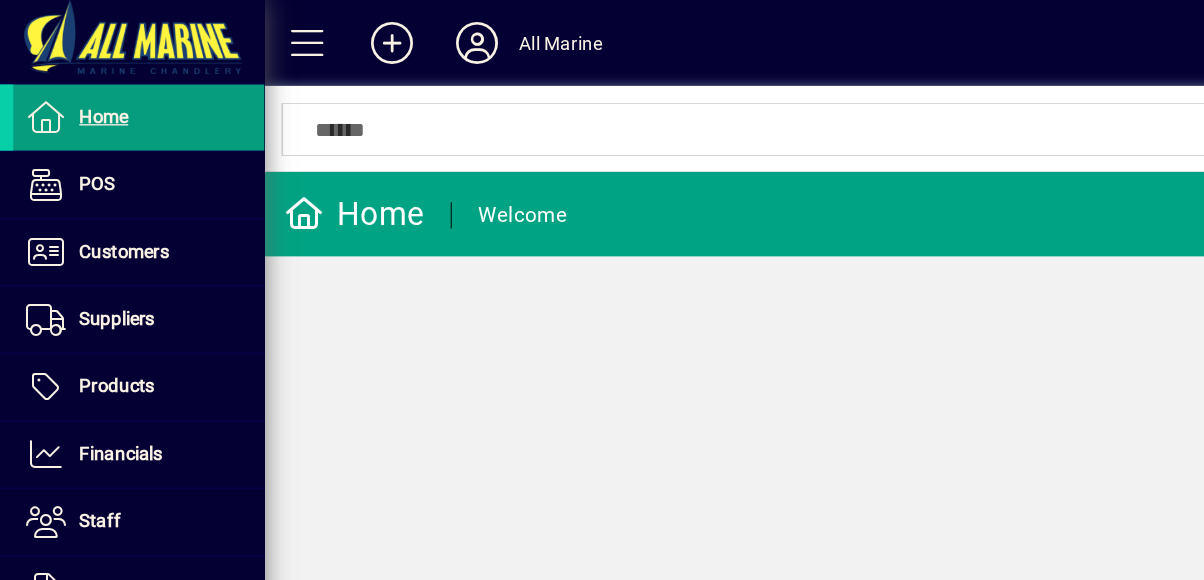 scroll, scrollTop: 0, scrollLeft: 0, axis: both 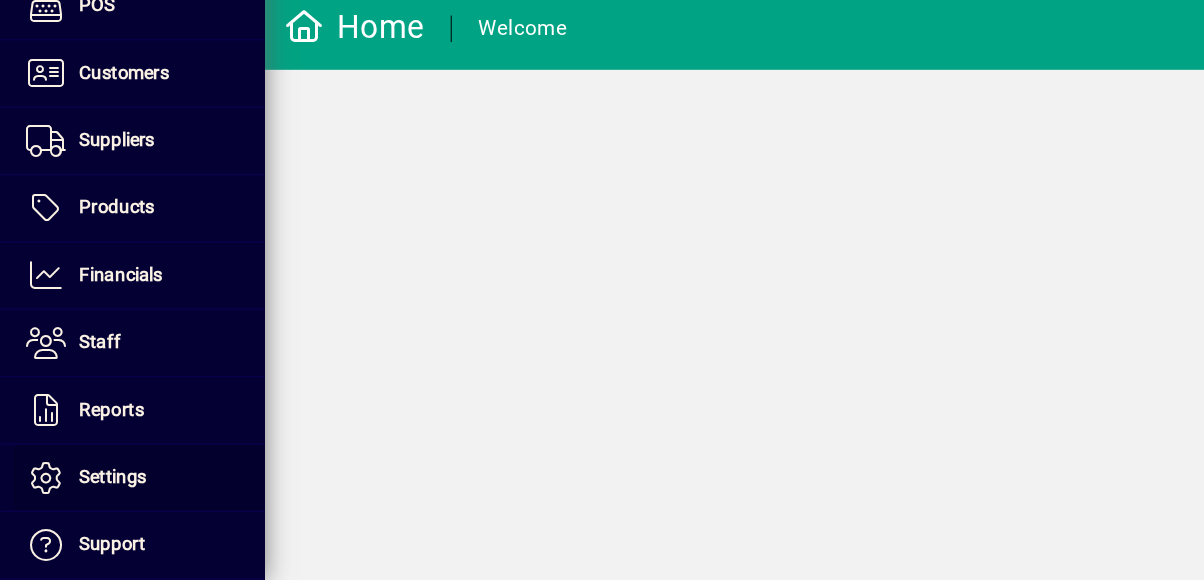click at bounding box center [35, 503] 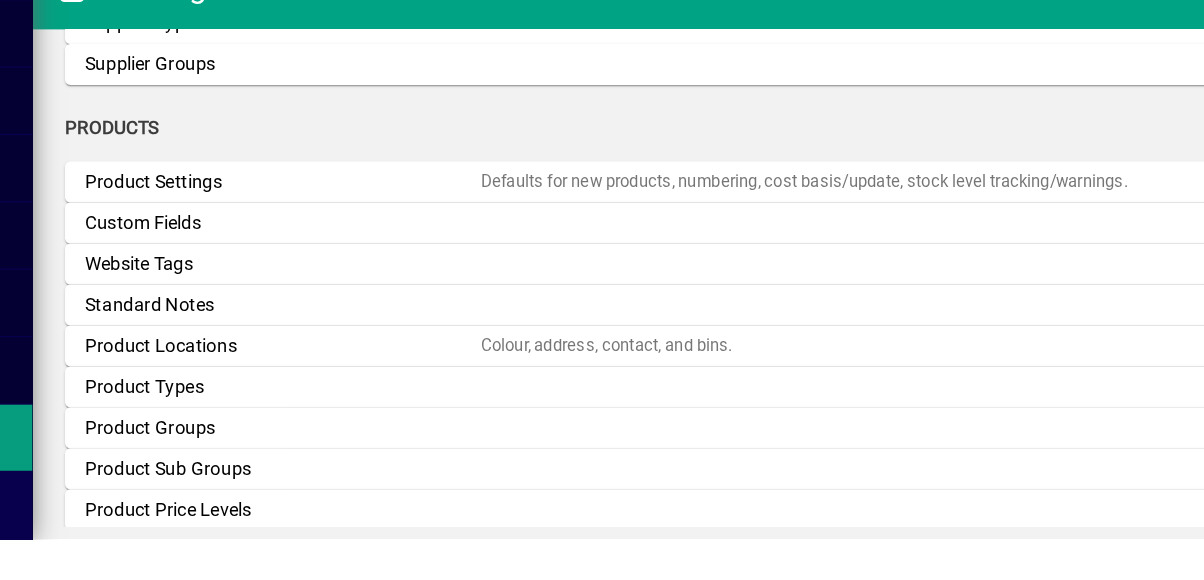 scroll, scrollTop: 1875, scrollLeft: 0, axis: vertical 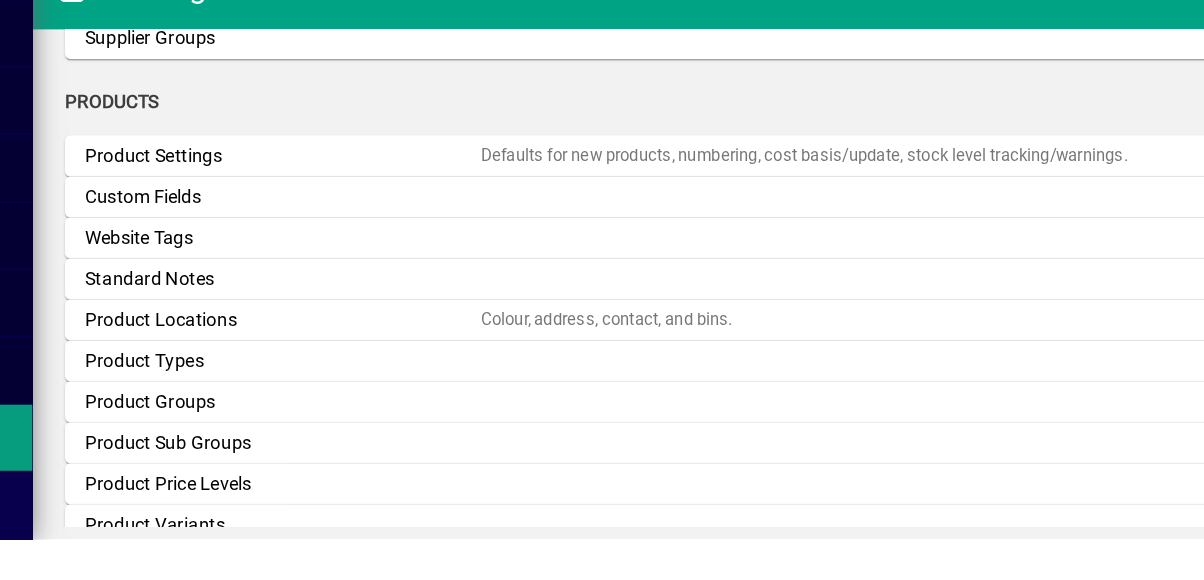 click on "Product Locations" 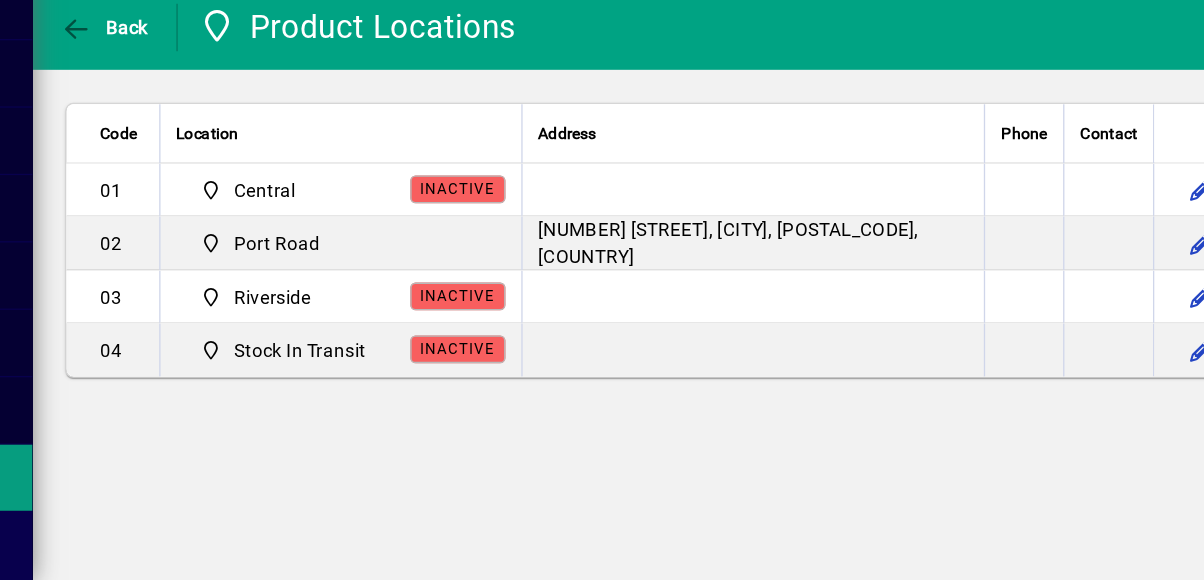 click 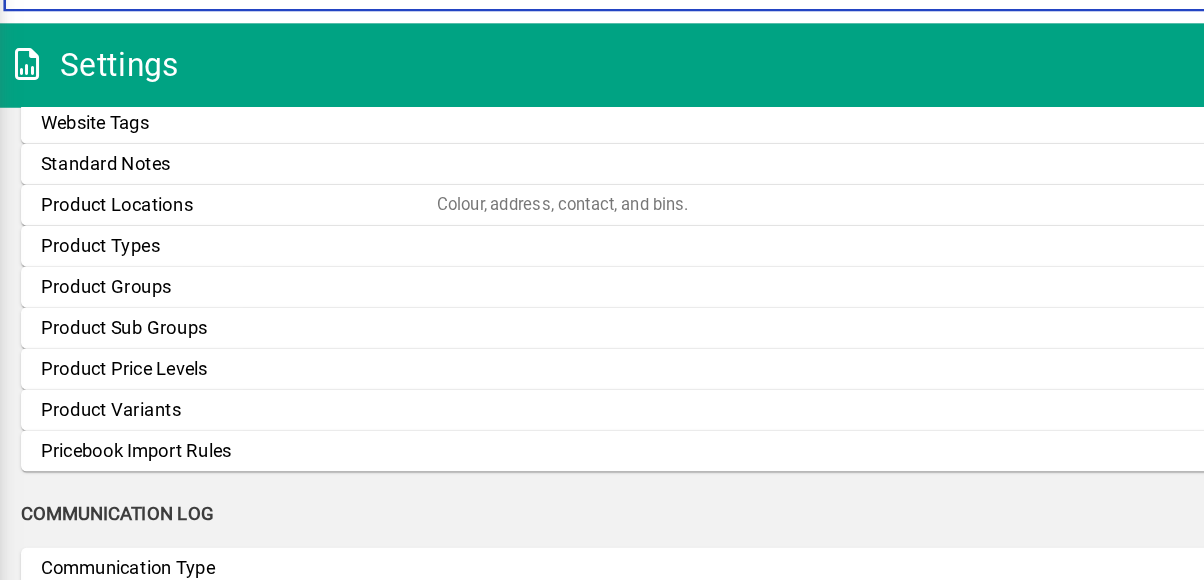 scroll, scrollTop: 2022, scrollLeft: 0, axis: vertical 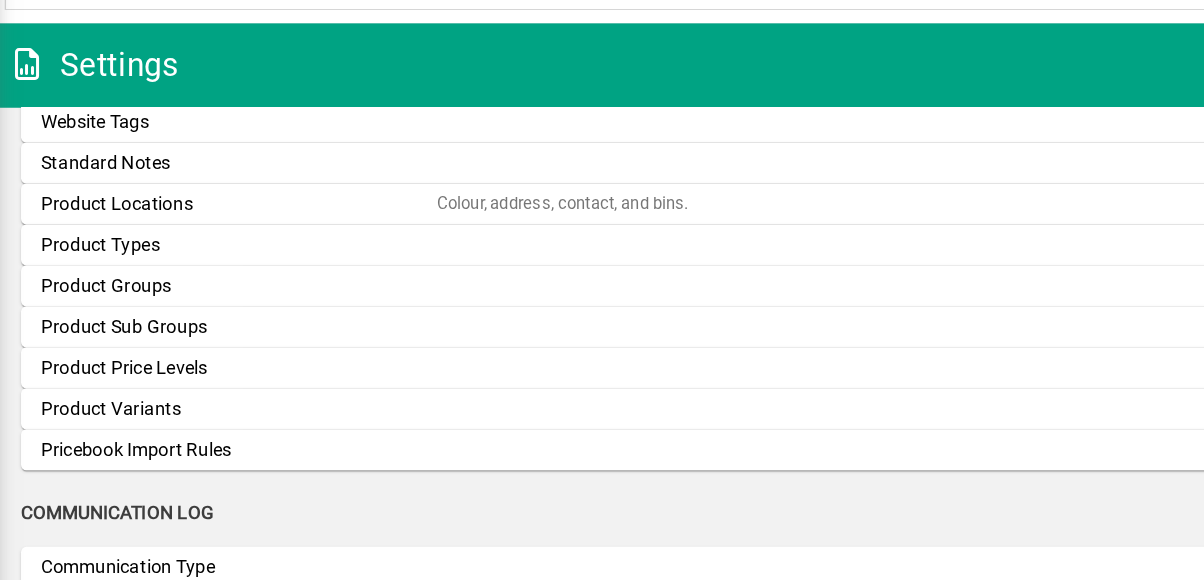 click on "Product Groups" 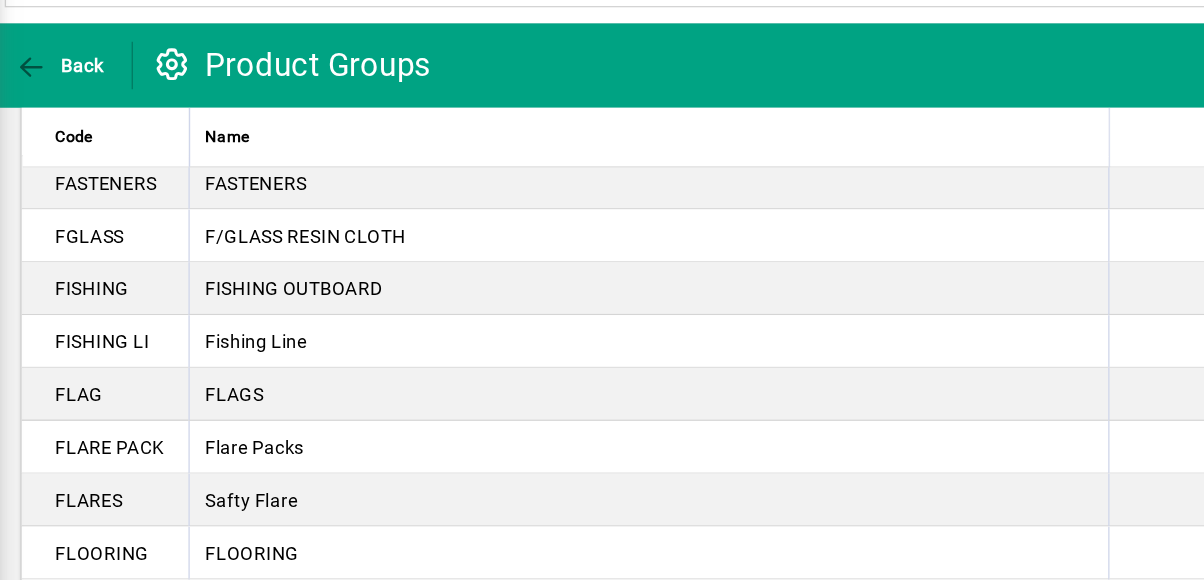 scroll, scrollTop: 1434, scrollLeft: 0, axis: vertical 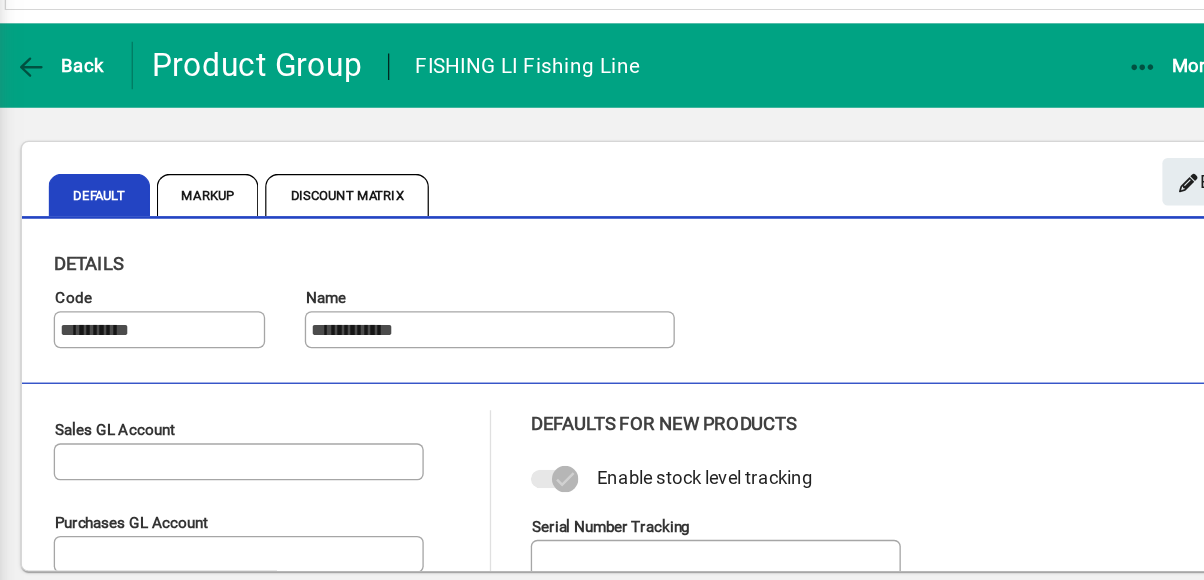 type on "****" 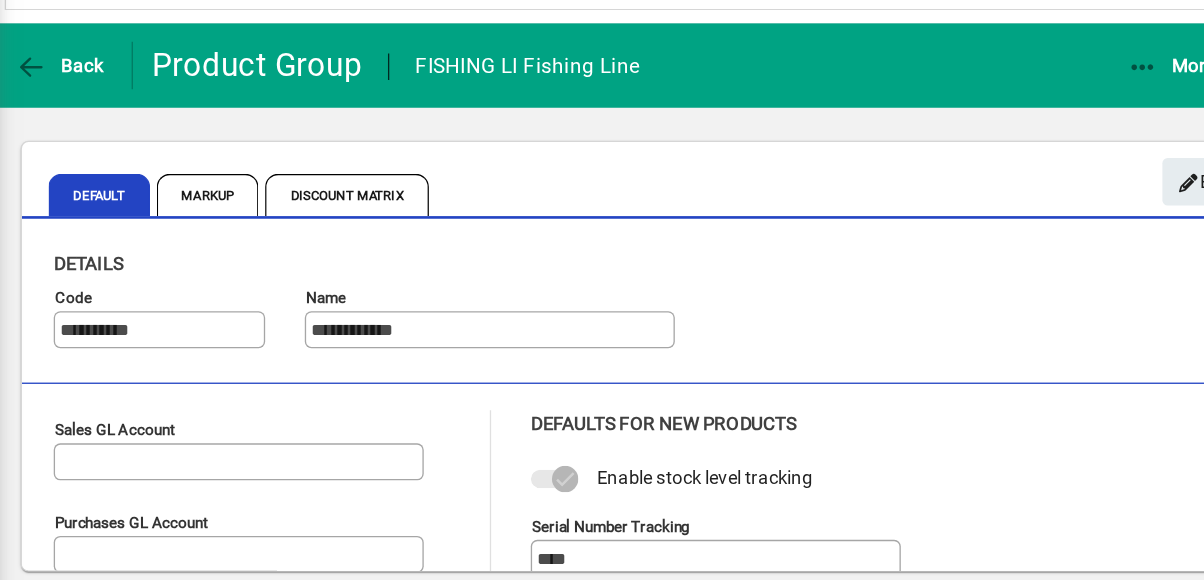 scroll, scrollTop: 51, scrollLeft: 0, axis: vertical 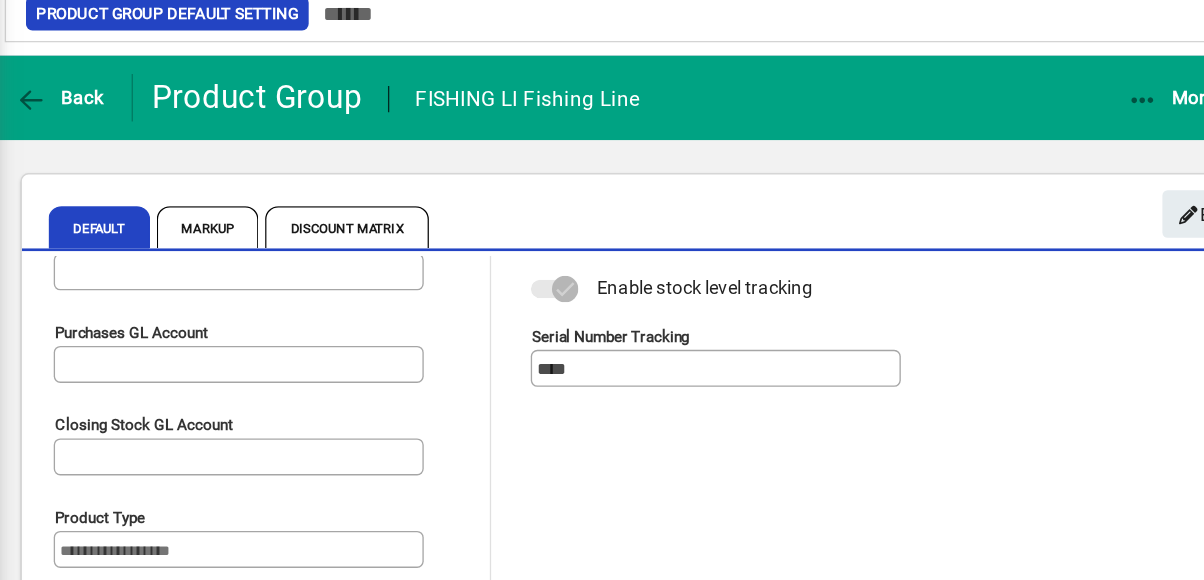 click on "More Options" 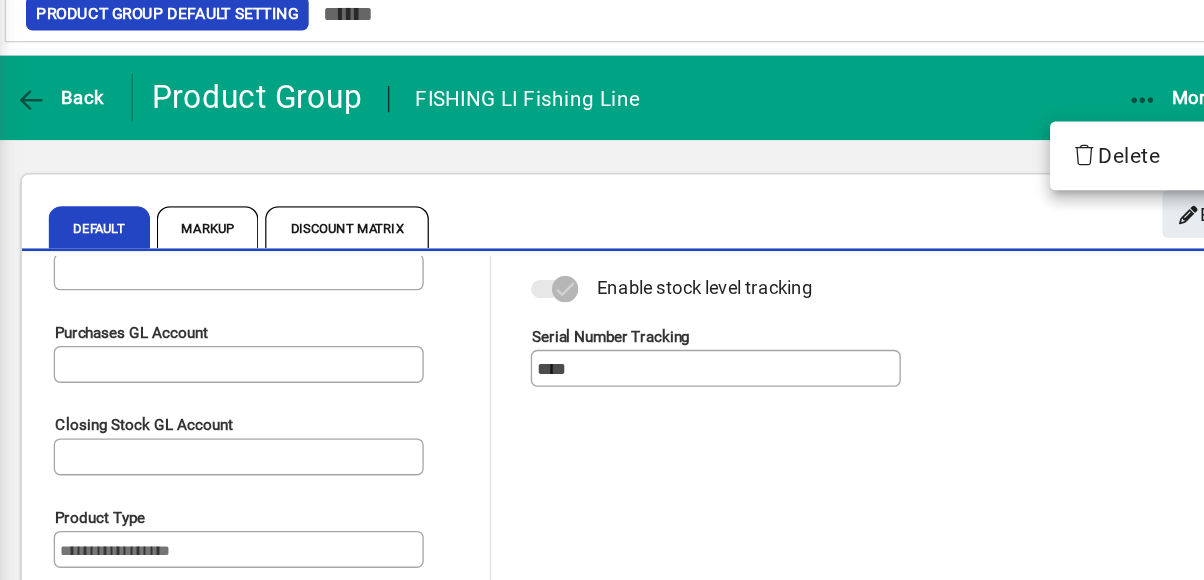 click at bounding box center [602, 290] 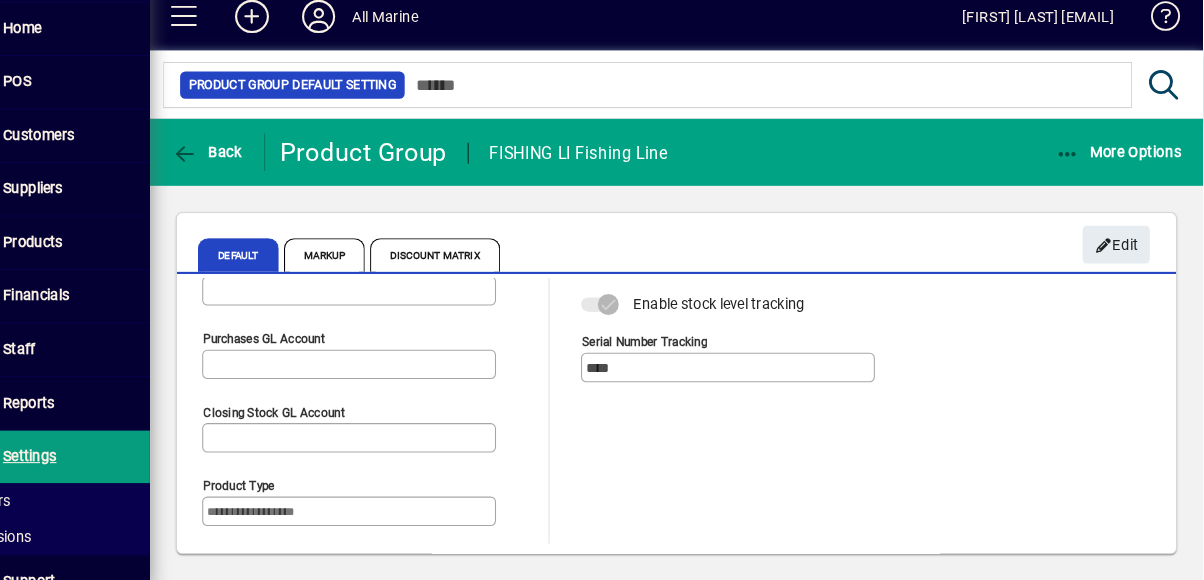 scroll, scrollTop: 0, scrollLeft: 0, axis: both 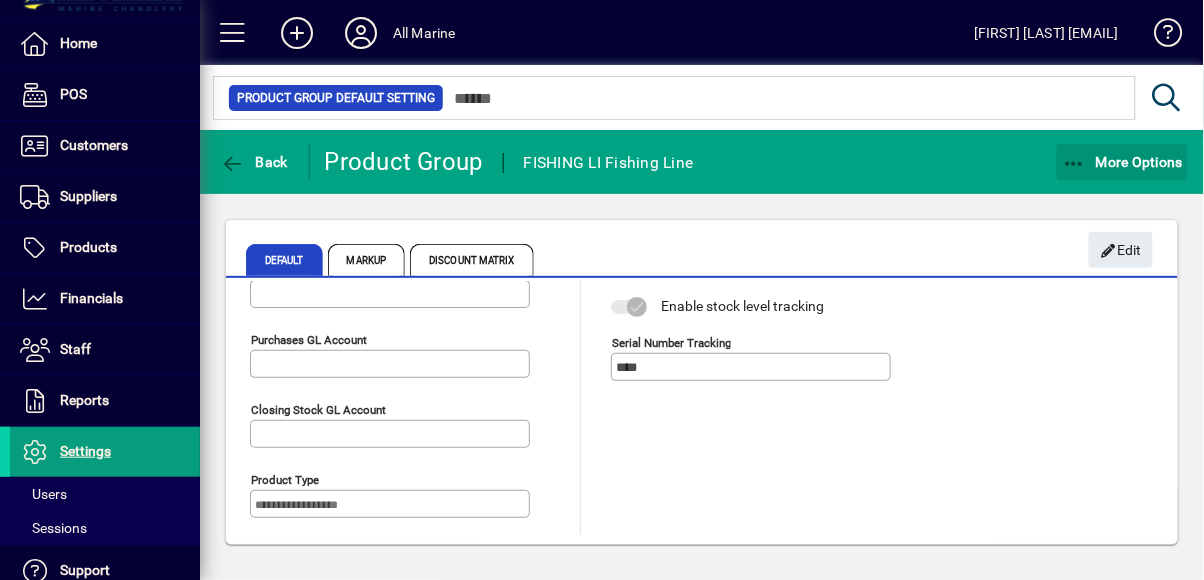 click on "More Options" 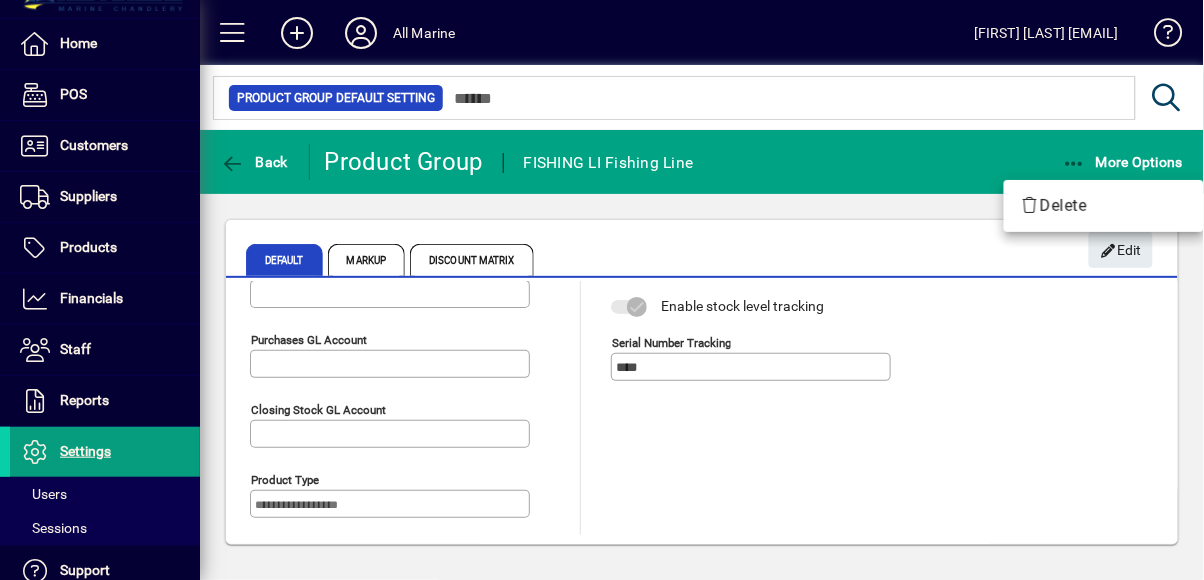 click at bounding box center [602, 290] 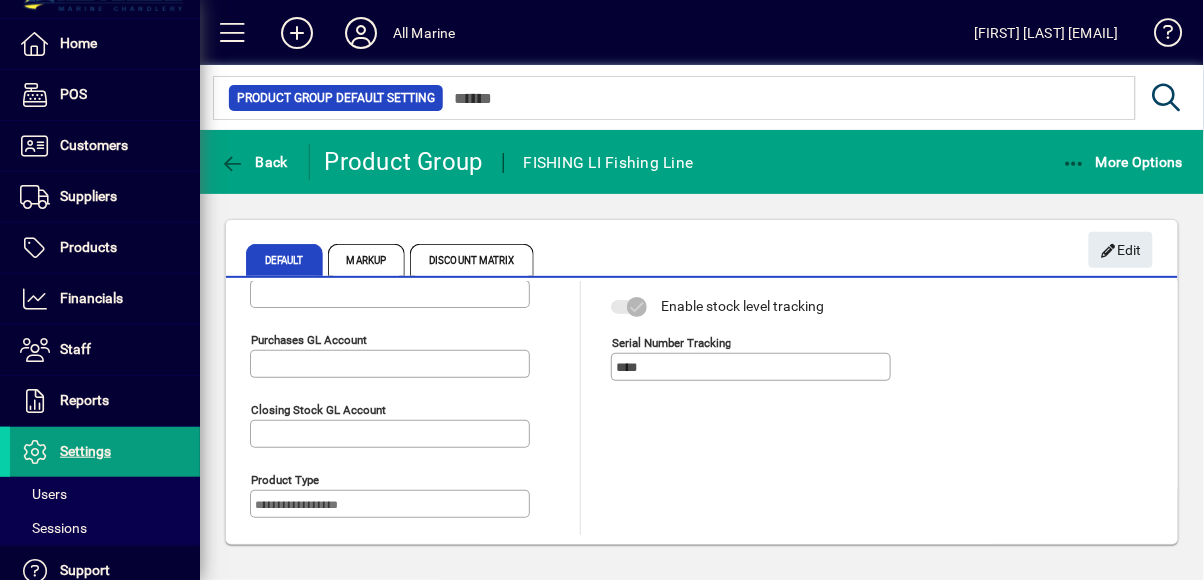 click 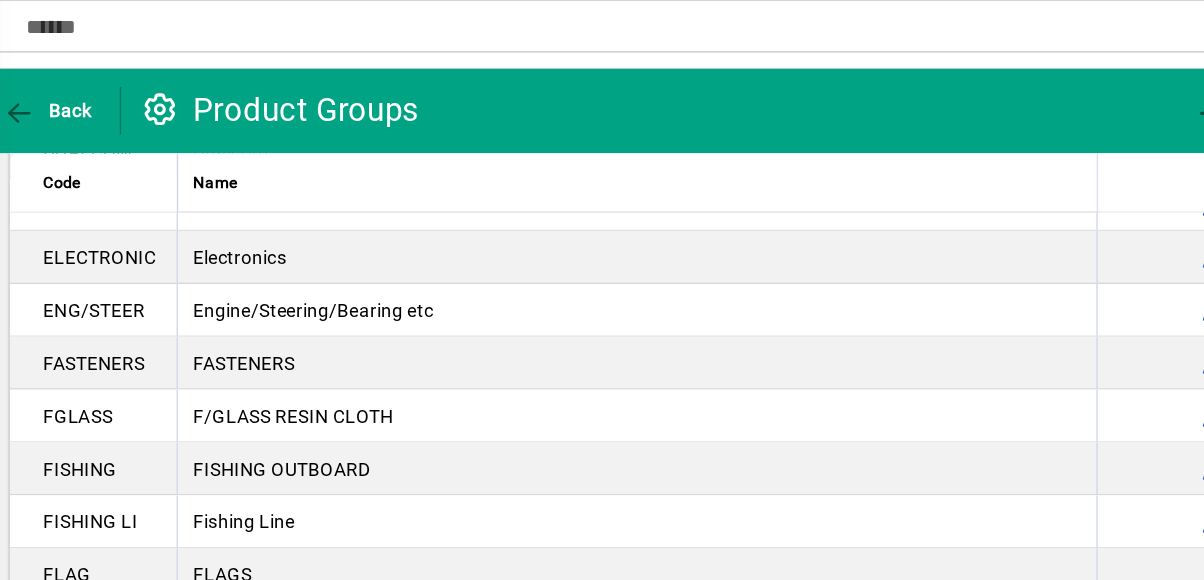 scroll, scrollTop: 1332, scrollLeft: 0, axis: vertical 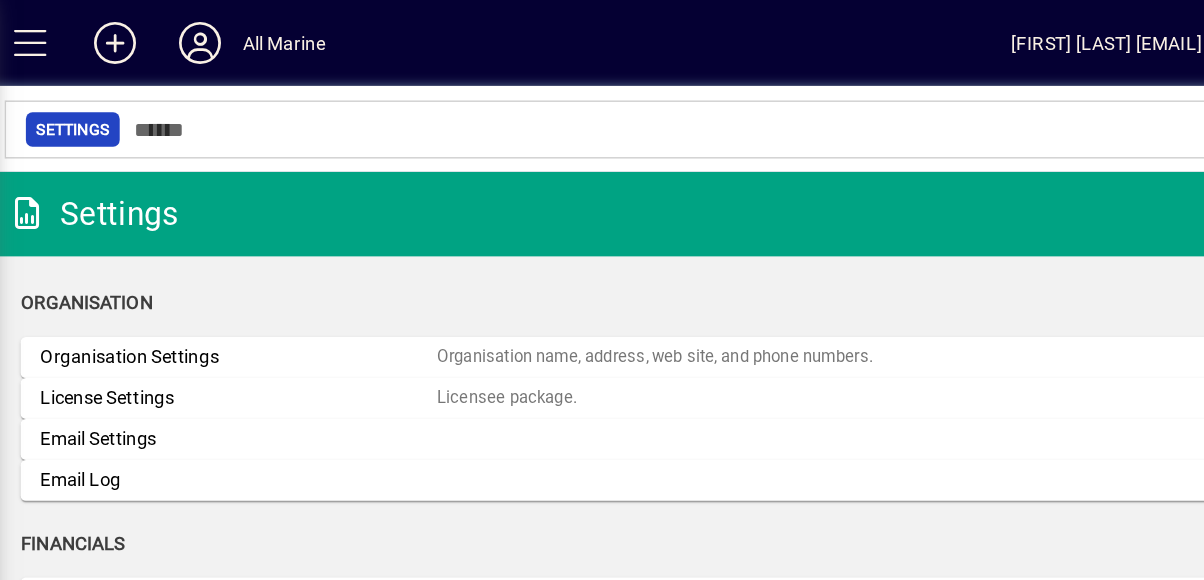 click at bounding box center [233, 33] 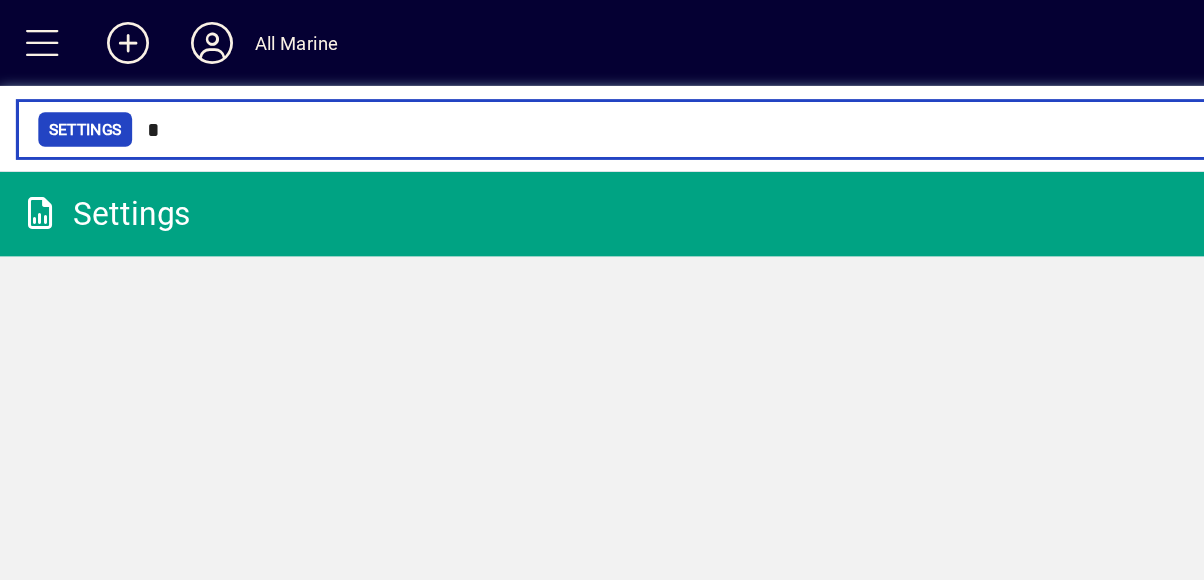 type on "*" 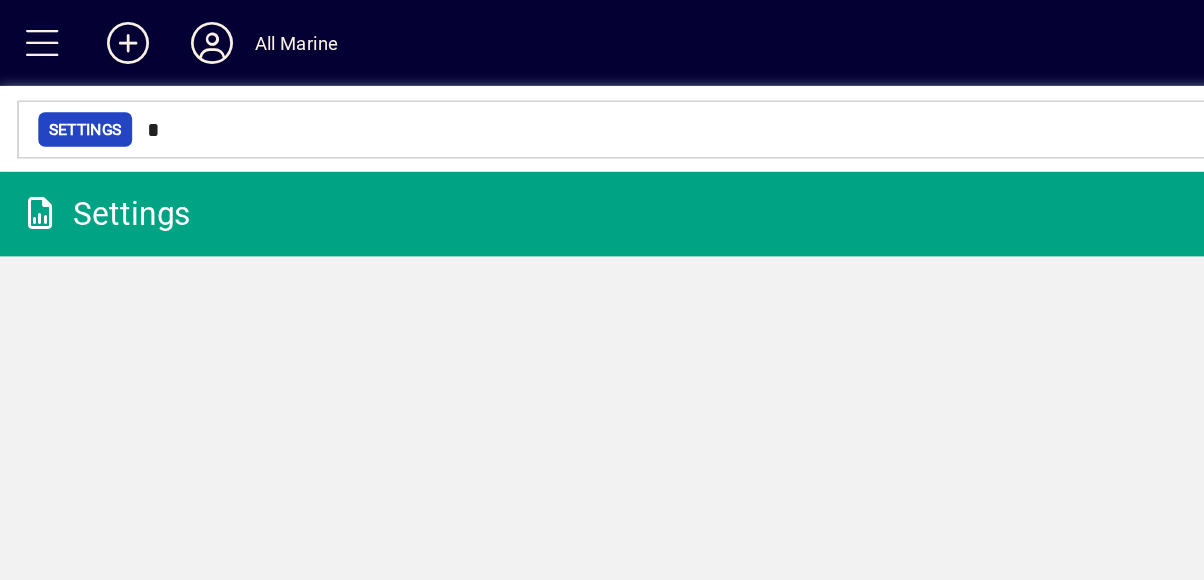 click at bounding box center [33, 33] 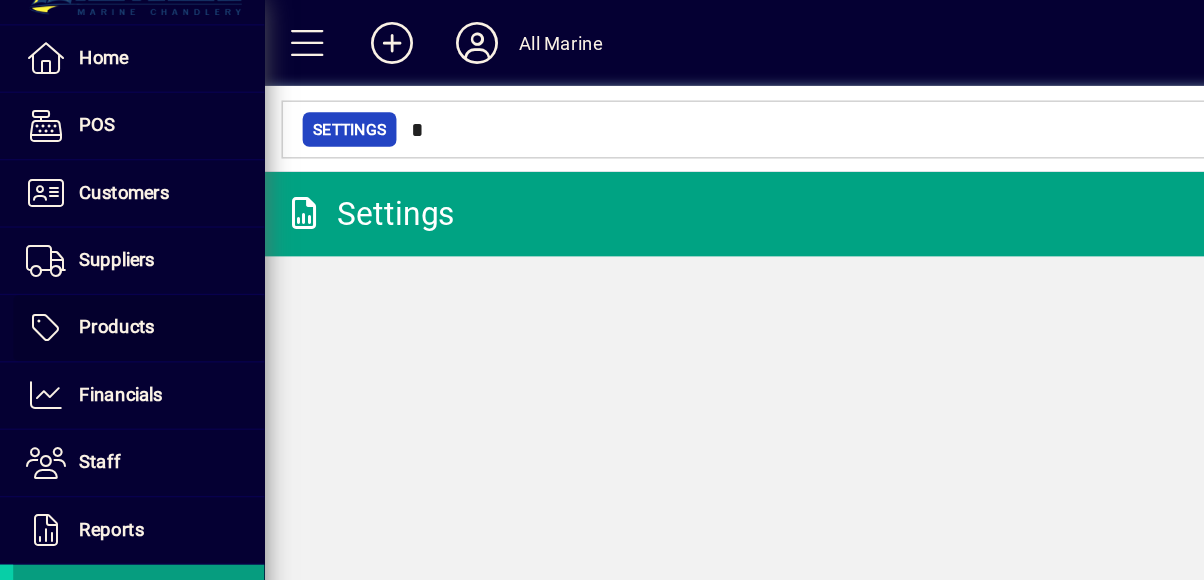 click on "Products" at bounding box center [88, 247] 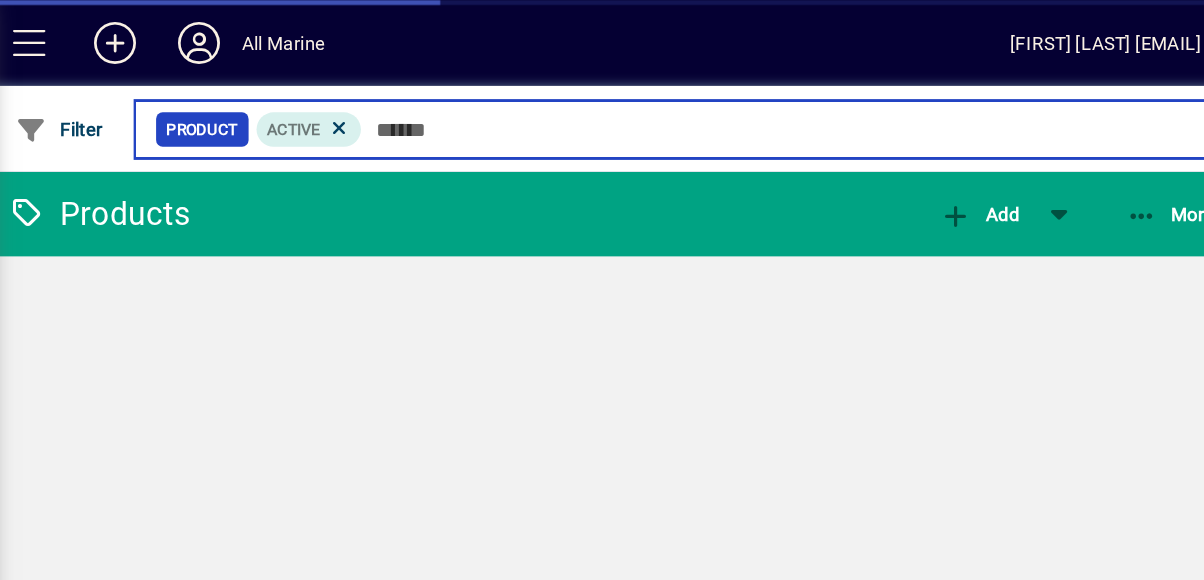 click at bounding box center [802, 98] 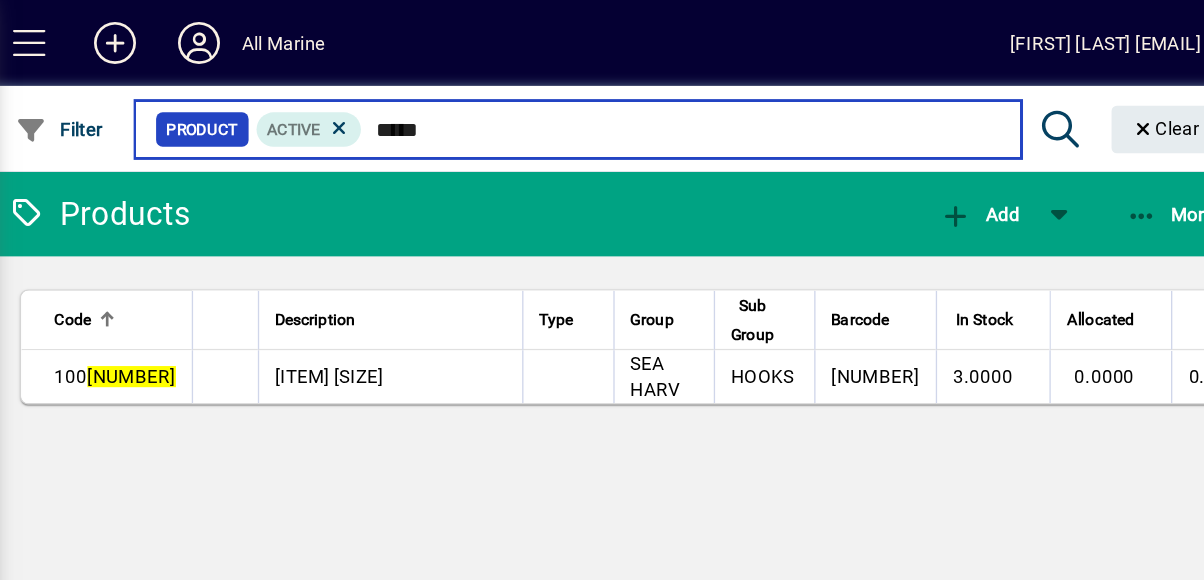 type on "*****" 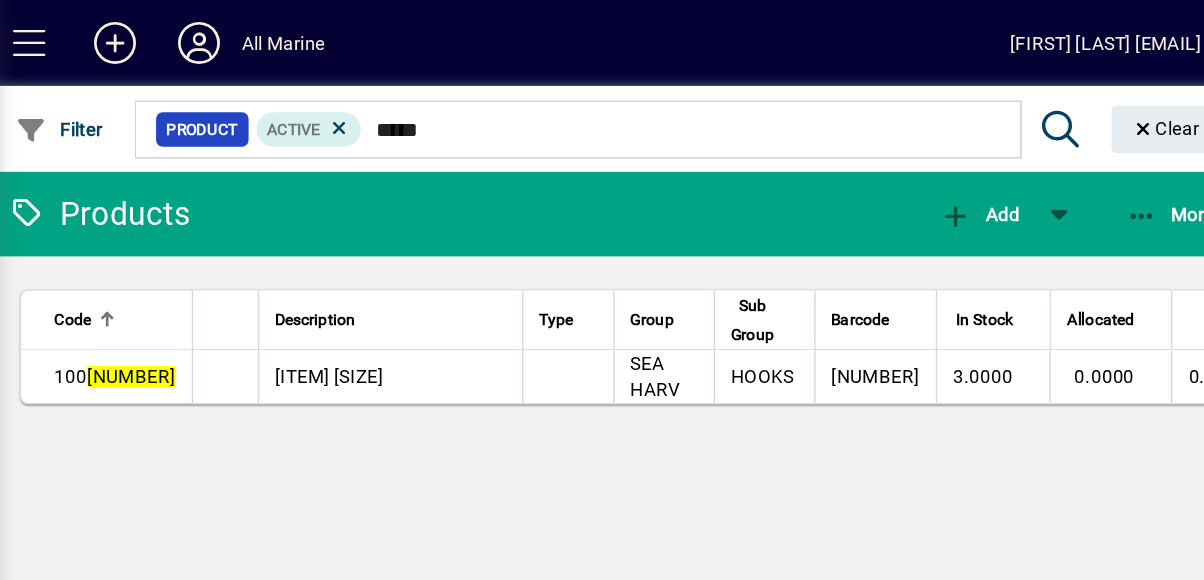 click on "SEA HARV" at bounding box center (712, 285) 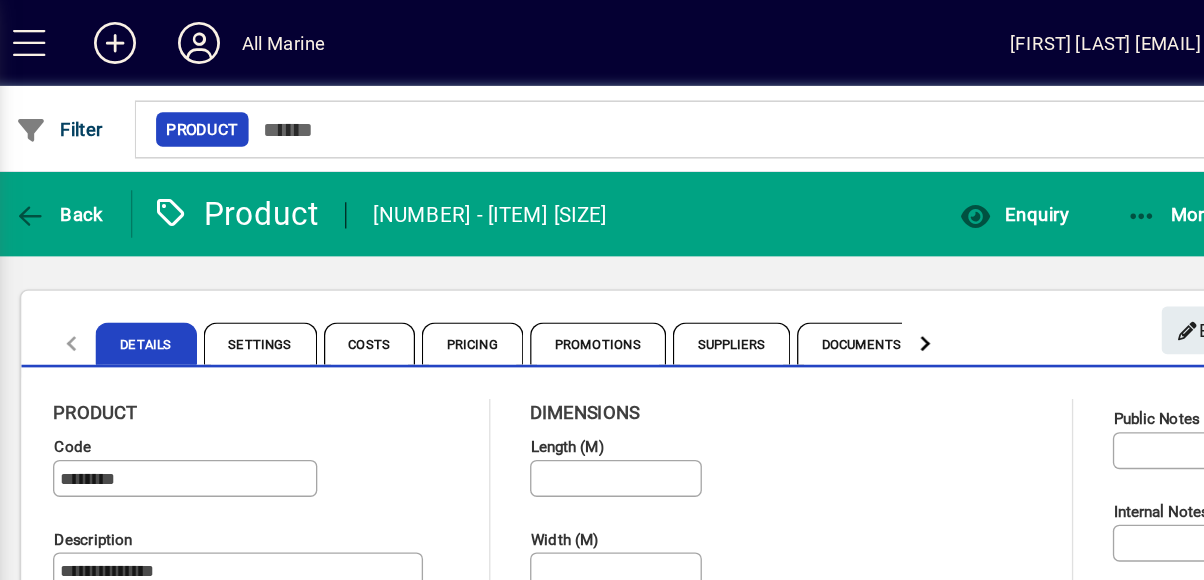 type on "**********" 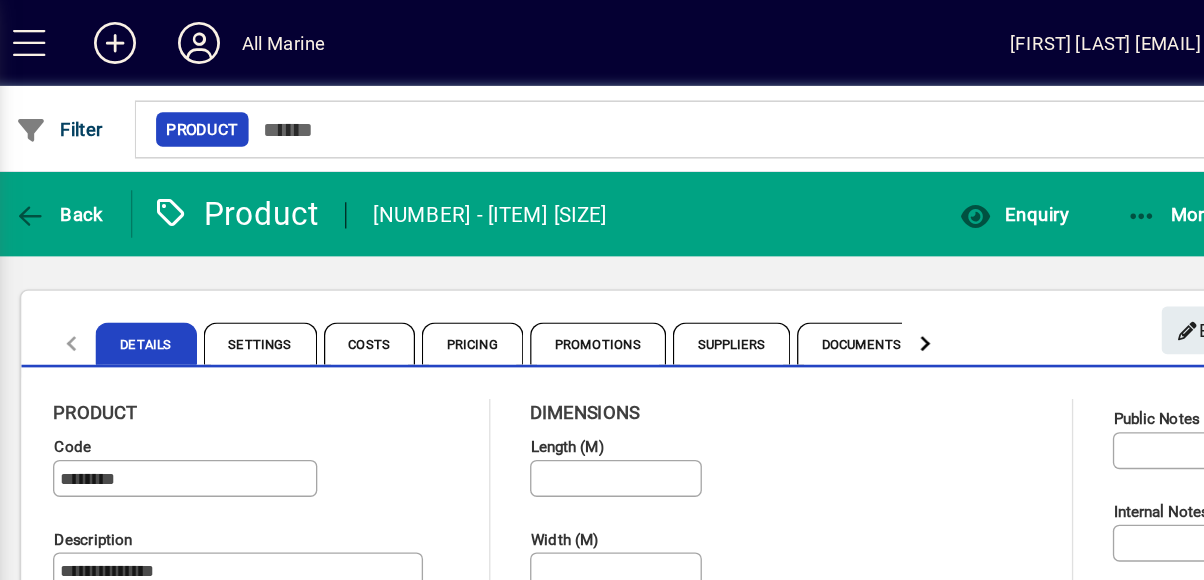 type on "****" 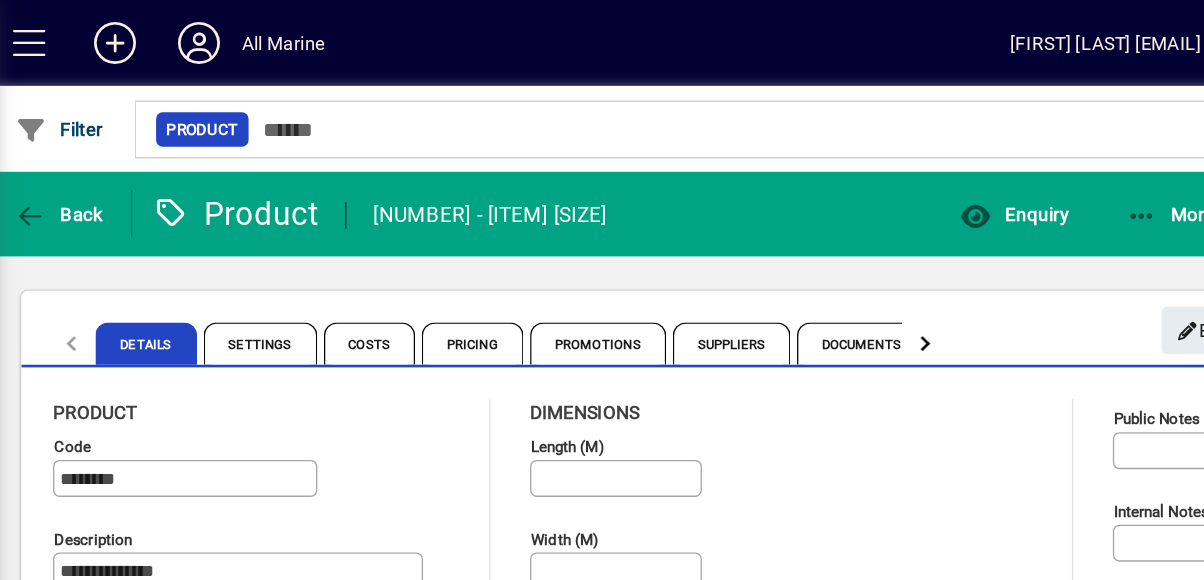 click 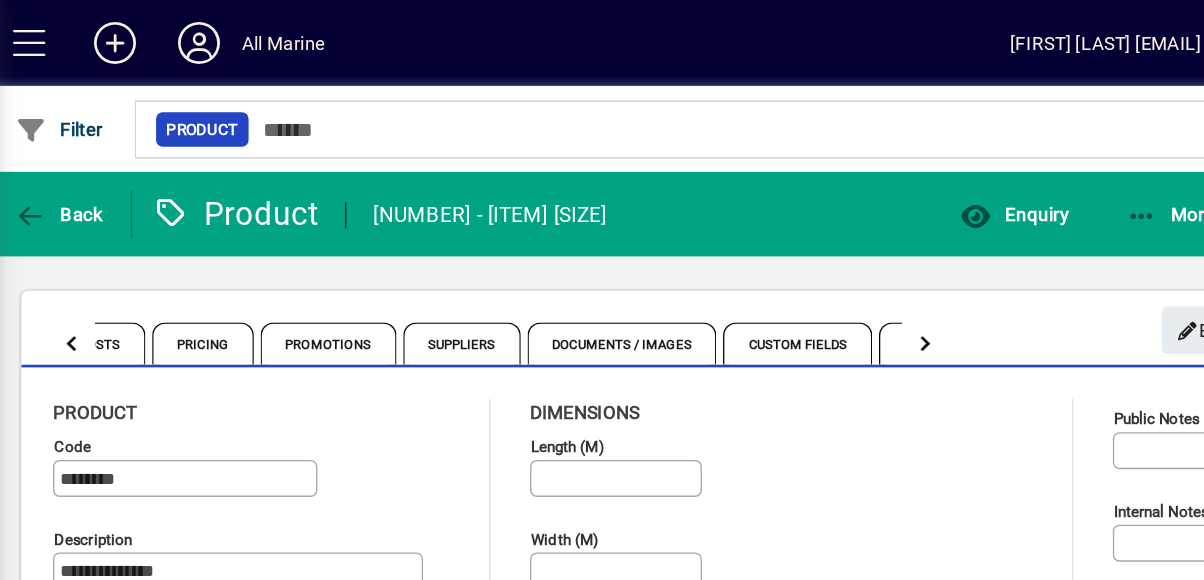 click 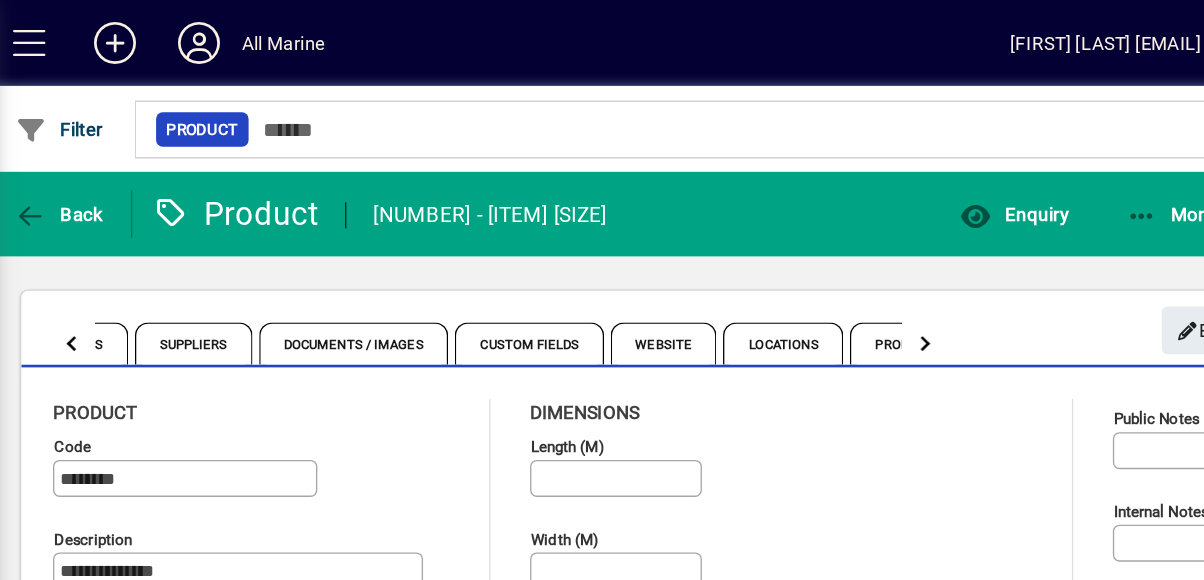 click 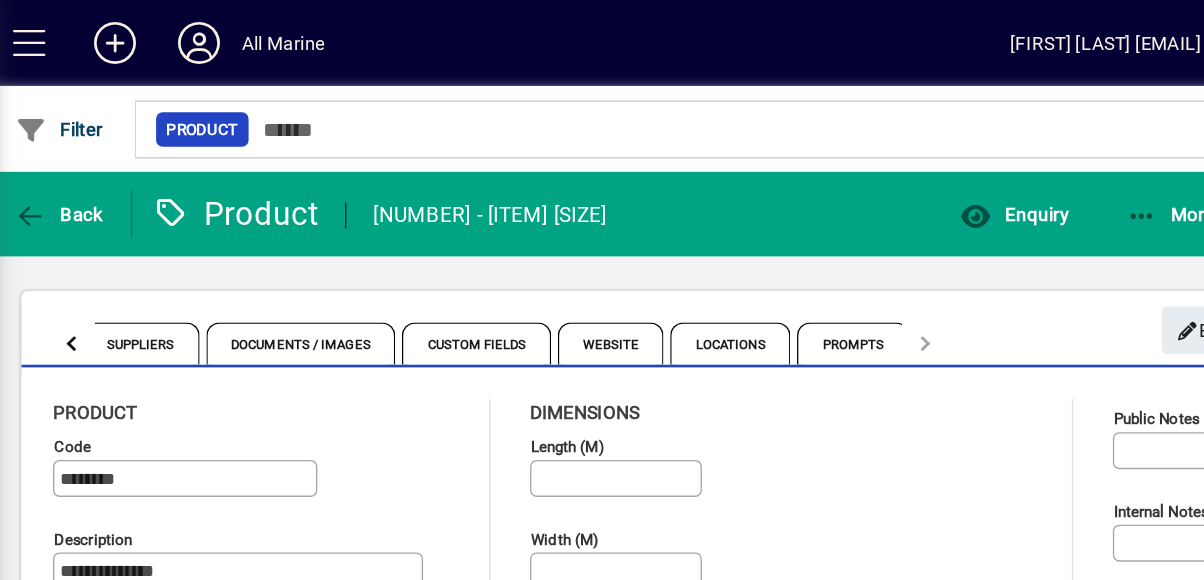 click on "Locations" at bounding box center (762, 260) 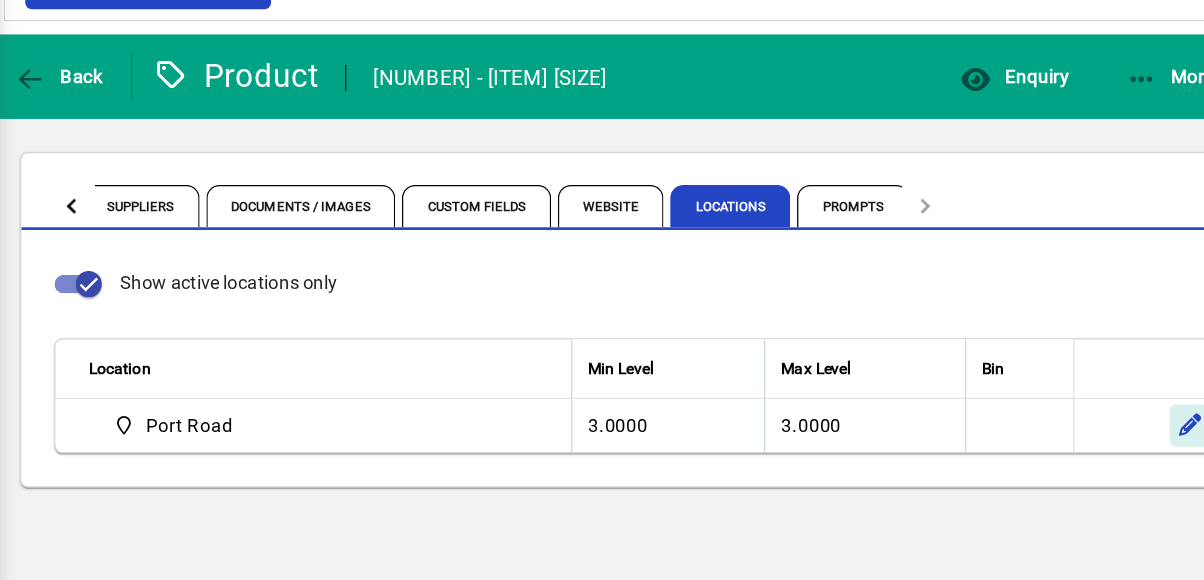 click at bounding box center [1111, 426] 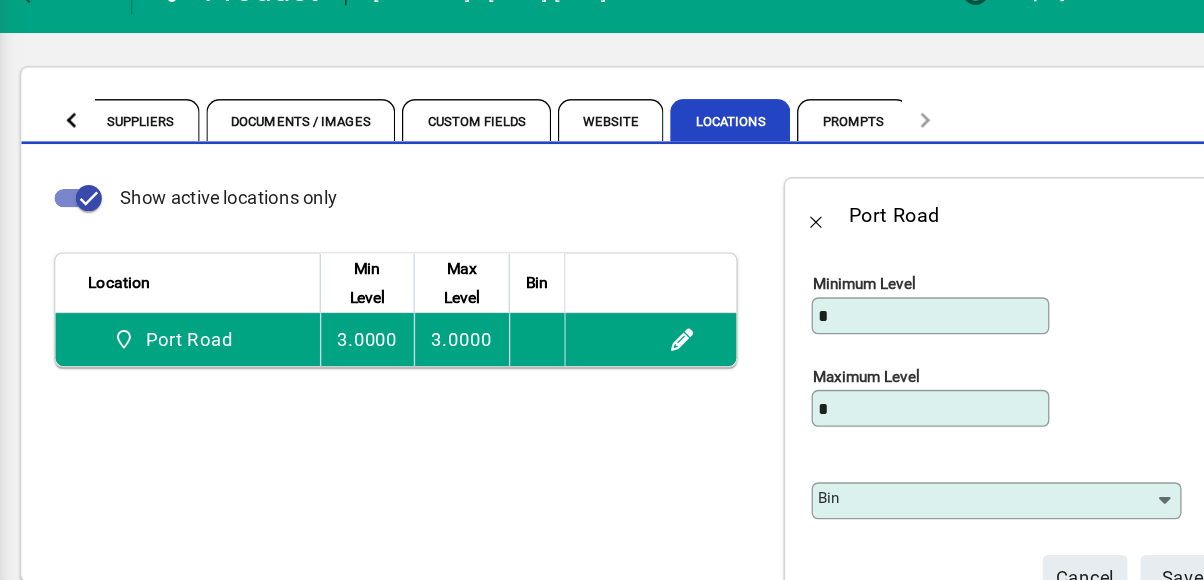 click on "Bin" at bounding box center [956, 483] 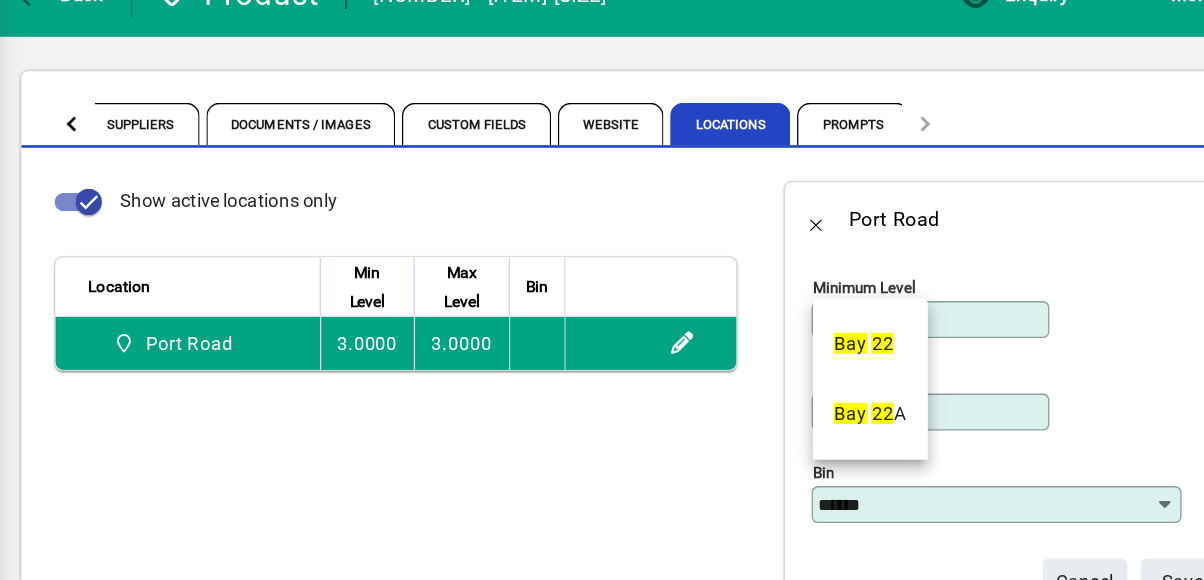 click on "[LOCATION] [DAY]" at bounding box center [864, 361] 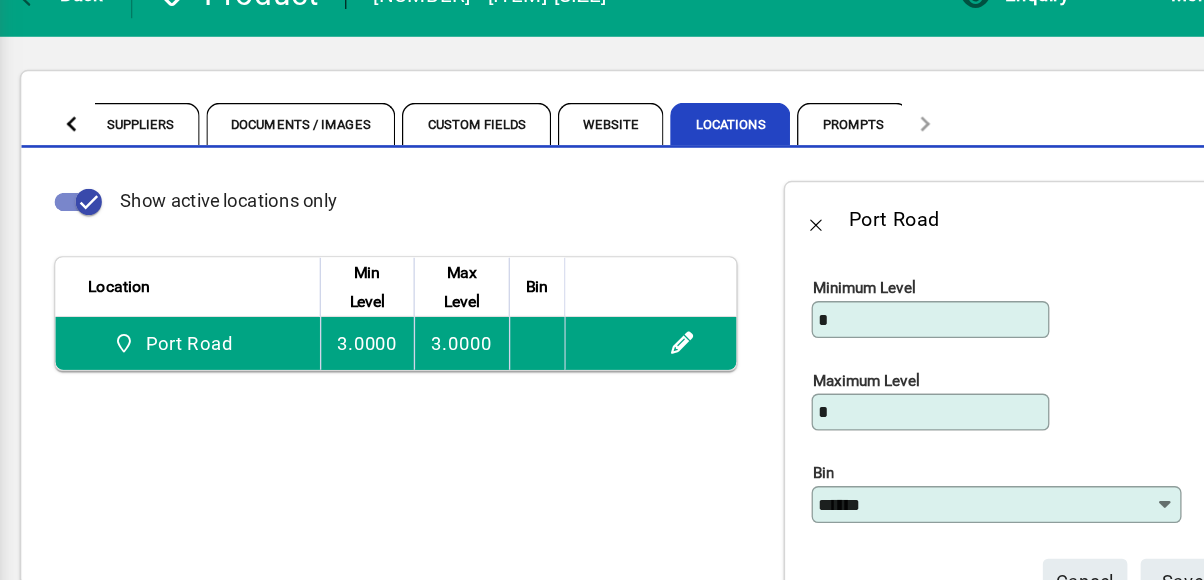 scroll, scrollTop: 60, scrollLeft: 0, axis: vertical 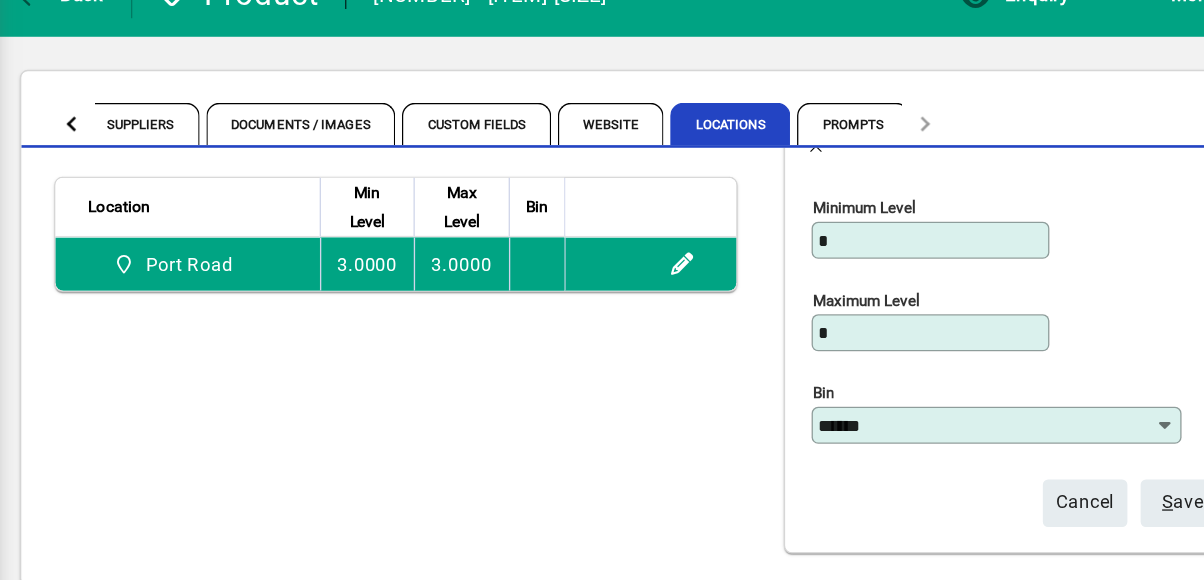 click on "S ave" 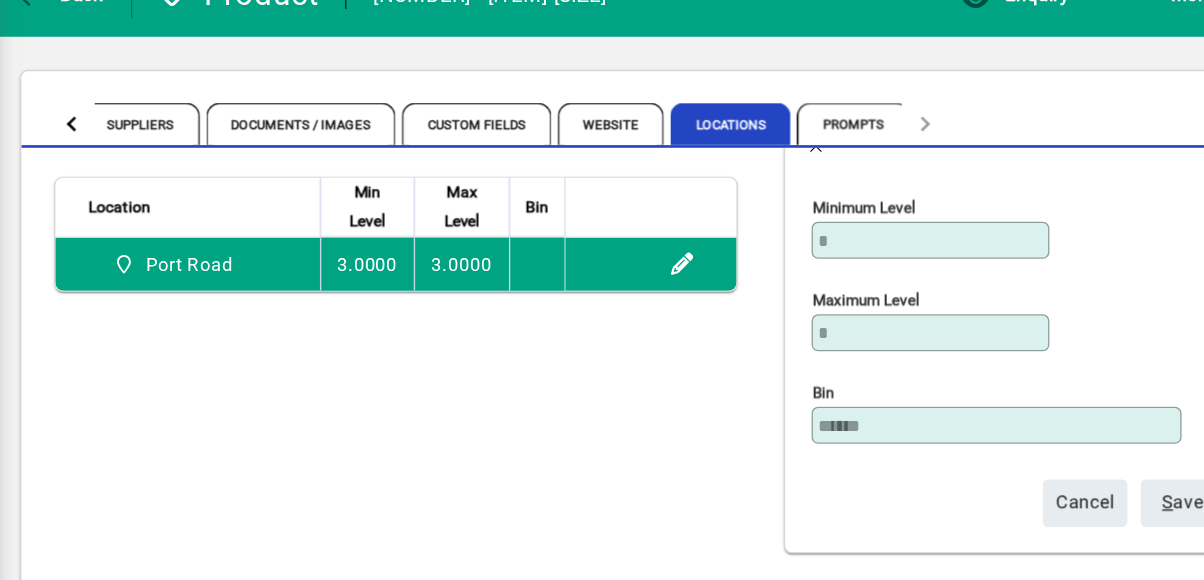 scroll, scrollTop: 0, scrollLeft: 0, axis: both 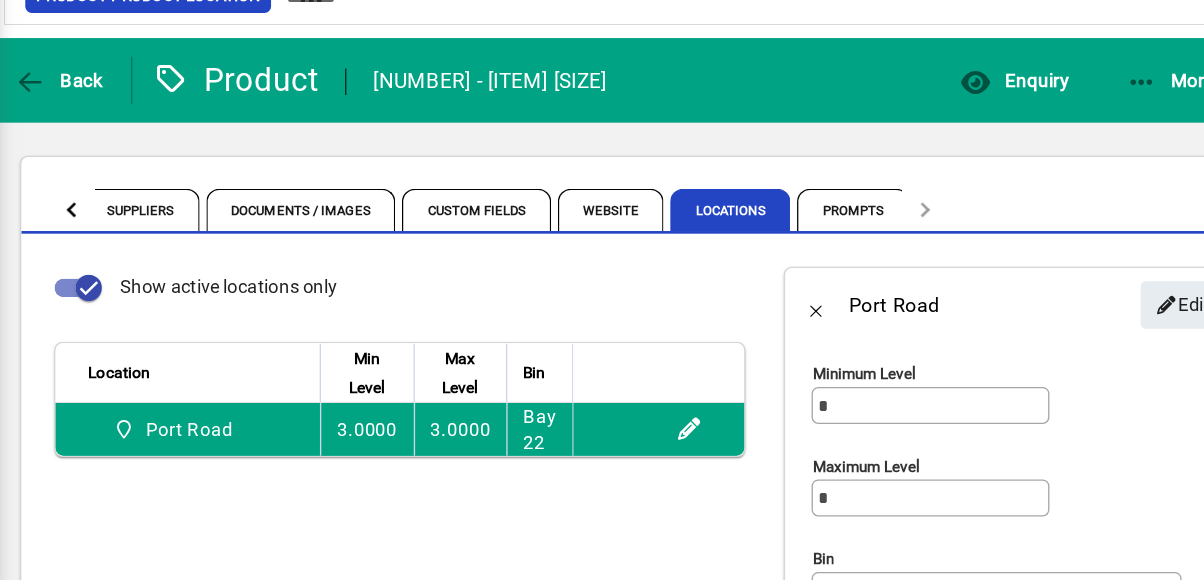 type on "******" 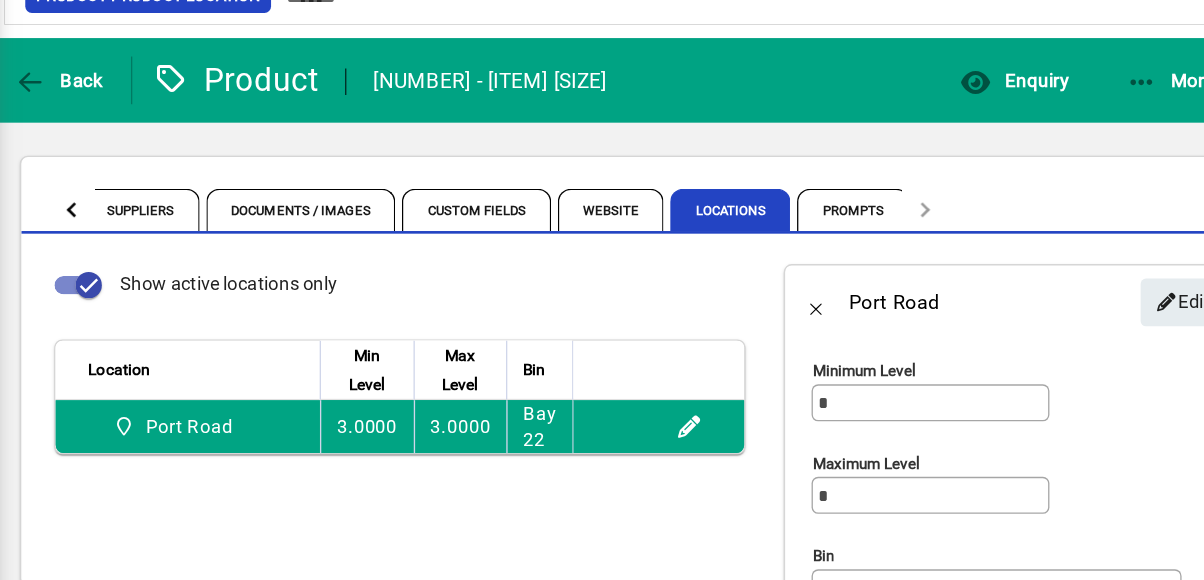 scroll, scrollTop: 75, scrollLeft: 0, axis: vertical 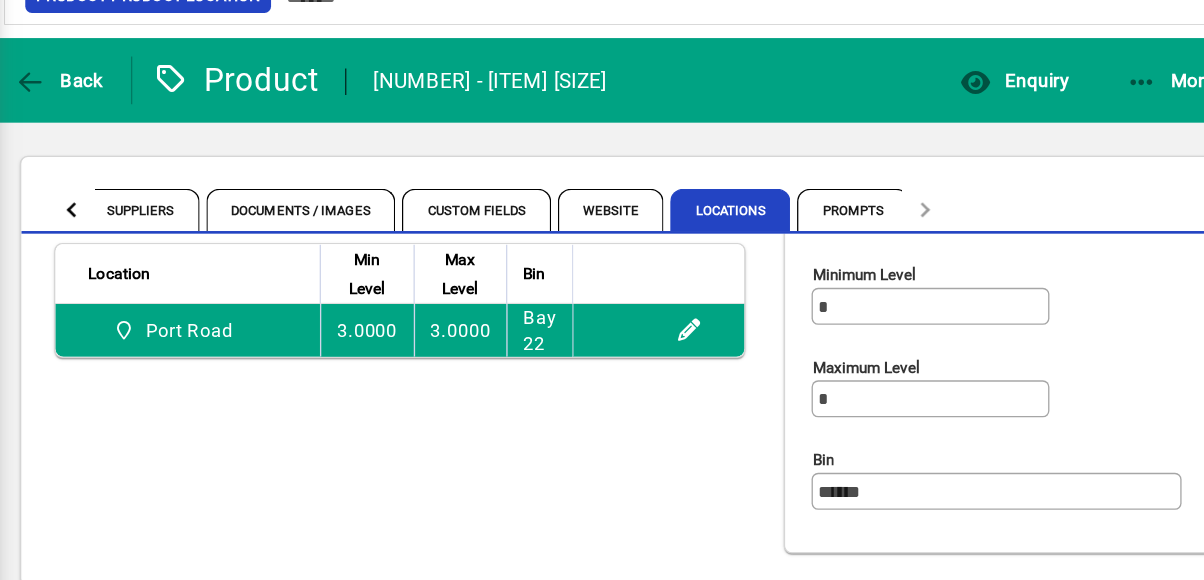 click on "Back" 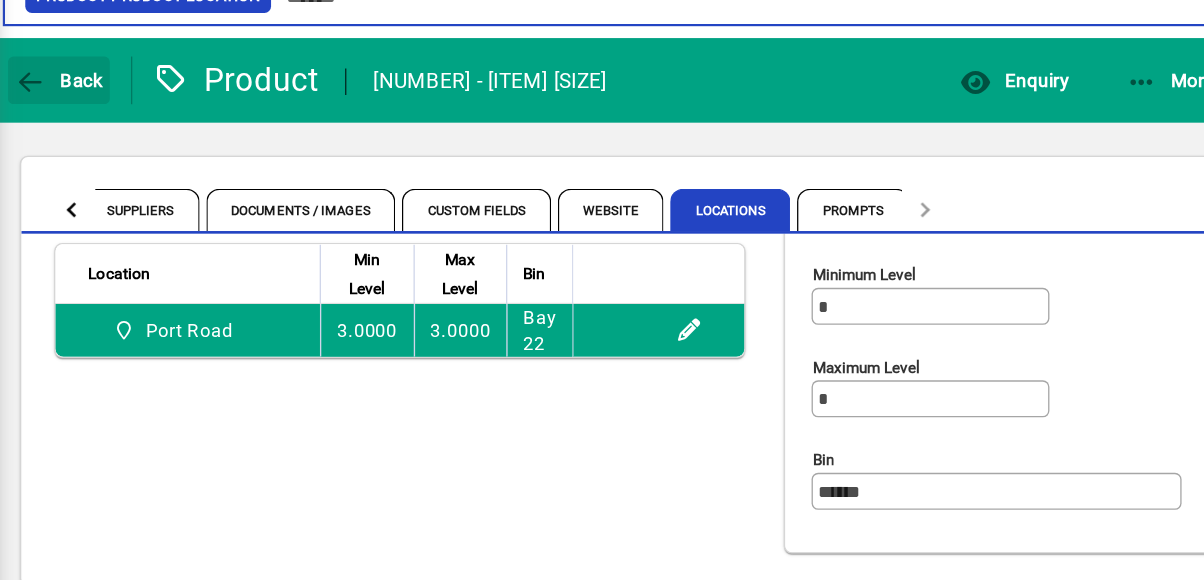 type on "*****" 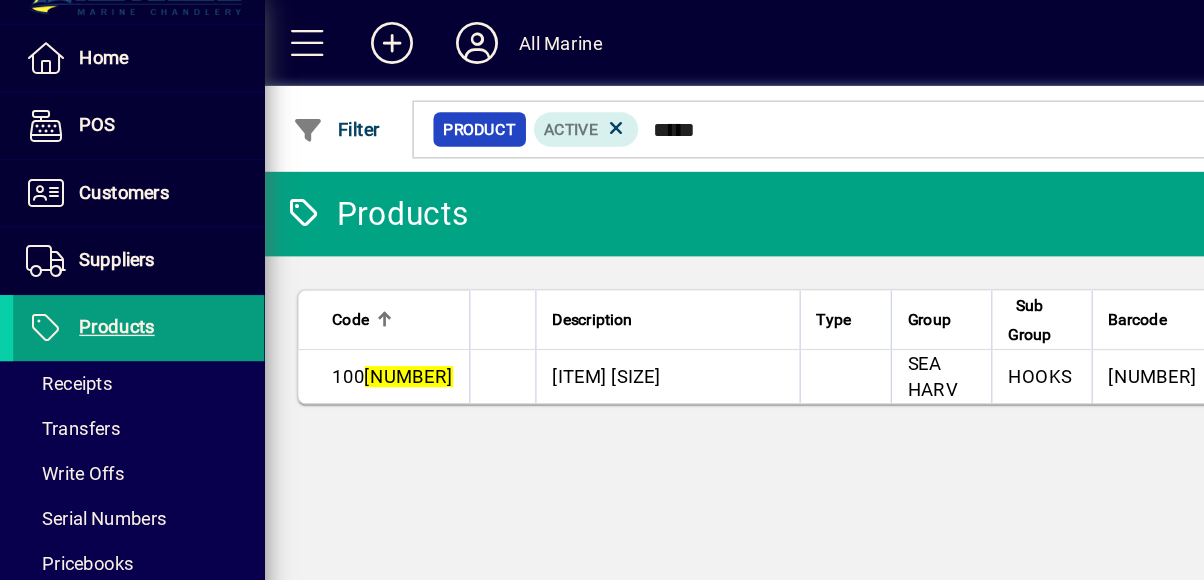 click on "Products" at bounding box center [88, 247] 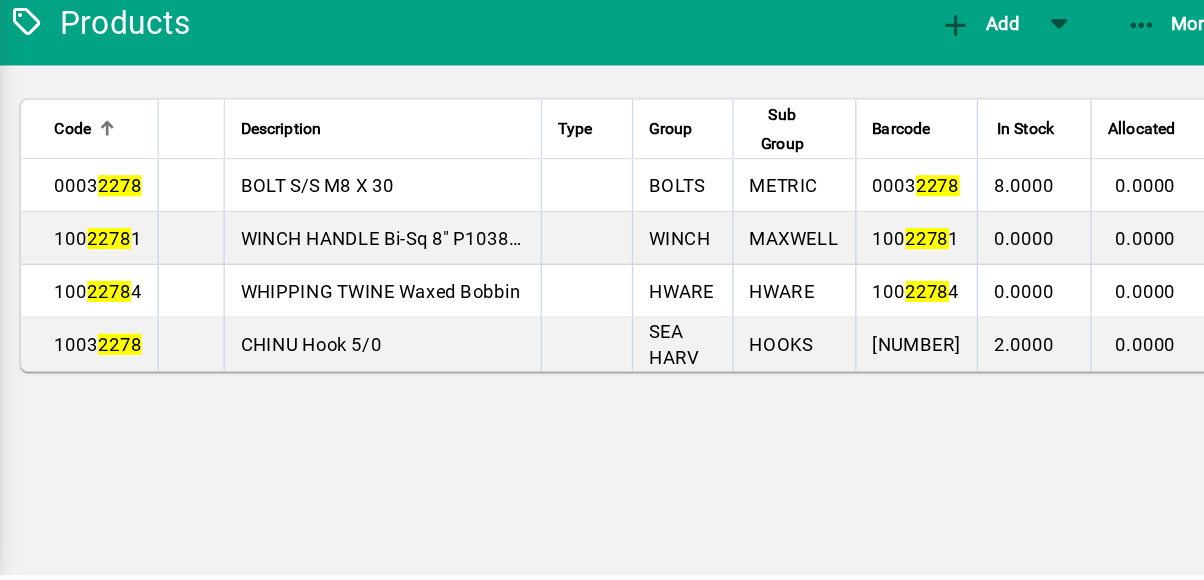 type on "****" 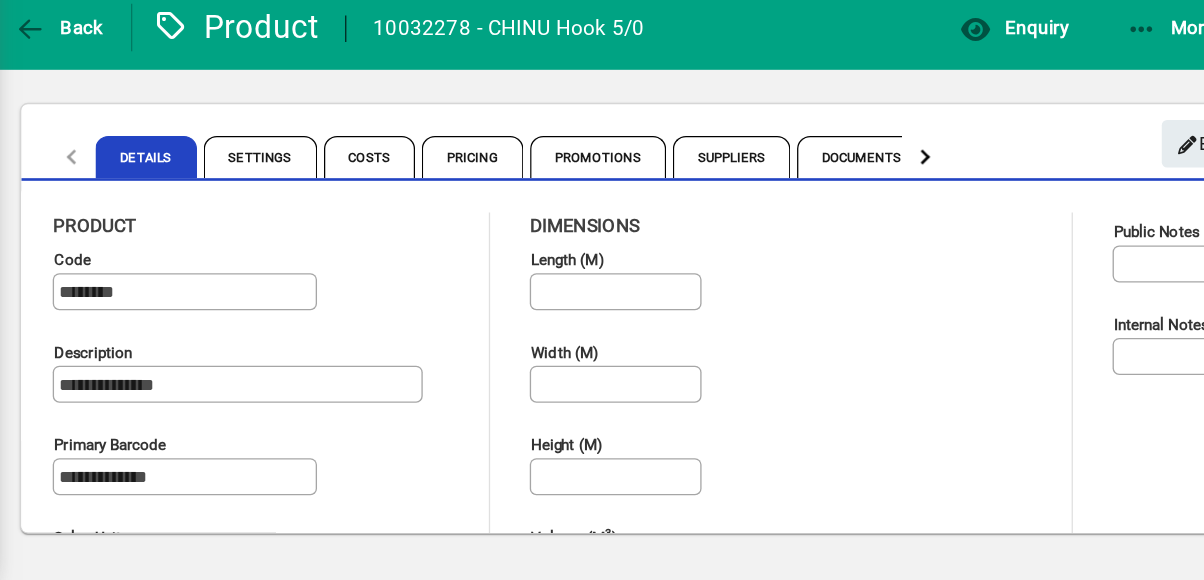 type on "**********" 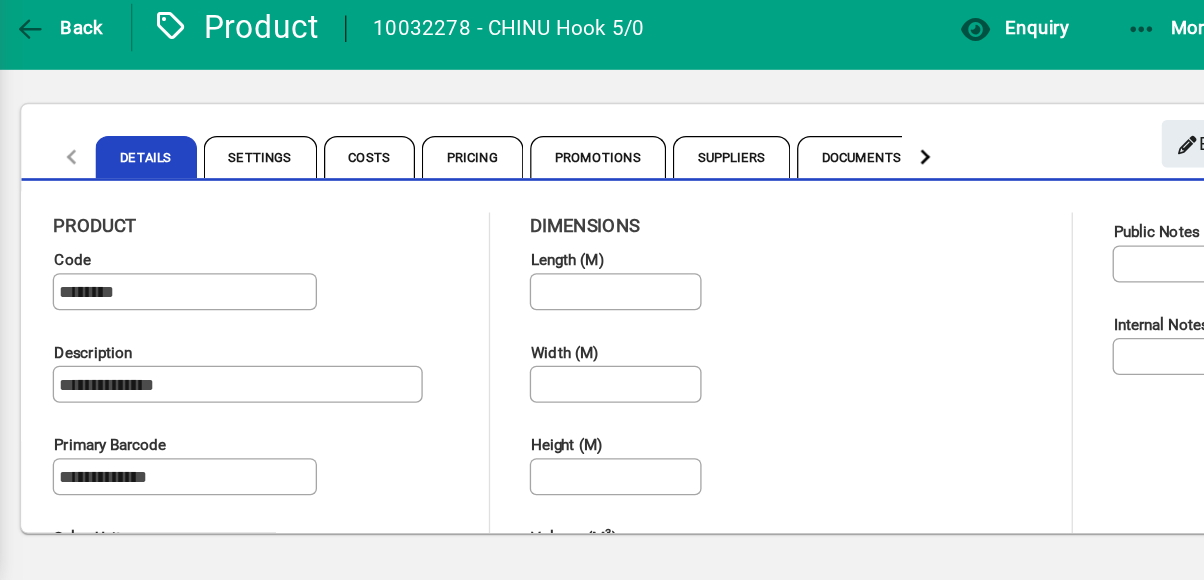 type on "**********" 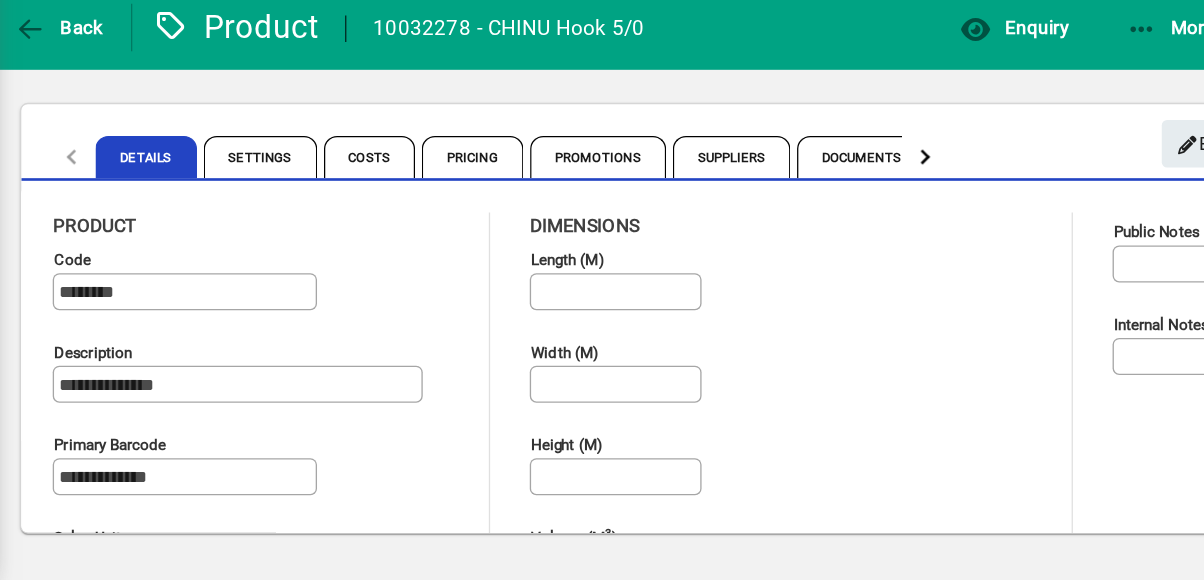 type on "****" 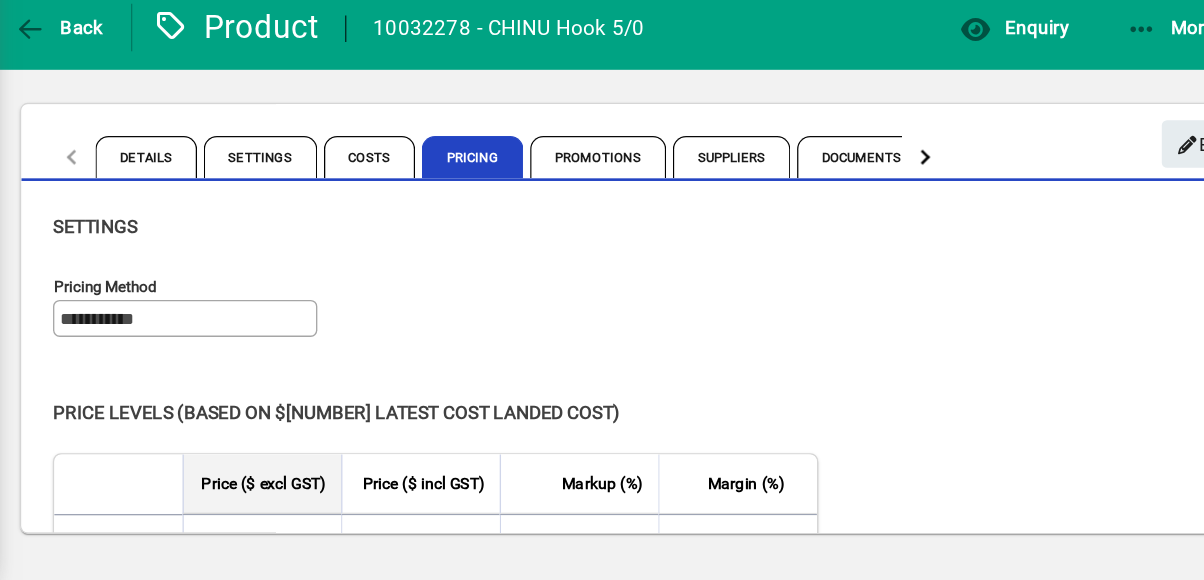 click 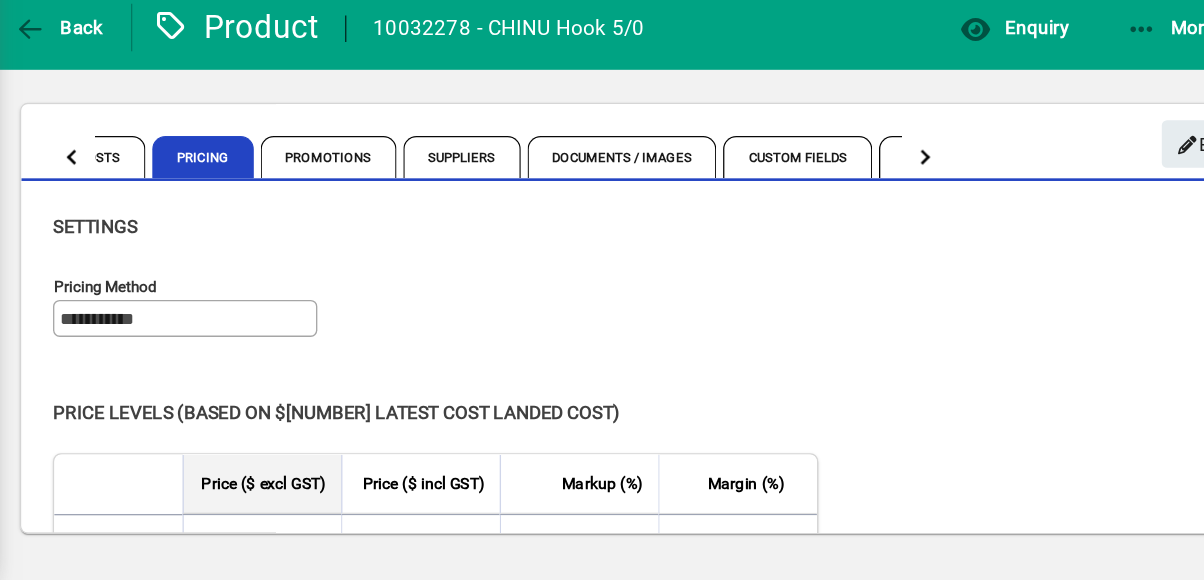 click 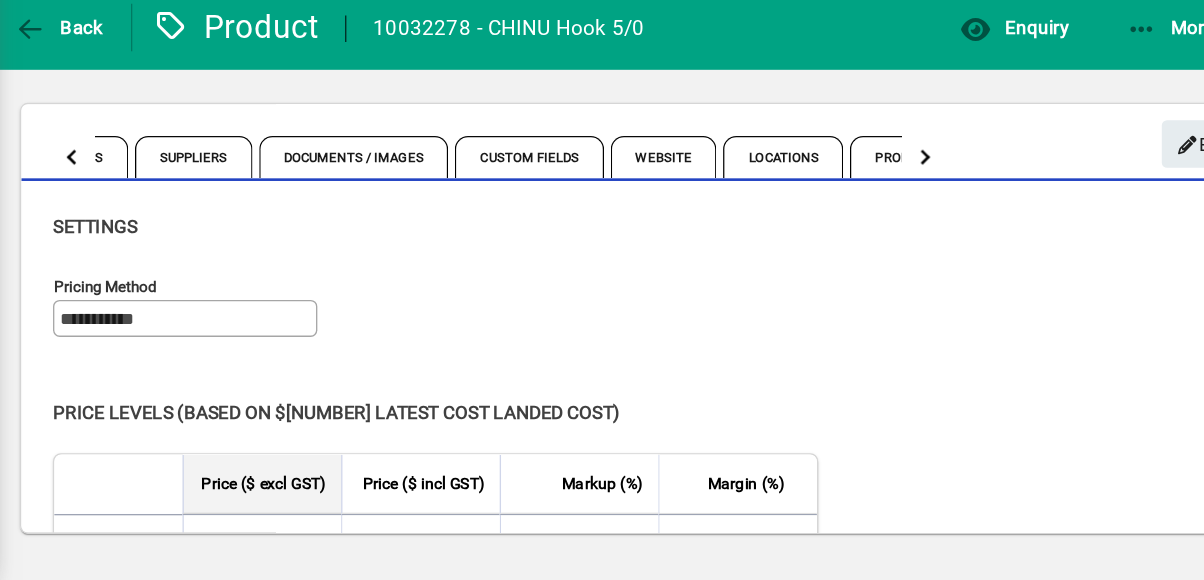 click on "Locations" at bounding box center [802, 260] 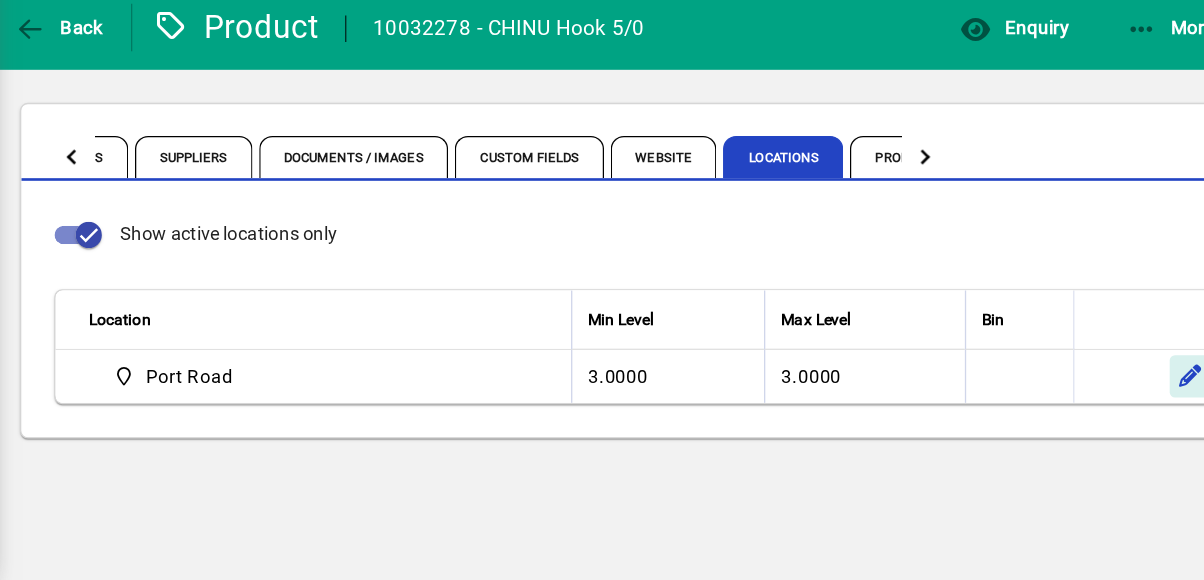 click at bounding box center (1111, 426) 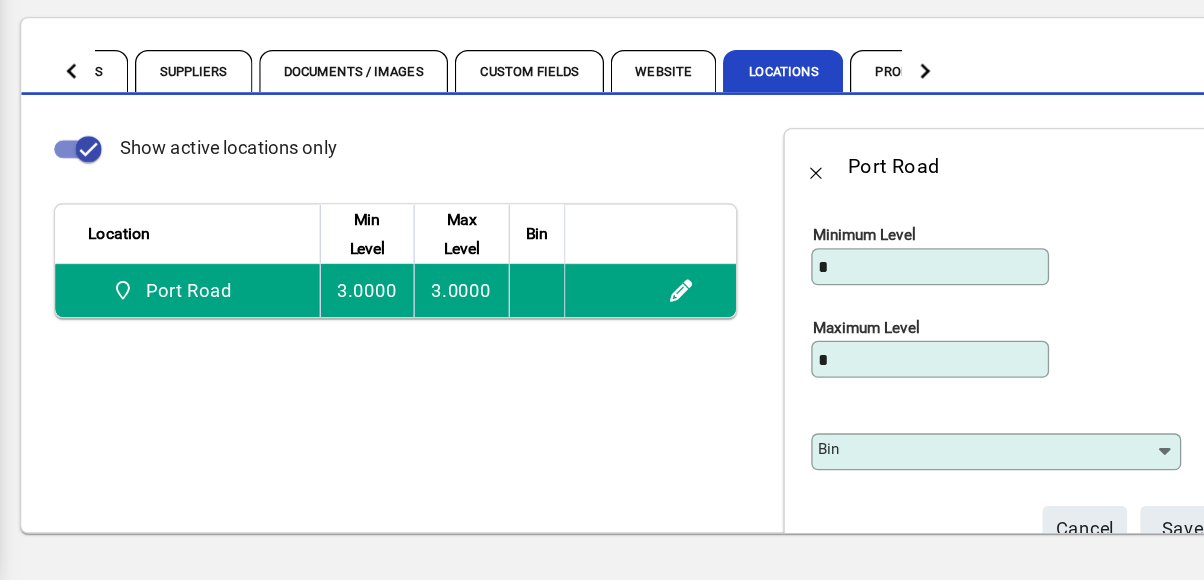 click on "Bin" at bounding box center (956, 483) 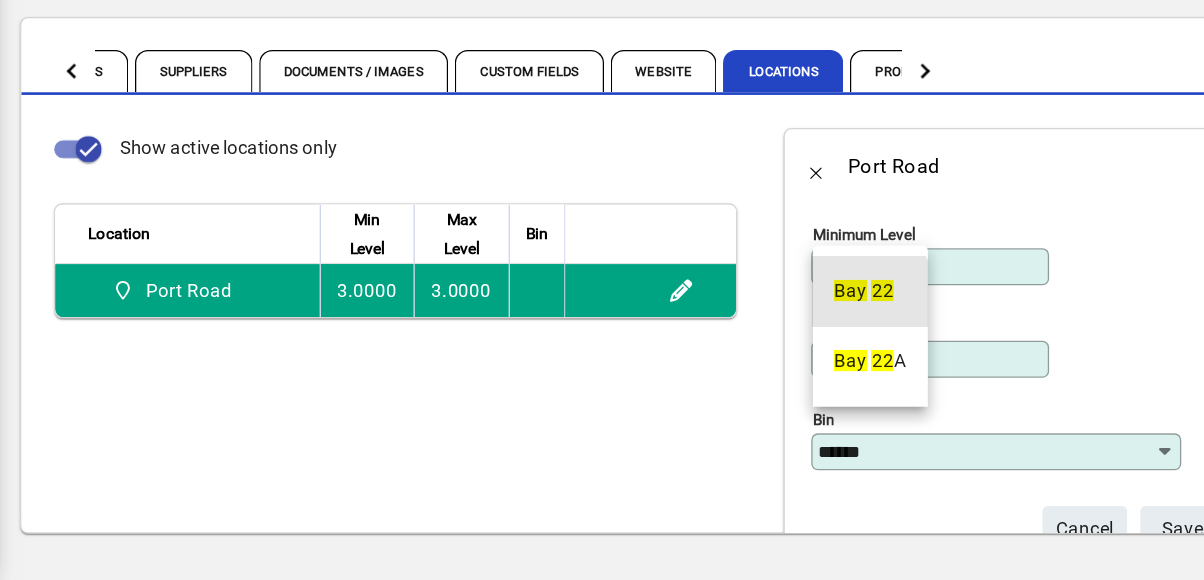 click on "Bay" at bounding box center [853, 361] 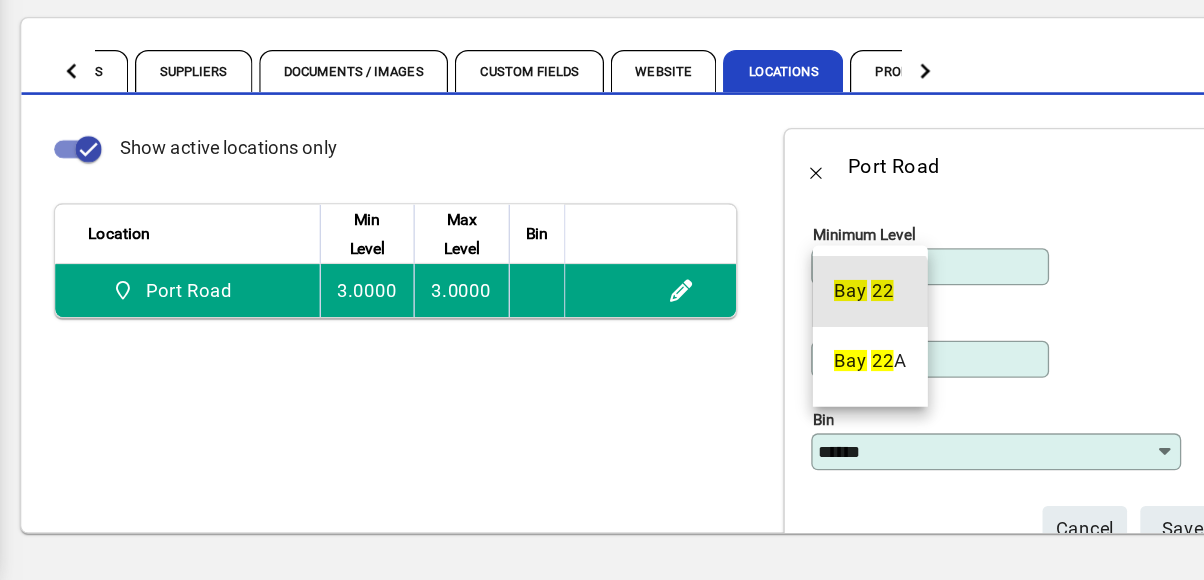 type on "******" 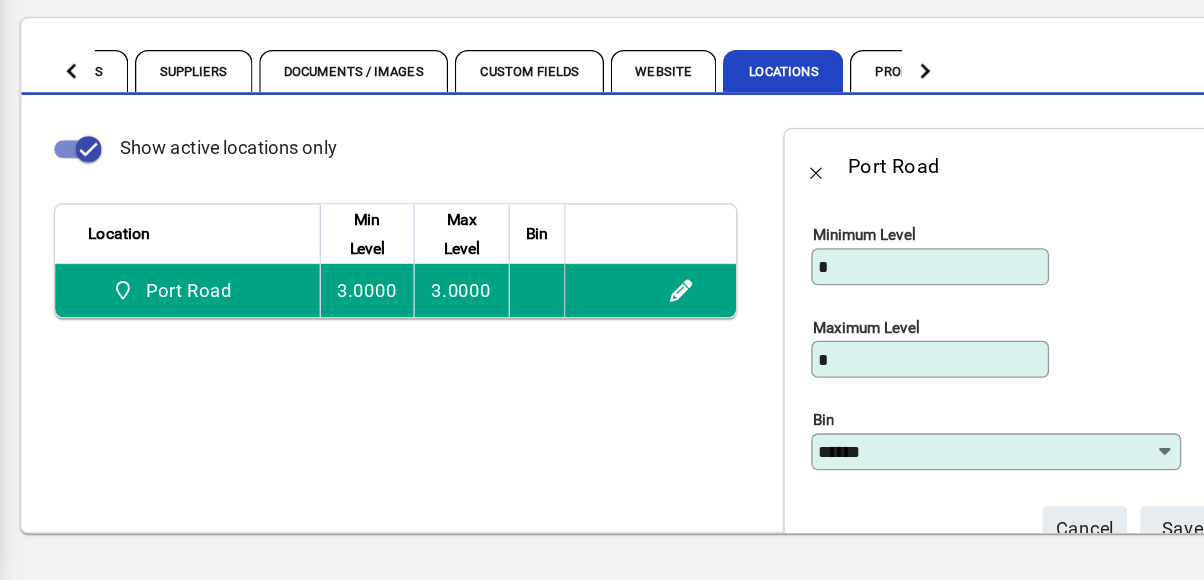 click on "S ave" 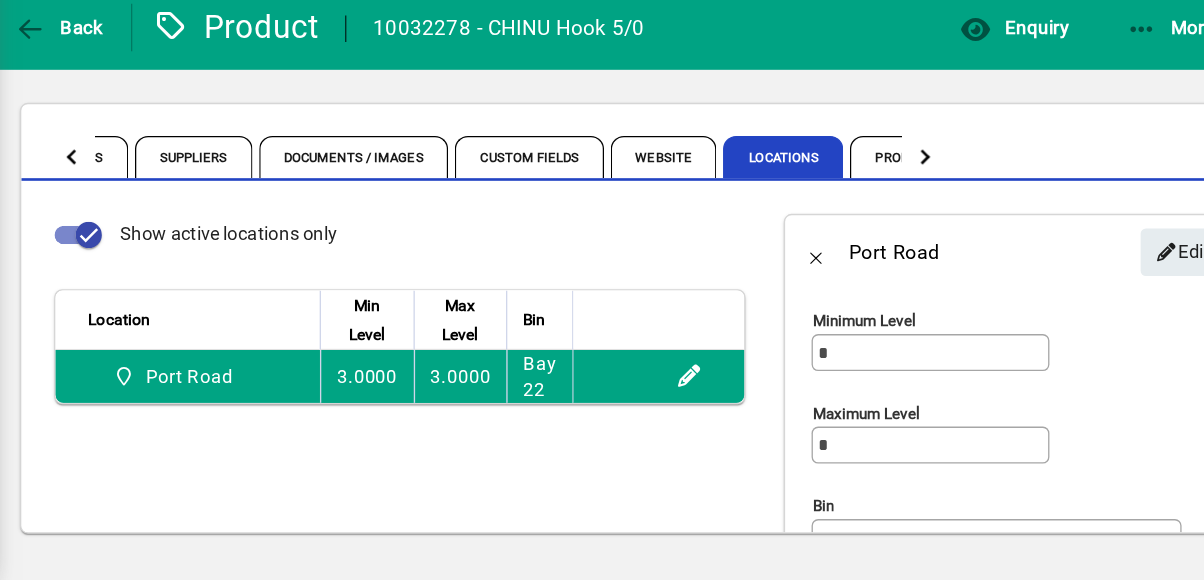 type on "******" 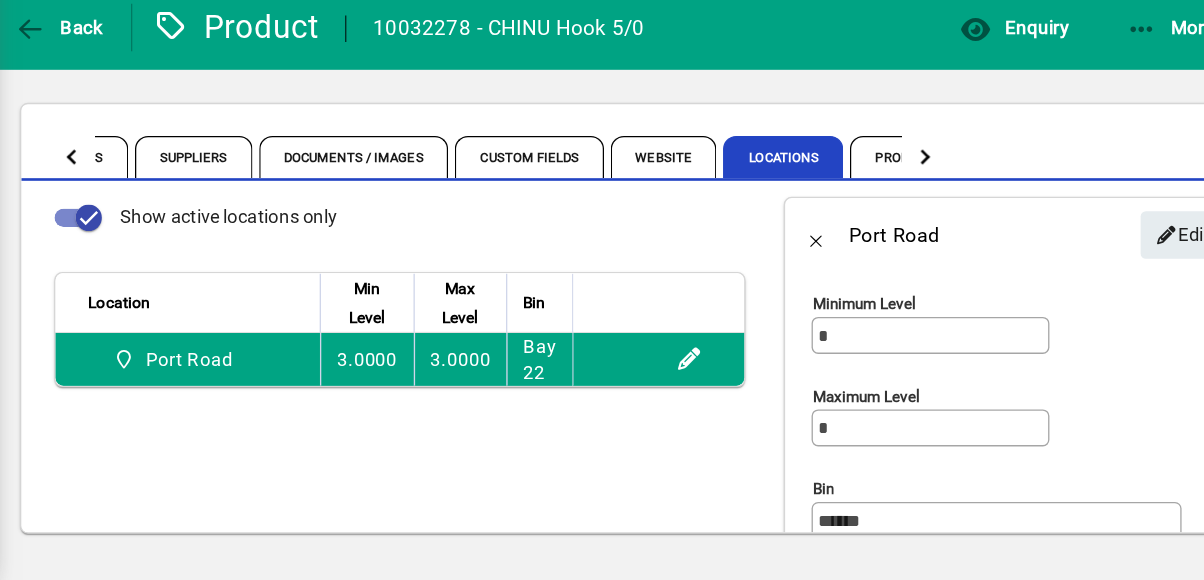 scroll, scrollTop: 0, scrollLeft: 0, axis: both 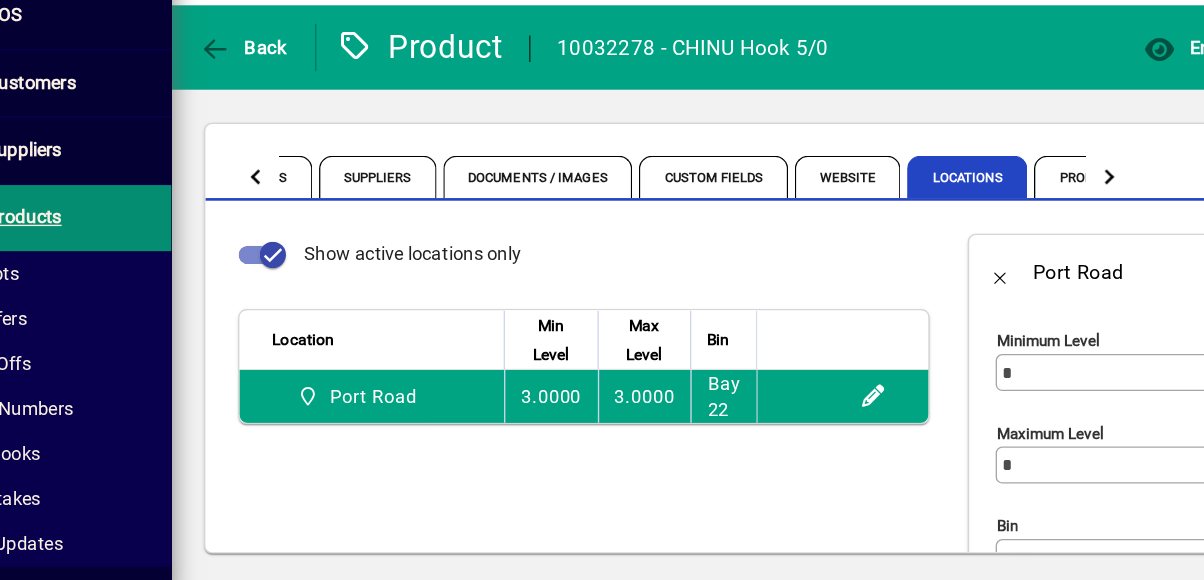 click on "Products" at bounding box center (88, 290) 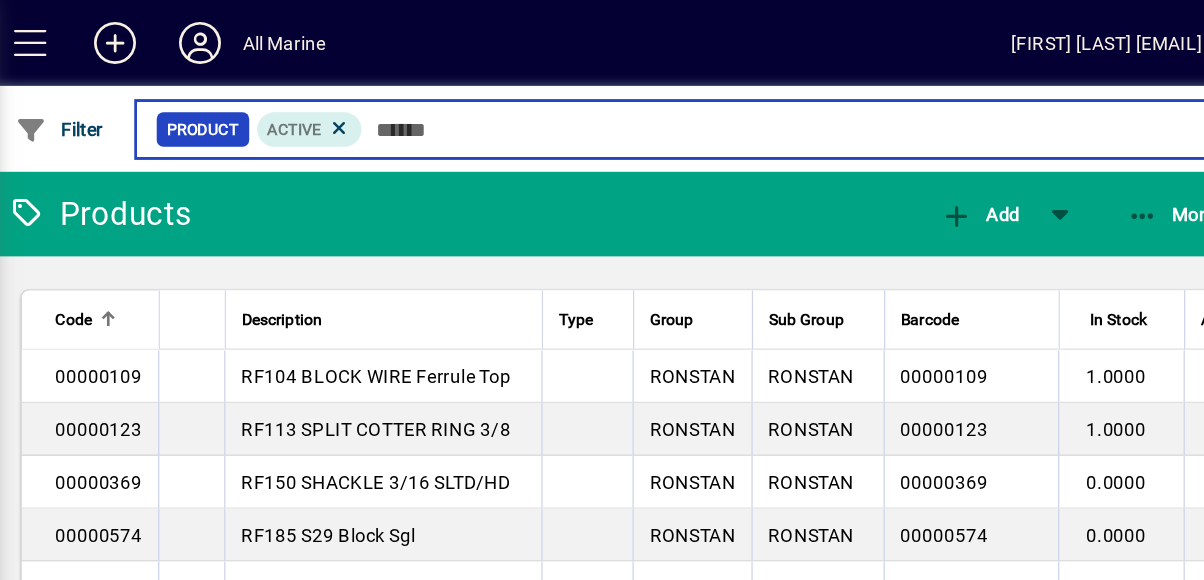 click at bounding box center [802, 98] 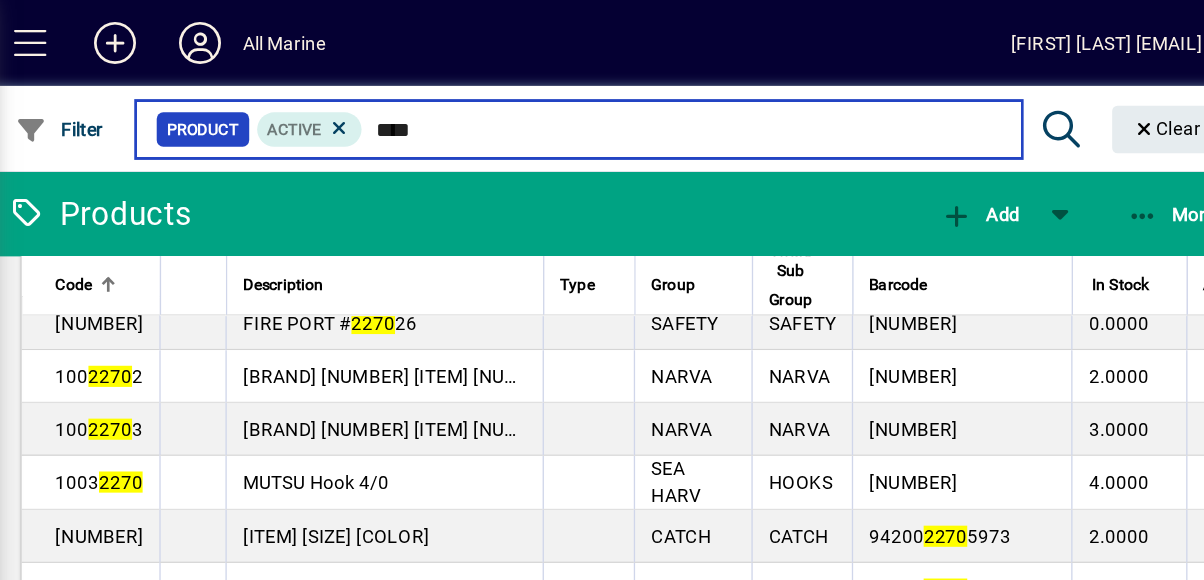 scroll, scrollTop: 161, scrollLeft: 0, axis: vertical 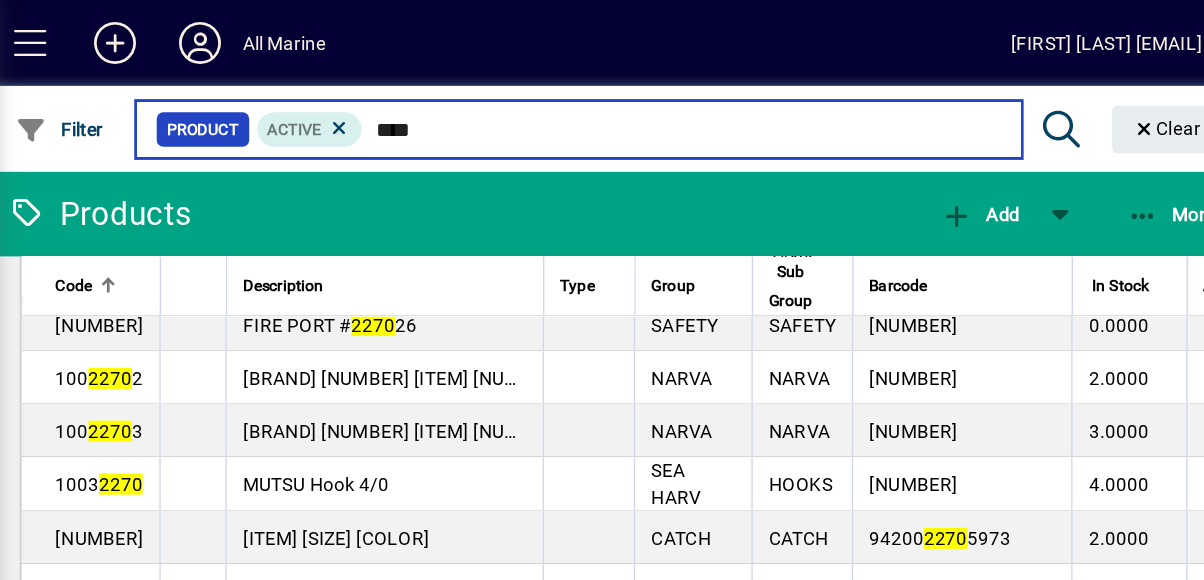 type on "****" 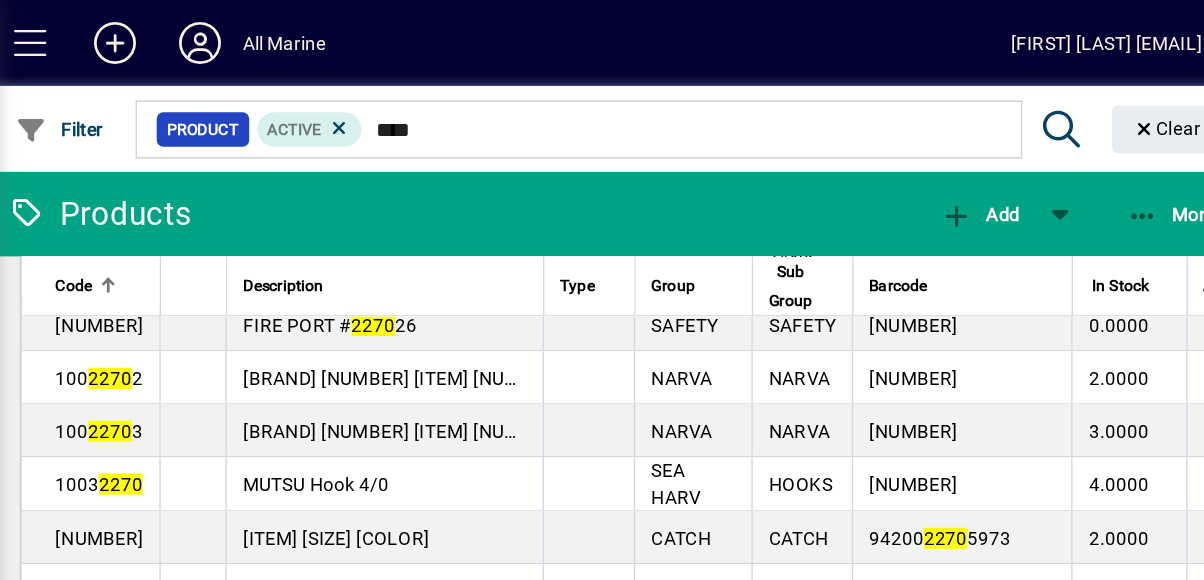 click on "2270" at bounding box center [300, 366] 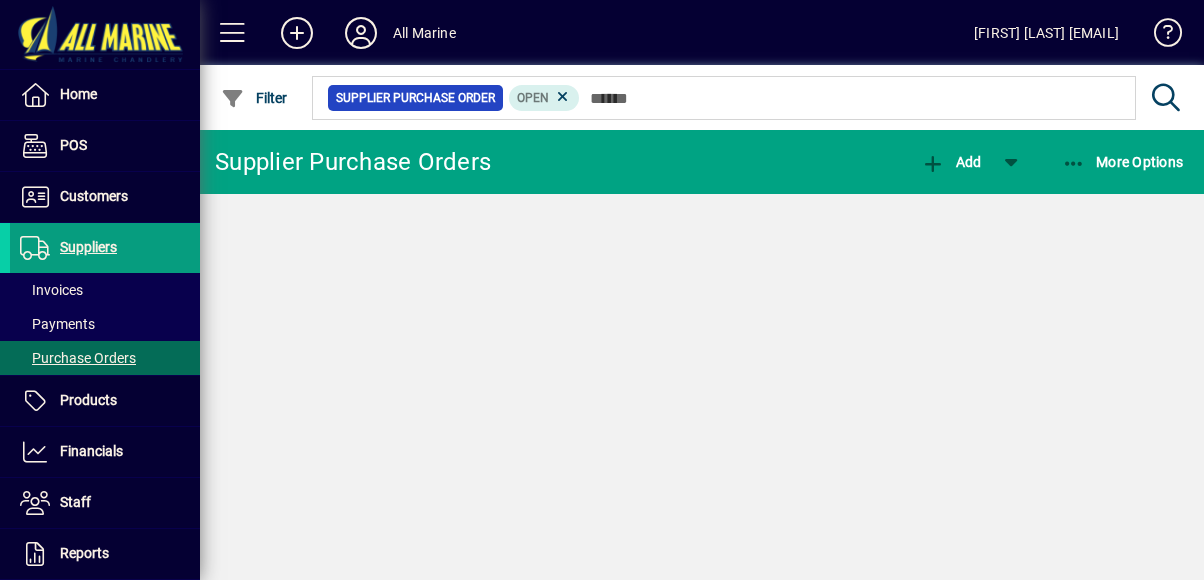 scroll, scrollTop: 0, scrollLeft: 0, axis: both 